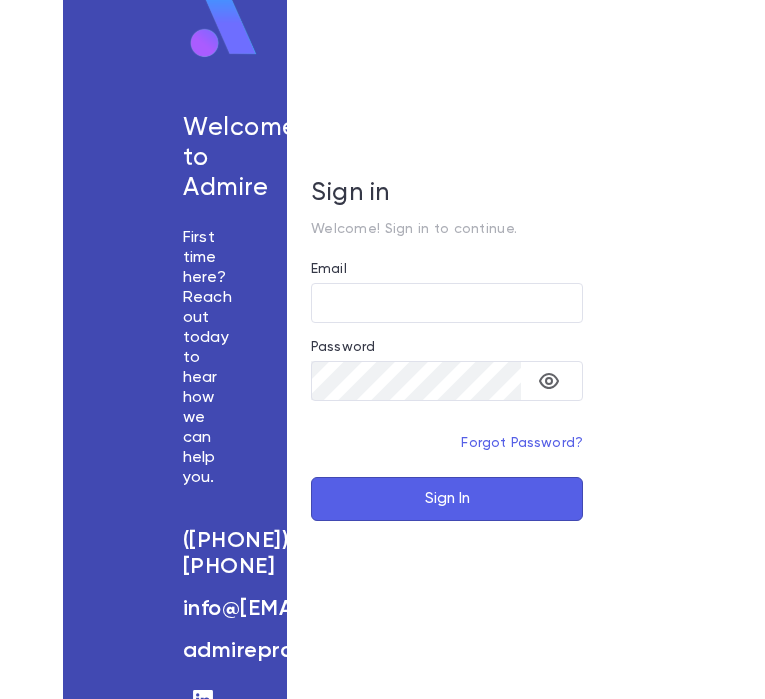 scroll, scrollTop: 0, scrollLeft: 0, axis: both 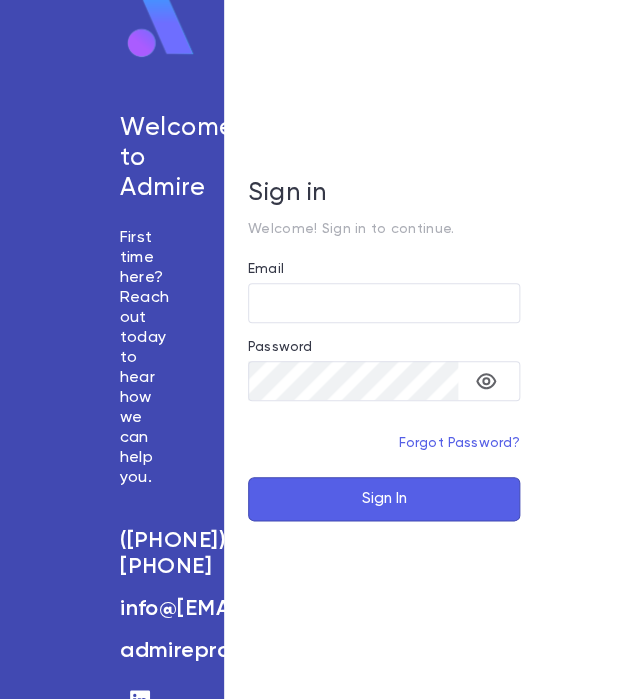 type on "**********" 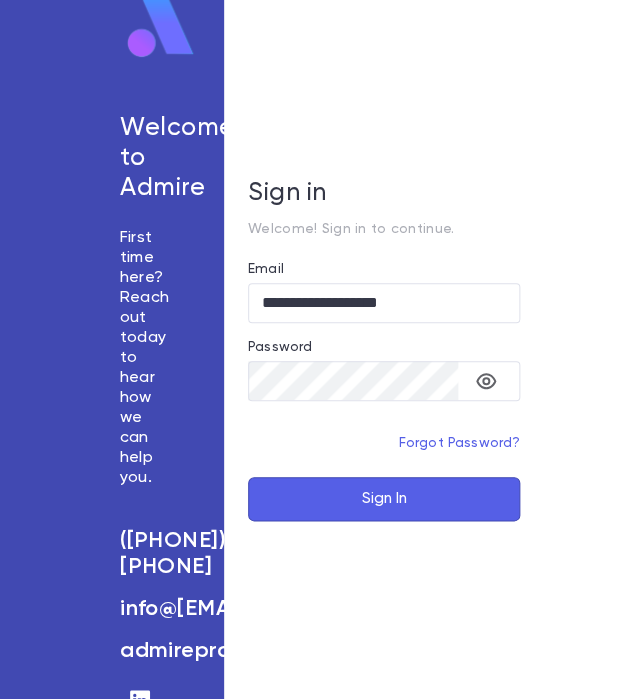 click on "Sign In" at bounding box center (384, 499) 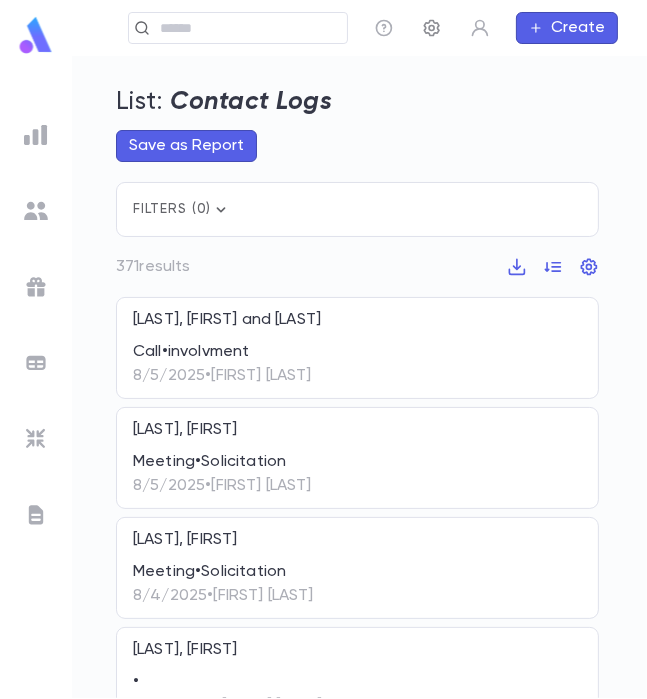 click 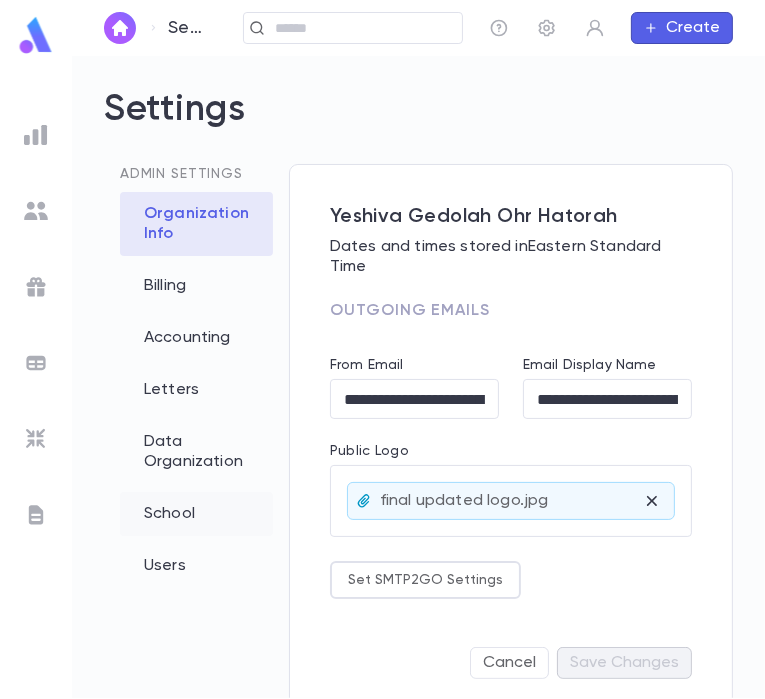 click on "School" at bounding box center [196, 514] 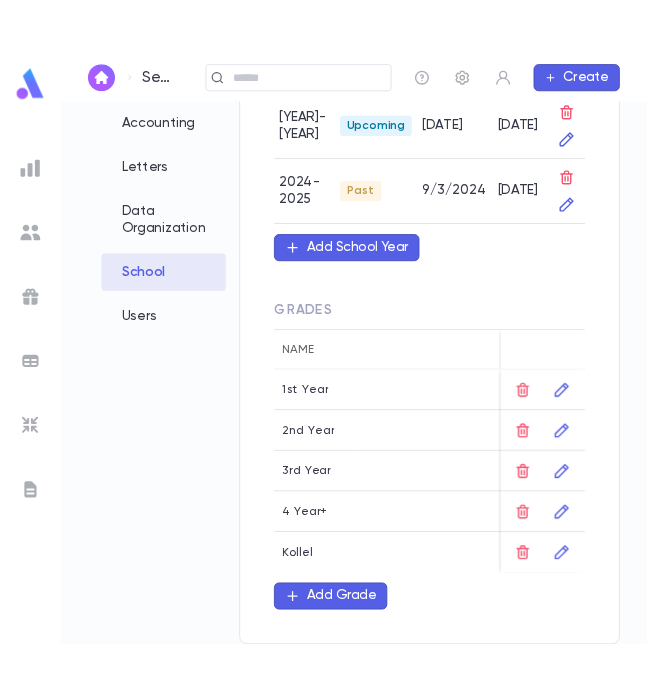 scroll, scrollTop: 0, scrollLeft: 0, axis: both 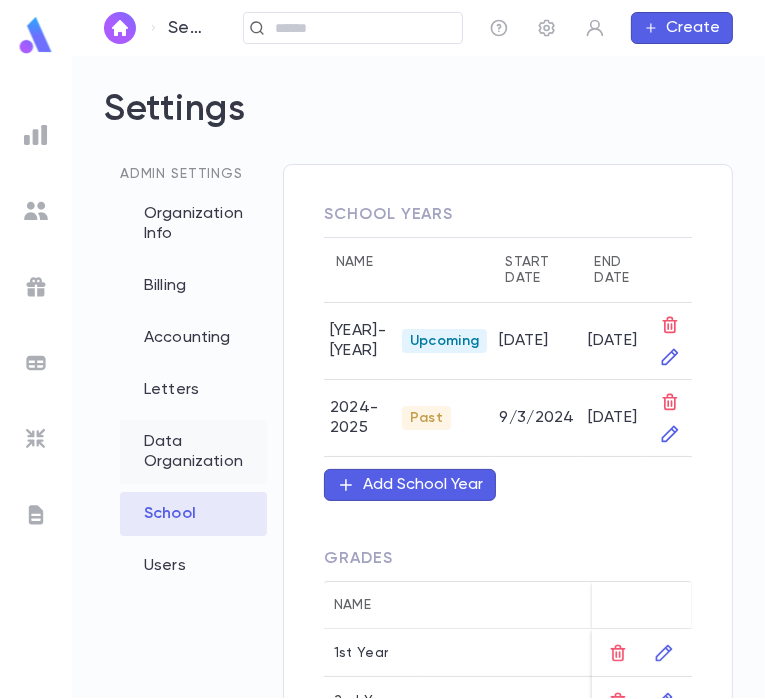 click on "Data Organization" at bounding box center (193, 452) 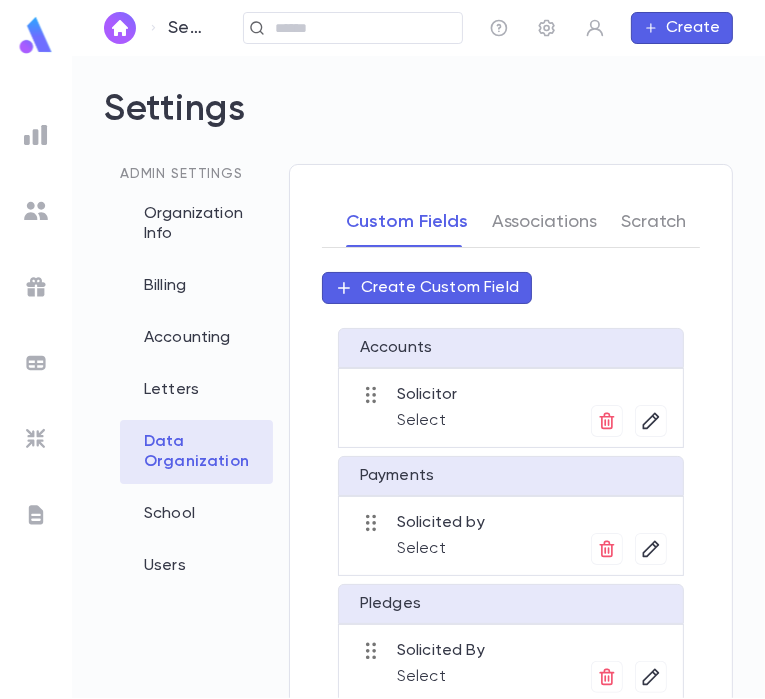 click on "Create Custom Field" at bounding box center [440, 288] 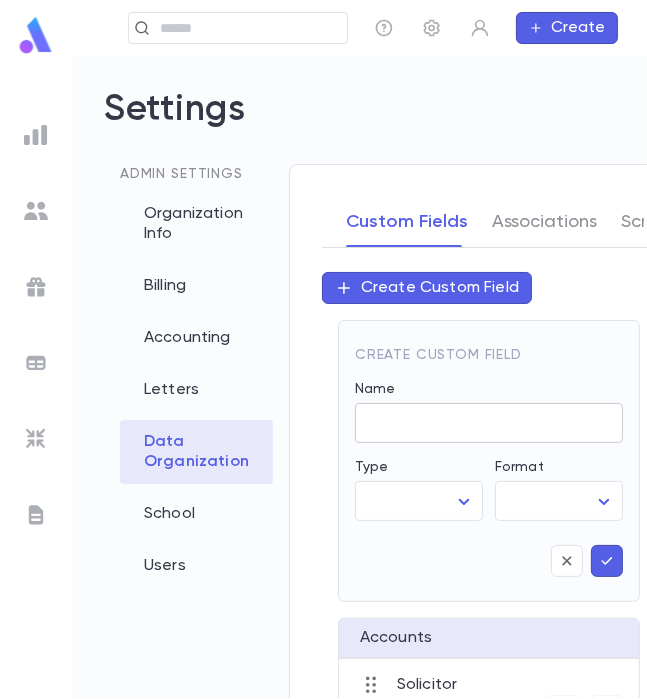 click on "Name" at bounding box center [489, 423] 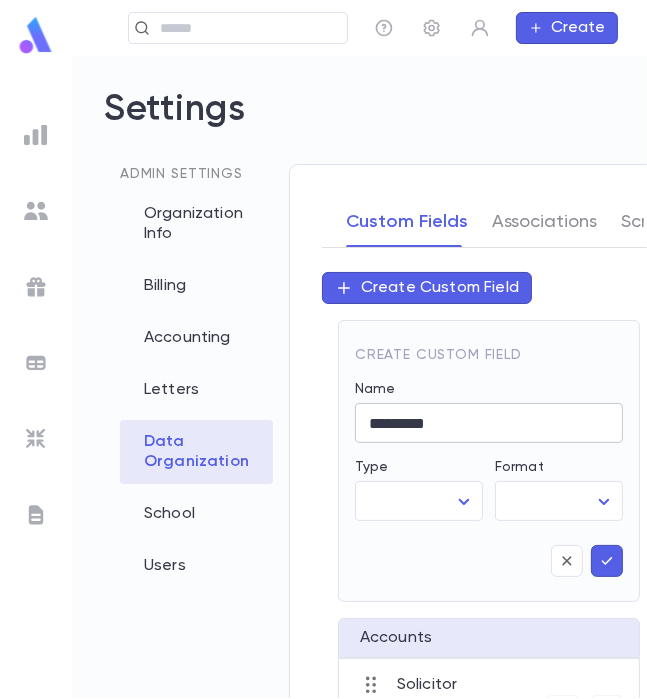 click on "********" at bounding box center [489, 423] 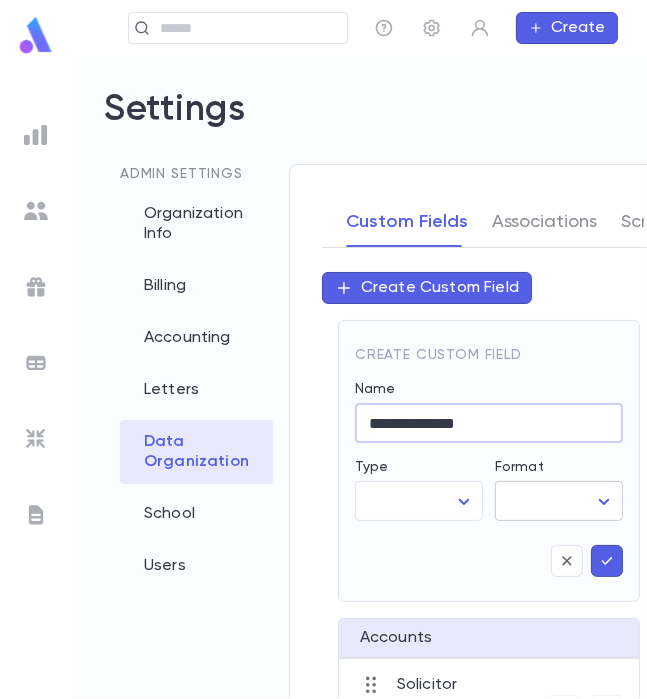 type on "**********" 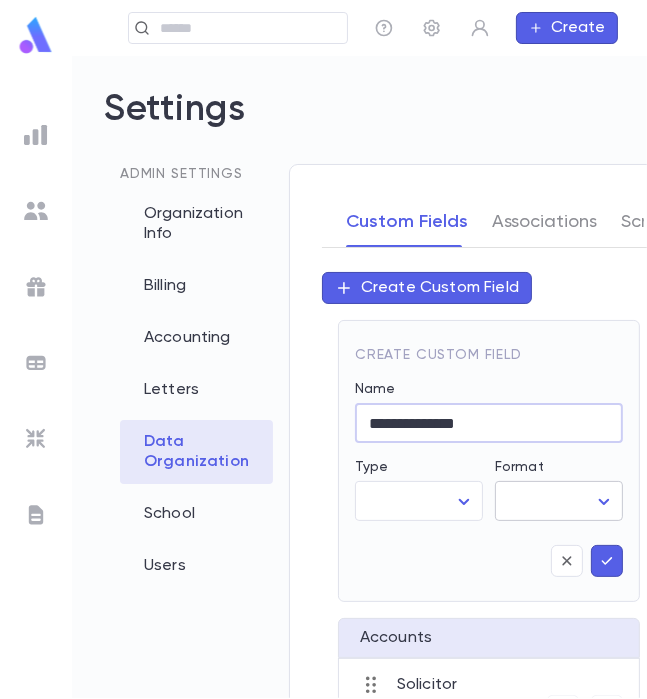click on "**********" at bounding box center [323, 377] 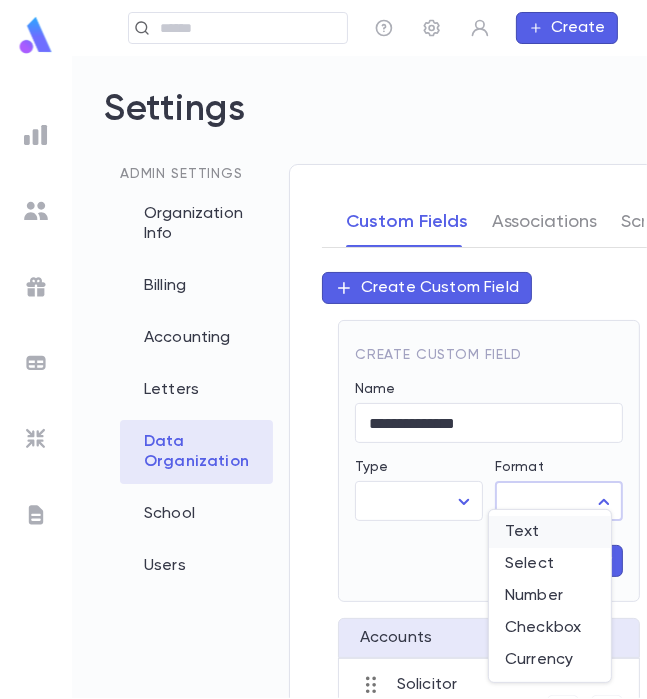 click on "Text" at bounding box center [550, 532] 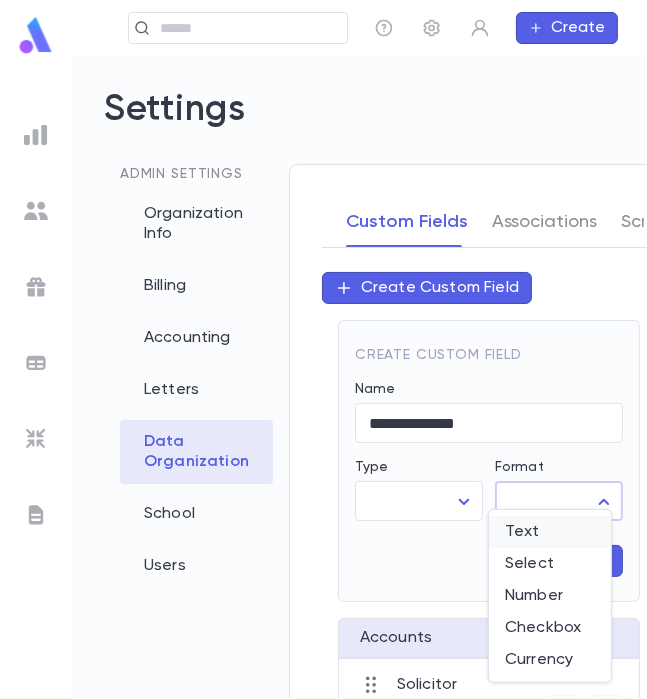 type on "****" 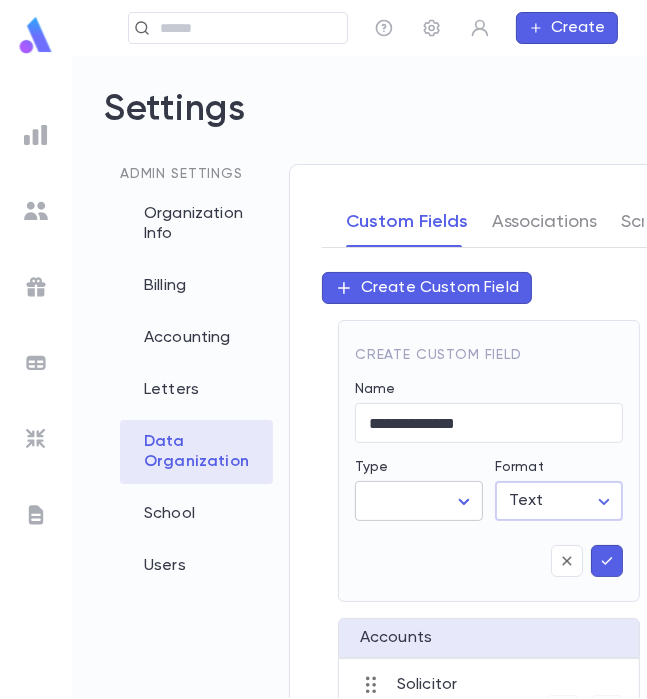 click on "**********" at bounding box center (323, 377) 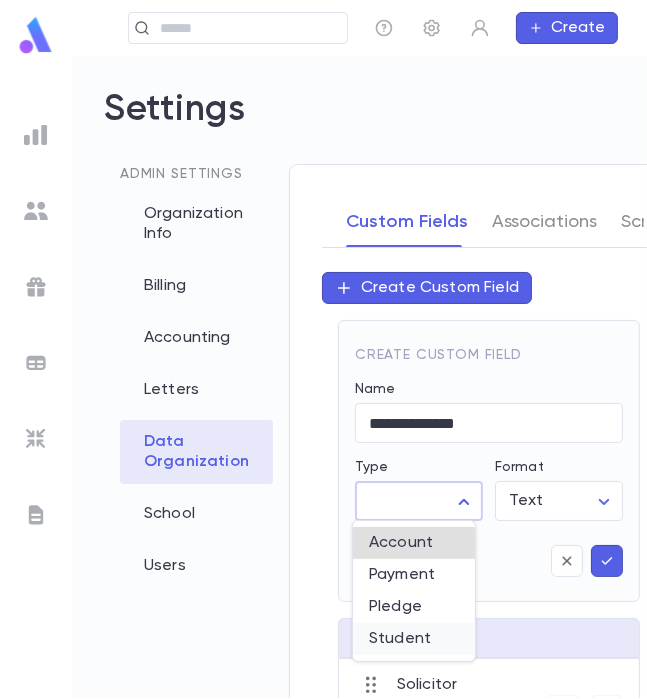 click on "Student" at bounding box center (414, 639) 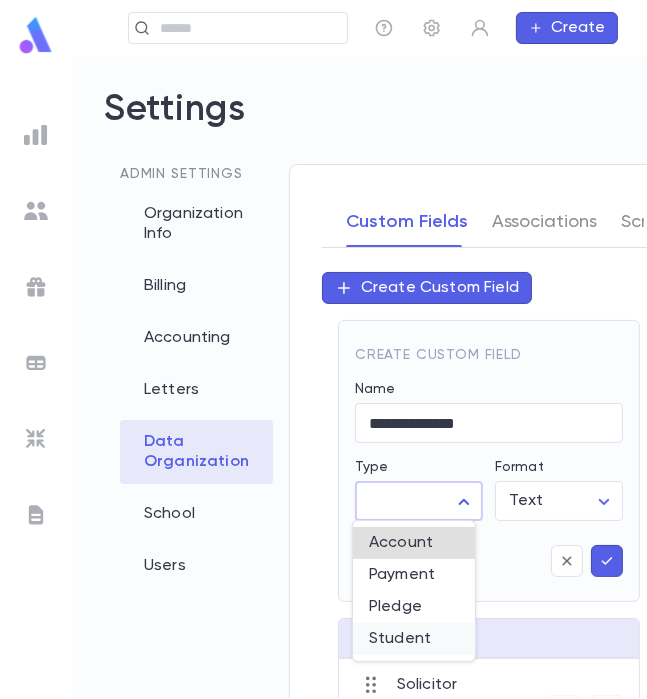 type on "*******" 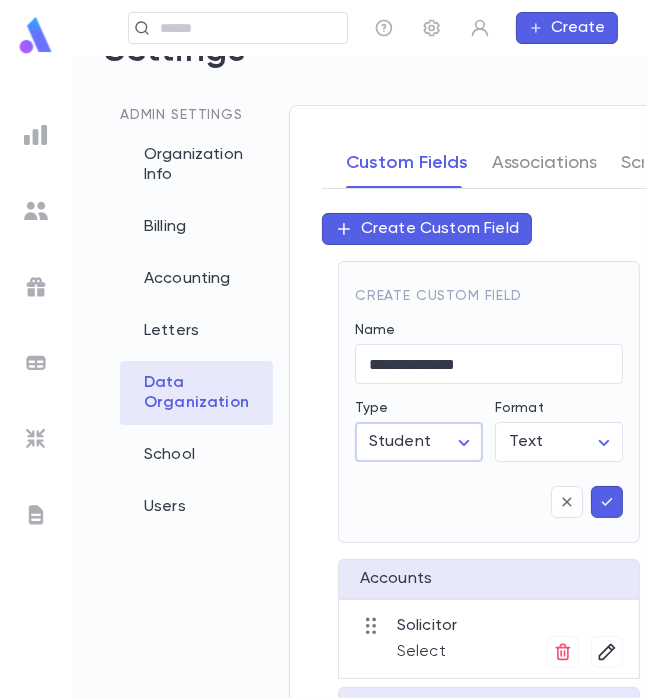 scroll, scrollTop: 58, scrollLeft: 0, axis: vertical 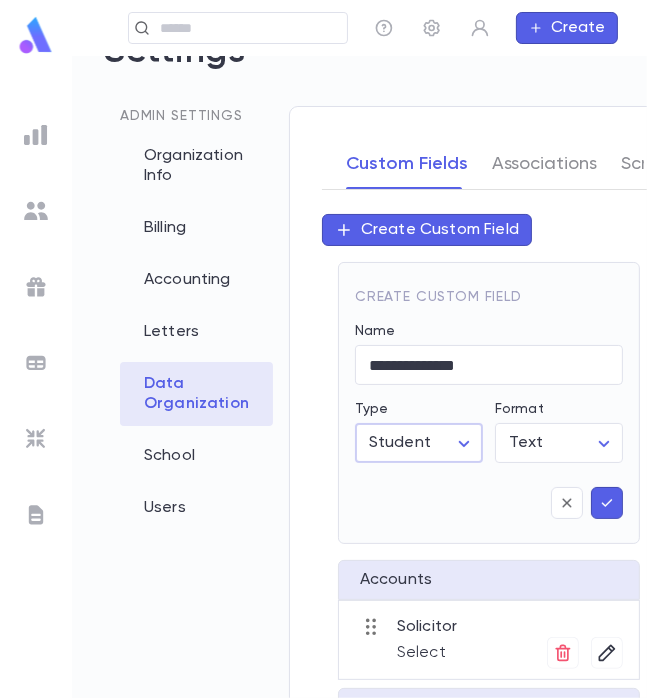 click 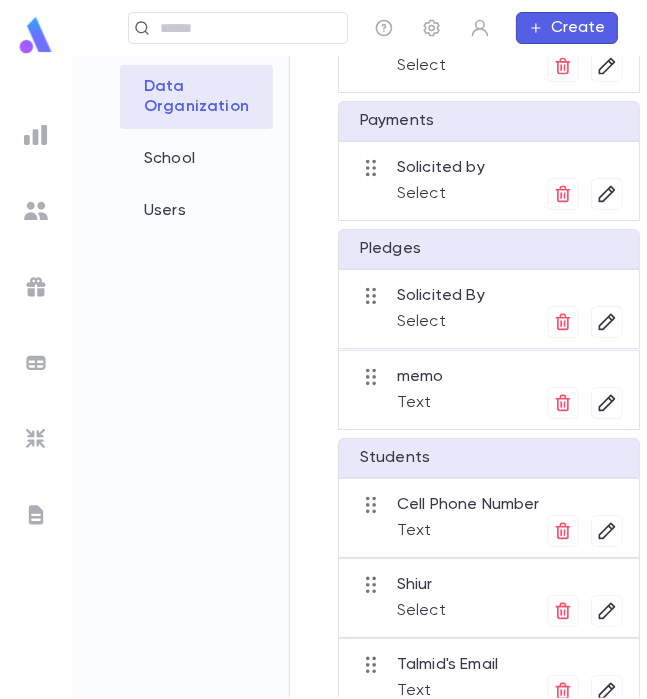 scroll, scrollTop: 430, scrollLeft: 0, axis: vertical 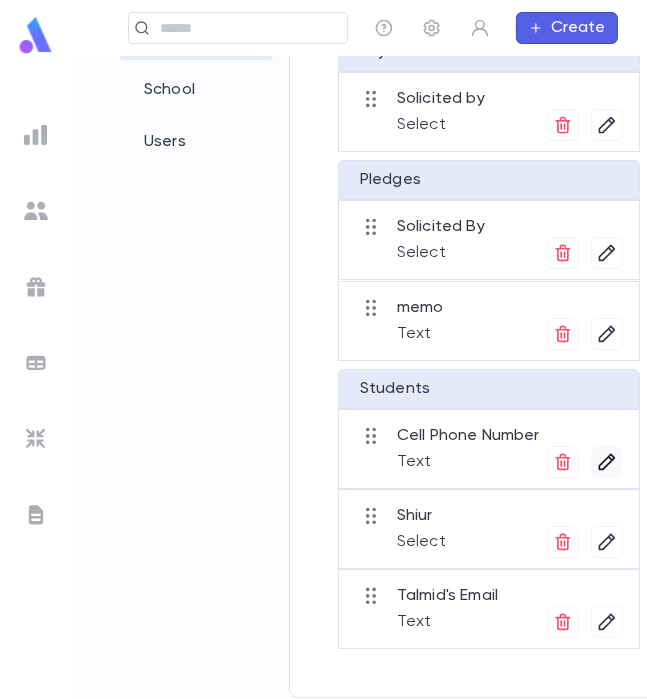 click 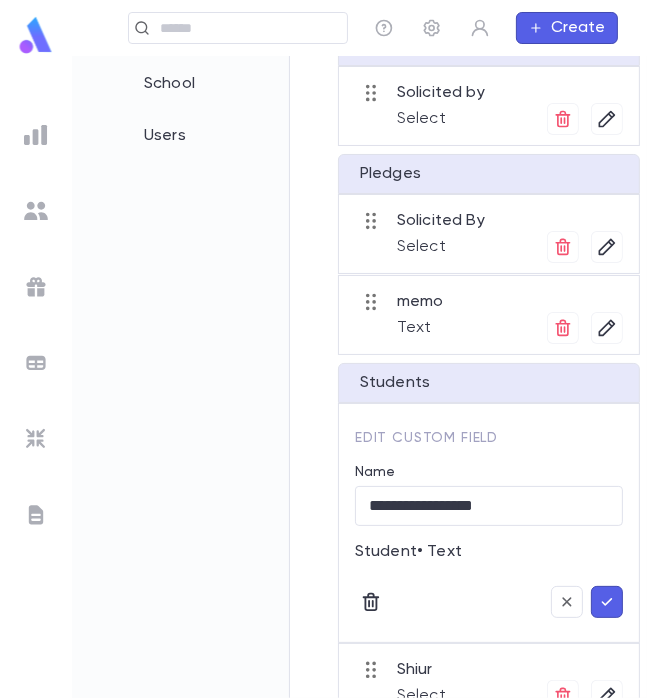 scroll, scrollTop: 590, scrollLeft: 0, axis: vertical 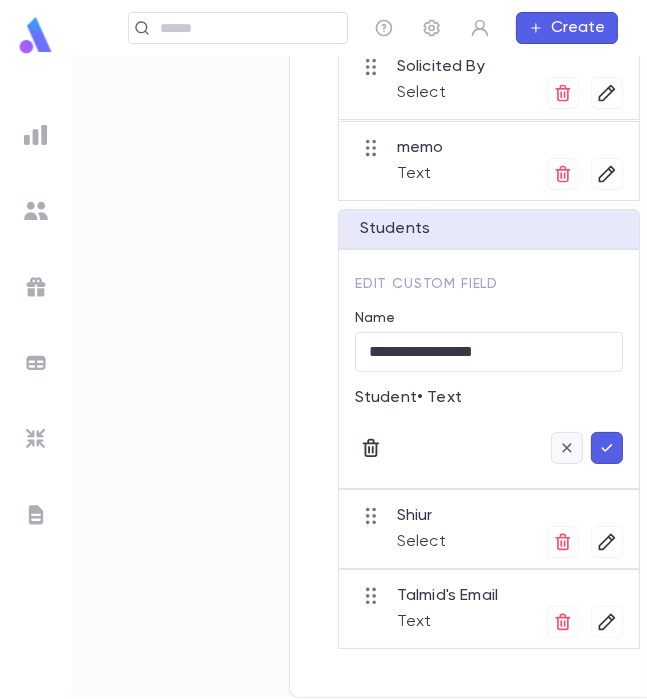 click at bounding box center (567, 448) 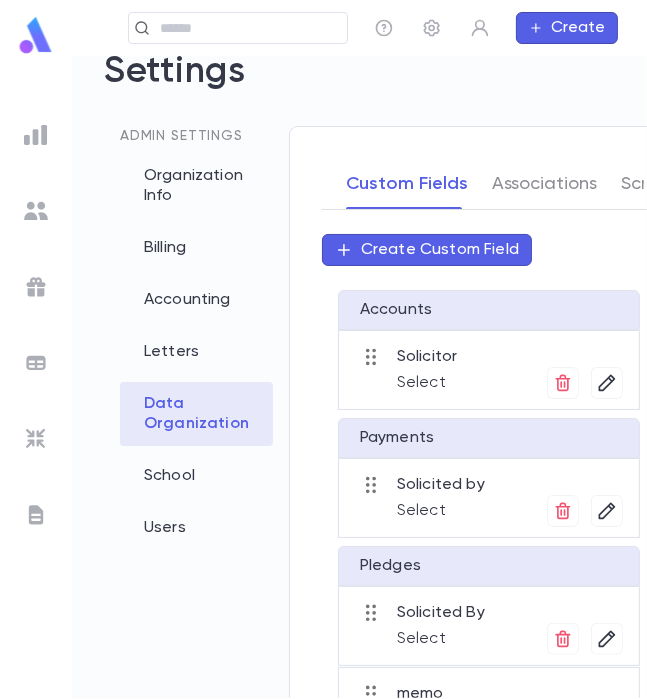 scroll, scrollTop: 0, scrollLeft: 0, axis: both 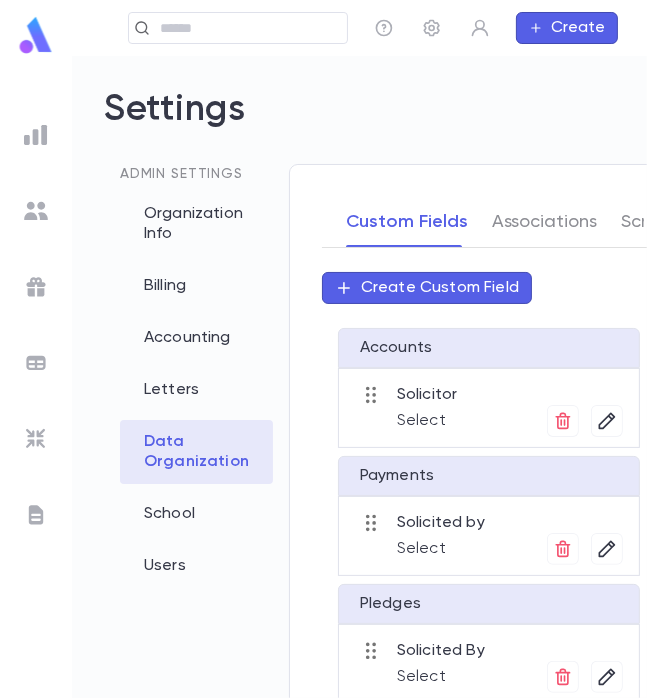 click on "Create Custom Field" at bounding box center [440, 288] 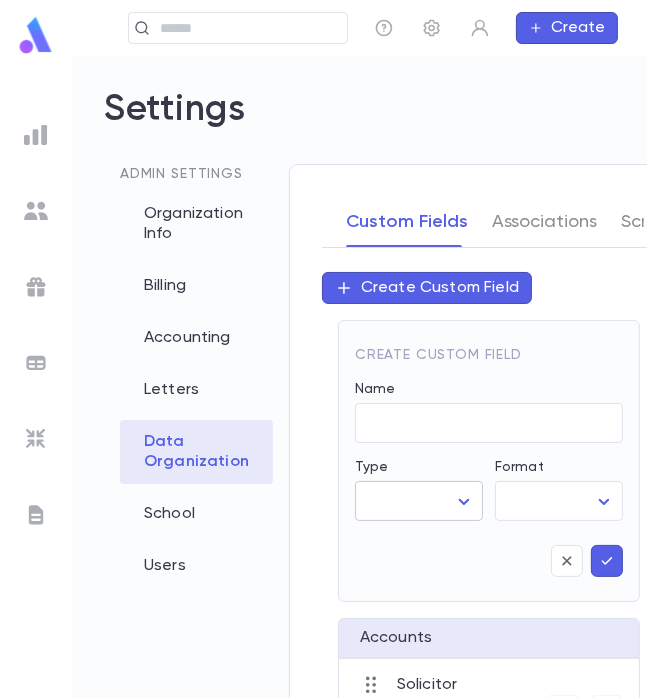 click on "Settings ​  Create Settings Admin Settings Organization Info Billing Accounting Letters Data Organization School Users Custom Fields Associations Scratch Lists Create Custom Field Create Custom Field Name ​ Type ​ ​ Format ​ ​ Account s Solicitor Select Payment s Solicited by Select Pledge s Solicited By Select memo Text Student s Cell Phone Number Text Shiur Select Talmid's Email Text Profile Log out Account Pledge Payment" at bounding box center [323, 377] 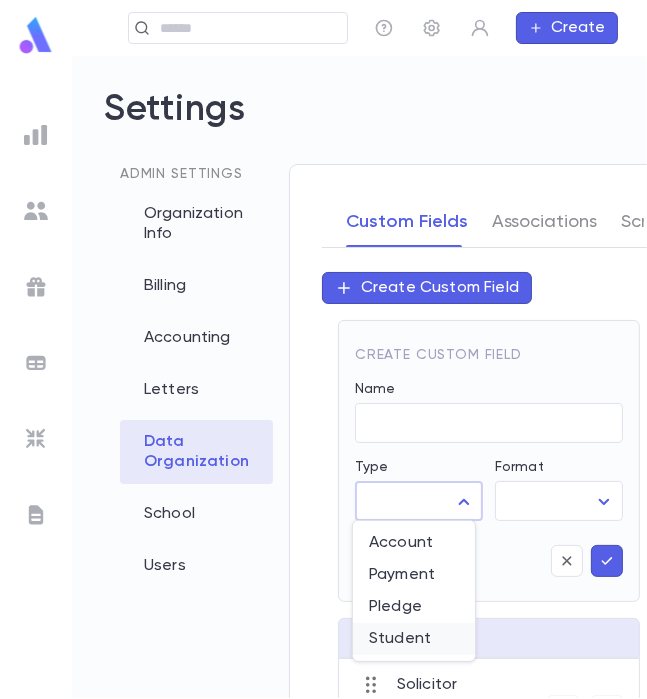 click on "Student" at bounding box center [414, 639] 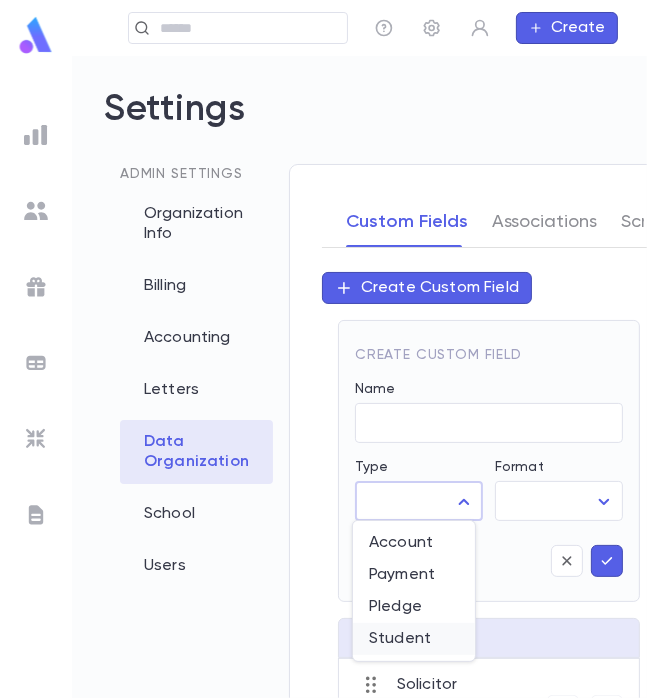 type on "*******" 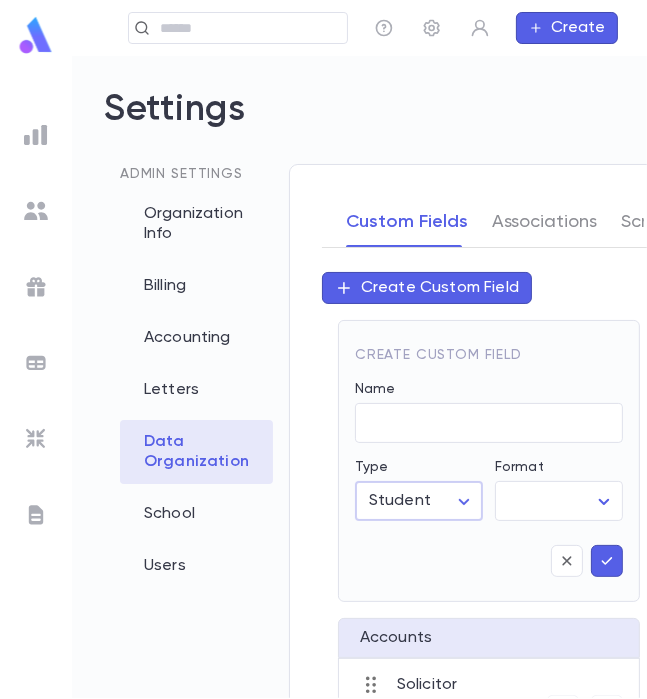 click on "Settings ​  Create Settings Admin Settings Organization Info Billing Accounting Letters Data Organization School Users Custom Fields Associations Scratch Lists Create Custom Field Create Custom Field Name ​ Type Student ******* ​ Format ​ ​ Account s Solicitor Select Payment s Solicited by Select Pledge s Solicited By Select memo Text Student s Cell Phone Number Text Shiur Select Talmid's Email Text Profile Log out Account Pledge Payment" at bounding box center [323, 377] 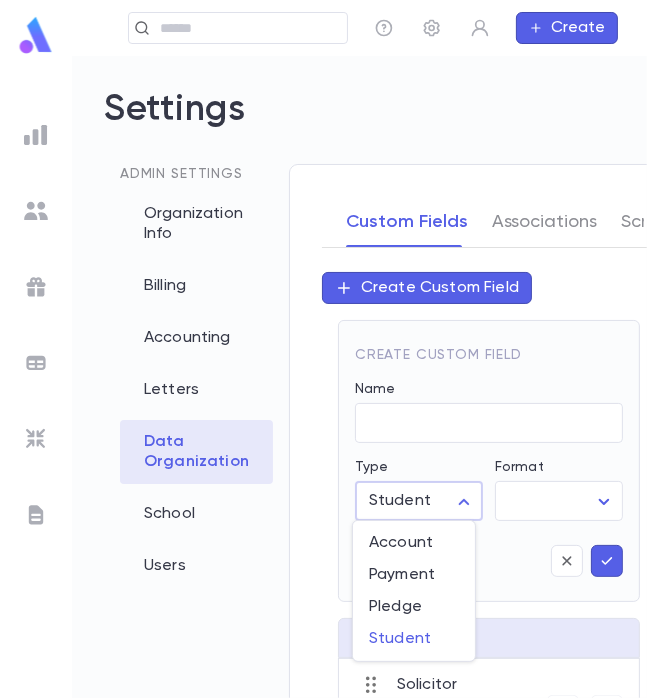 click at bounding box center [323, 349] 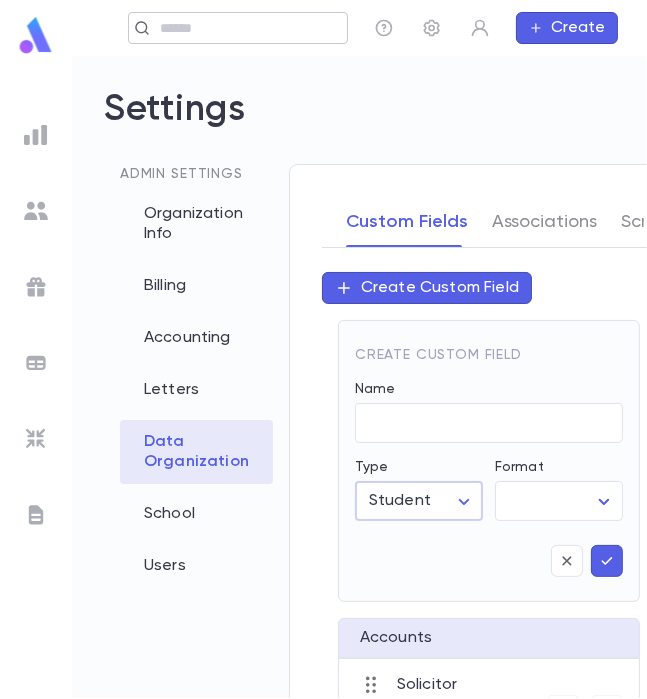 click on "Settings ​  Create" at bounding box center [359, 28] 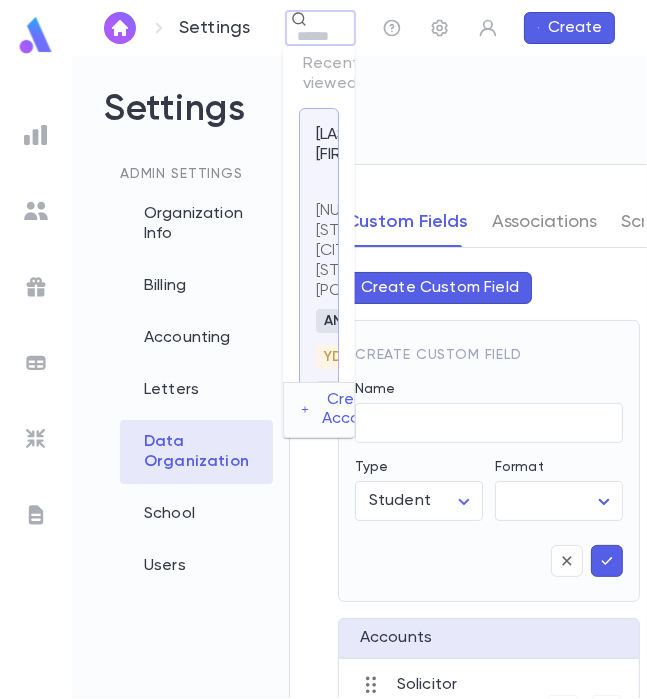 click on "[LAST], [FIRST] DAF Giving 360 [NUMBER] [STREET], [CITY] [STATE] [POSTAL_CODE] ANI YDLAL AirT ANI -Kollel Sponsorship Circle" at bounding box center [319, 265] 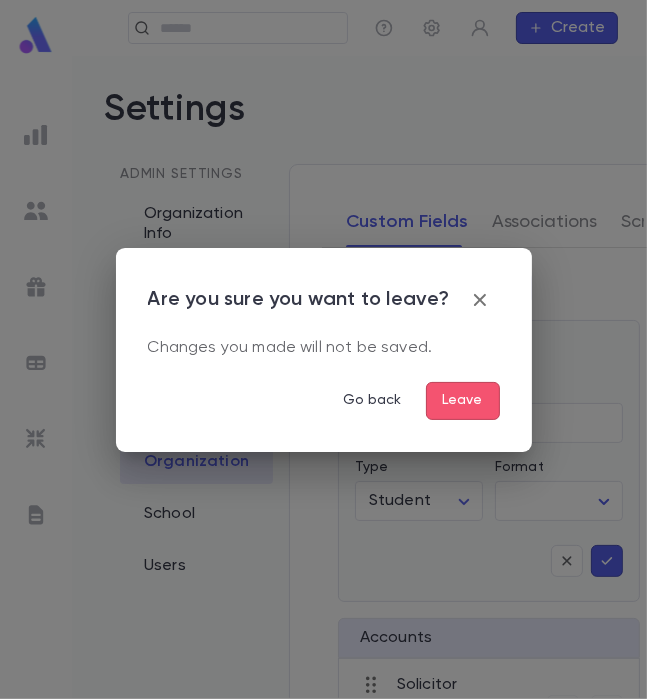click on "Leave" at bounding box center (463, 401) 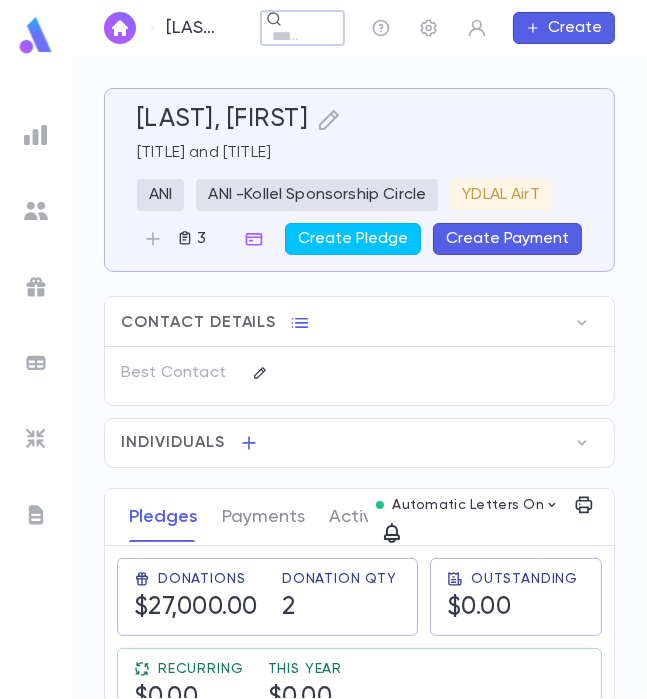 click on "Individuals" at bounding box center [173, 443] 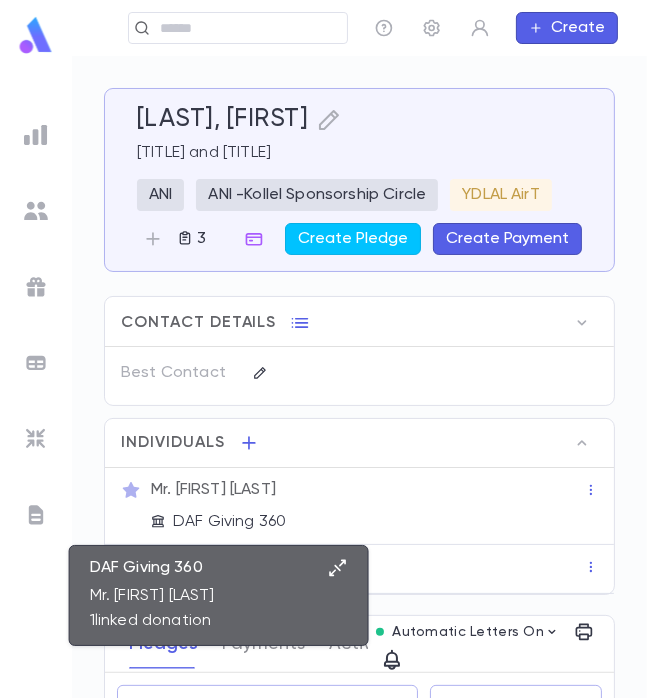 click on "DAF Giving 360" at bounding box center [367, 522] 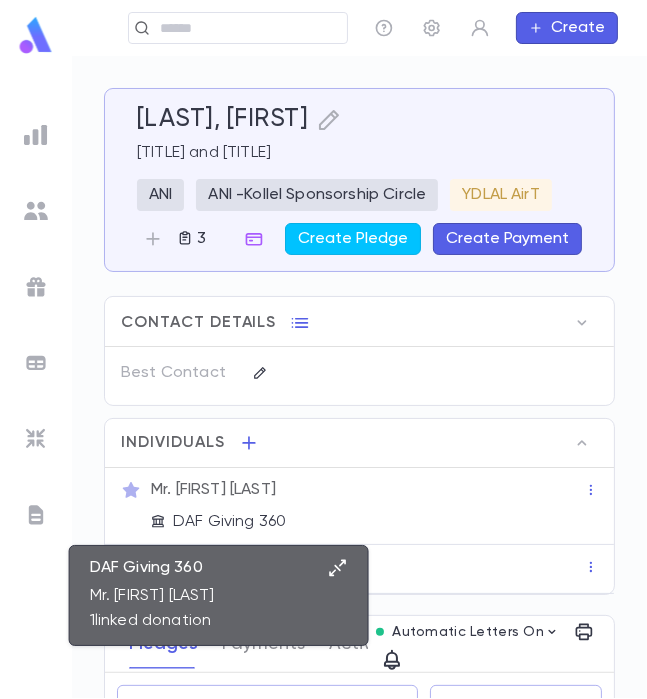 click on "DAF Giving 360" at bounding box center (367, 522) 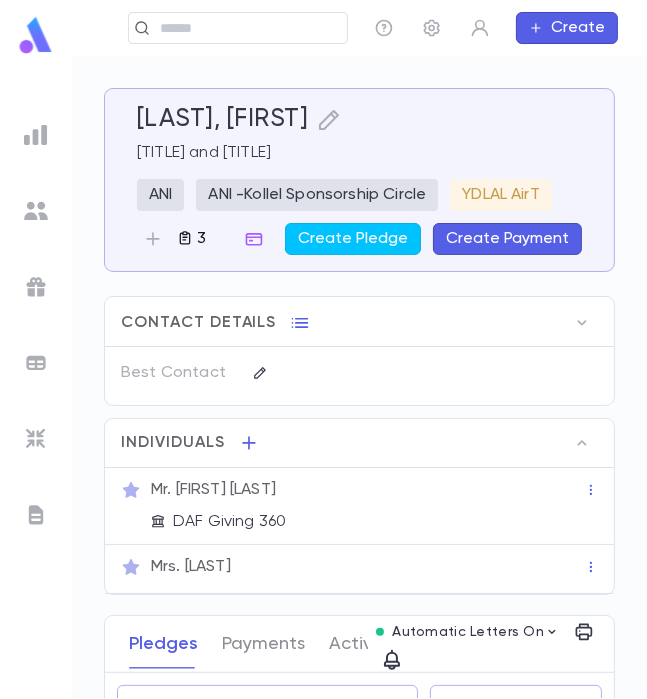 click on "3" at bounding box center (199, 239) 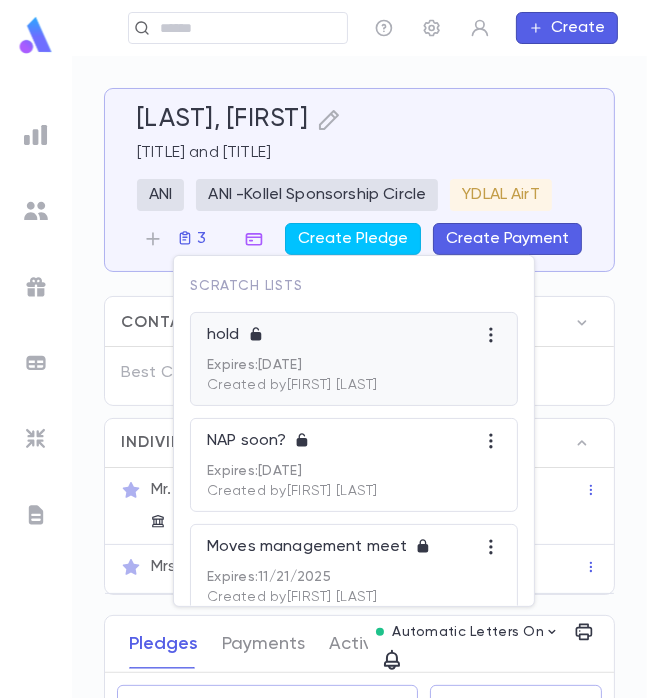 click on "Expires:  [DATE]" at bounding box center [354, 365] 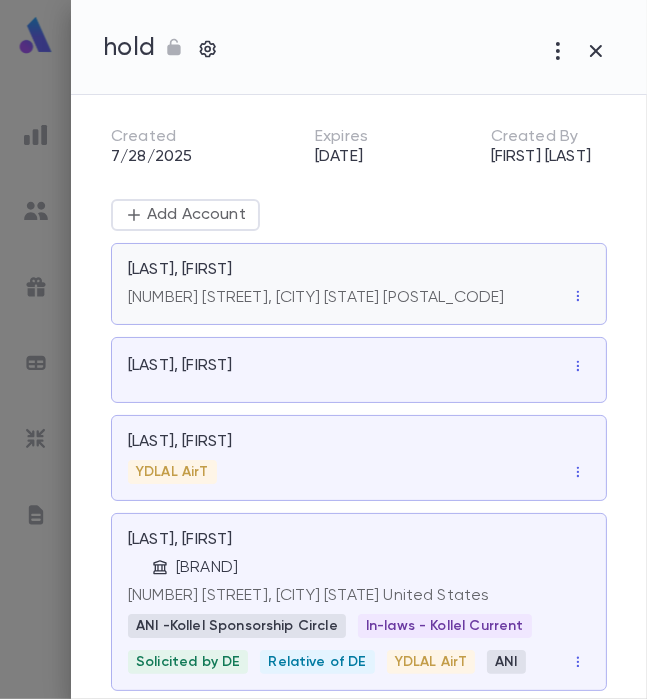 click on "[NUMBER] [STREET], [CITY] [STATE] [POSTAL_CODE]" at bounding box center [316, 298] 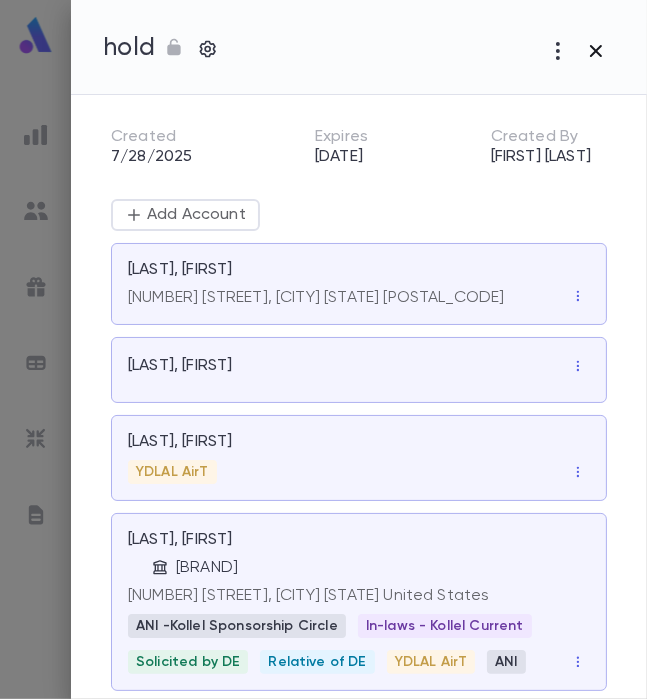 click 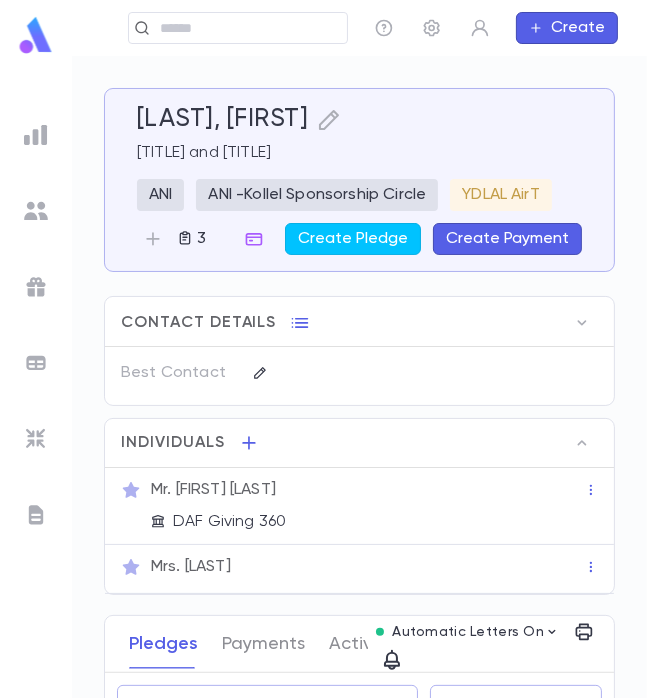 click on "Account ID [NUMBER] Solicitor Individuals Mr. [FIRST] [LAST] [COMPANY] [COMPANY] Pledges Payments Activity Automatic Letters On Donations $[NUMBER] Donation Qty [NUMBER] Outstanding $[NUMBER] Recurring $[NUMBER] This Year $[NUMBER] Date Amount Campaign Group Paid Outstanding Installments Notes [DATE] $[NUMBER] [CAMPAIGN_NAME] General Donation PAID $[NUMBER] [NUMBER] [DATE] $[NUMBER] [CAMPAIGN_NAME] General Donation PAID $[NUMBER] [NUMBER]" at bounding box center (359, 377) 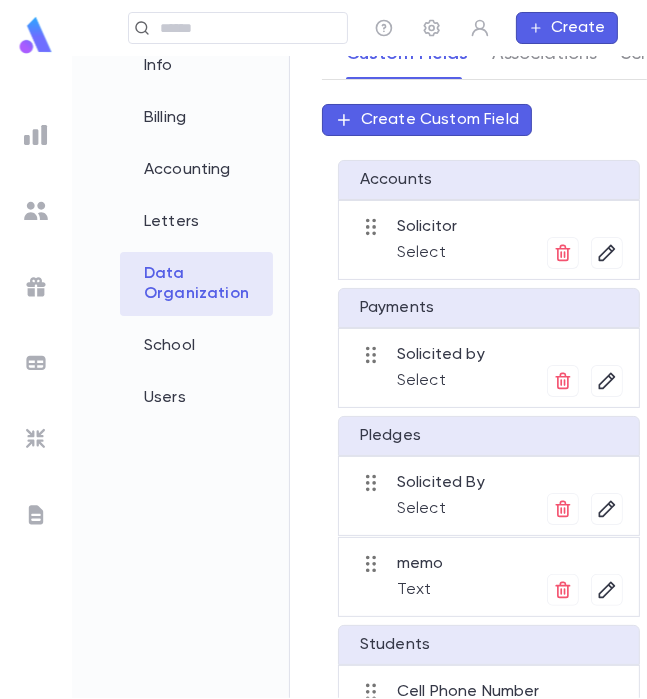 scroll, scrollTop: 0, scrollLeft: 0, axis: both 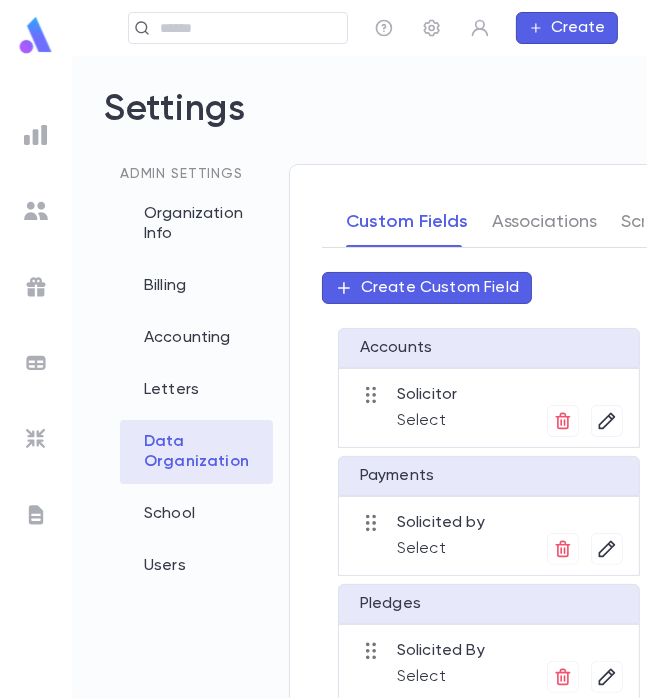 click on "Create Custom Field" at bounding box center (440, 288) 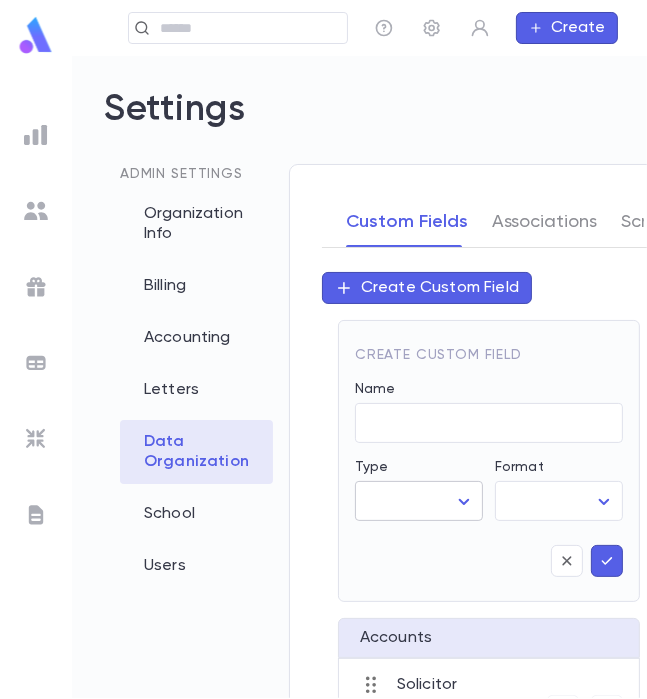 click on "Settings ​  Create Settings Admin Settings Organization Info Billing Accounting Letters Data Organization School Users Custom Fields Associations Scratch Lists Create Custom Field Create Custom Field Name ​ Type ​ ​ Format ​ ​ Account s Solicitor Select Payment s Solicited by Select Pledge s Solicited By Select memo Text Student s Cell Phone Number Text Shiur Select Talmid's Email Text Profile Log out Account Pledge Payment" at bounding box center (323, 377) 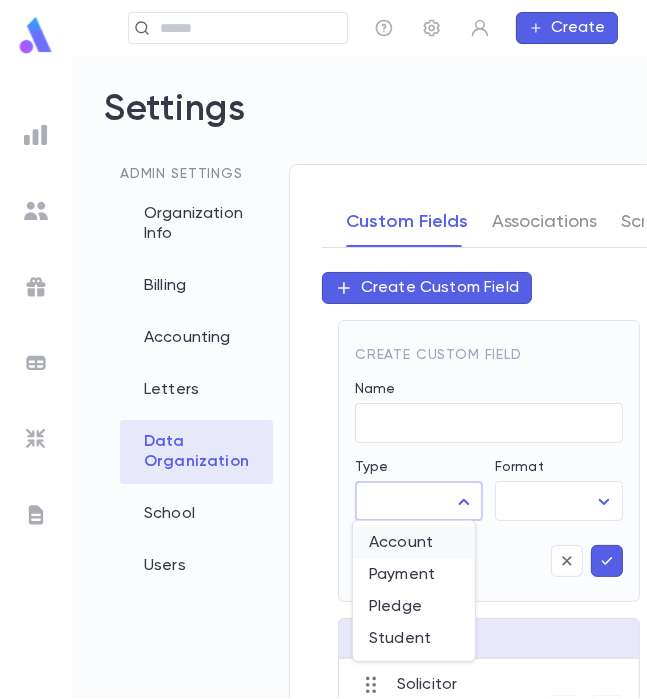 click on "Account" at bounding box center [414, 543] 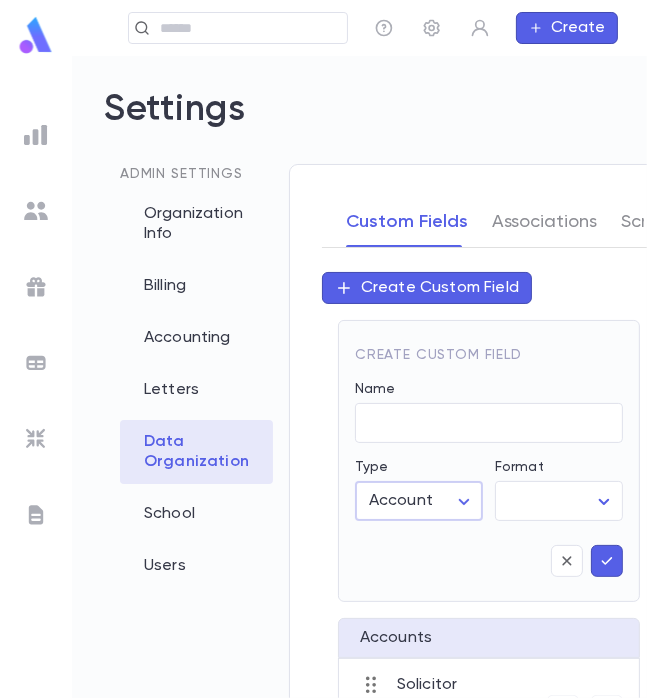 click on "Settings ​  Create Settings Admin Settings Organization Info Billing Accounting Letters Data Organization School Users Custom Fields Associations Scratch Lists Create Custom Field Create Custom Field Name ​ Type Account ******* ​ Format ​ ​ Account s Solicitor Select Payment s Solicited by Select Pledge s Solicited By Select memo Text Student s Cell Phone Number Text Shiur Select Talmid's Email Text Profile Log out Account Pledge Payment" at bounding box center [323, 377] 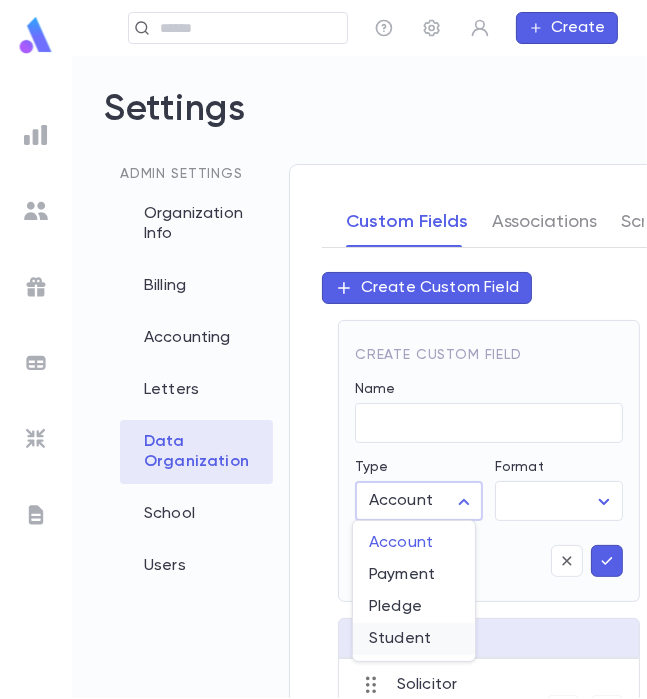 click on "Student" at bounding box center [414, 639] 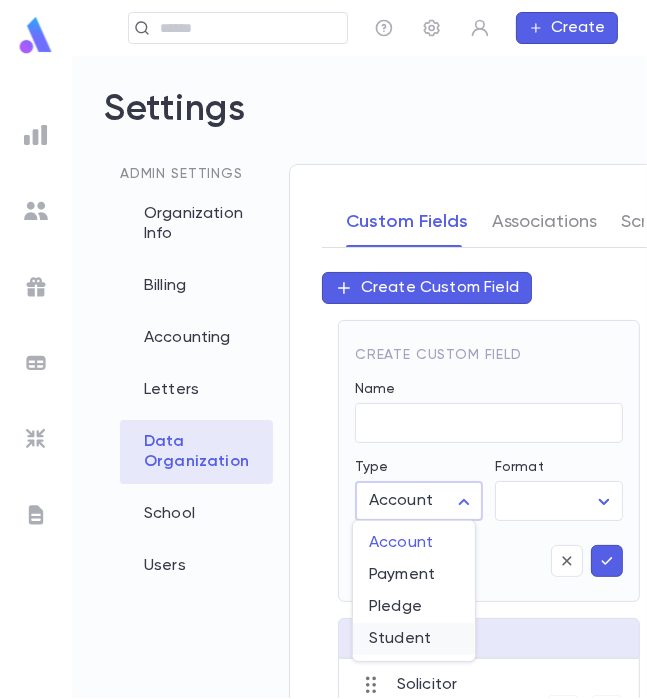 type on "*******" 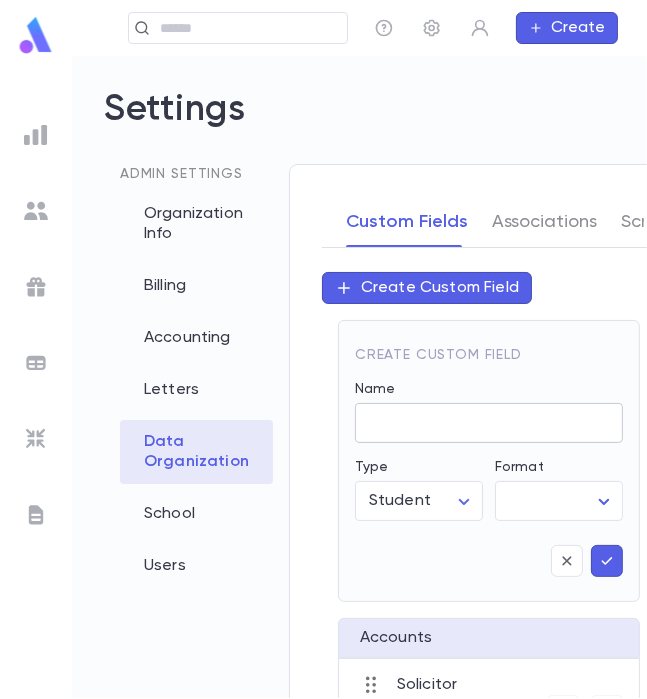 click on "Name" at bounding box center (489, 423) 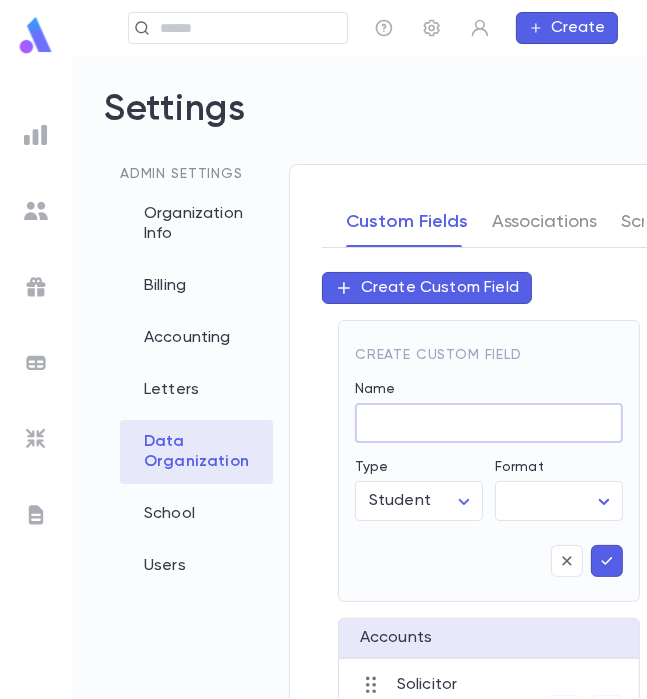 paste on "**********" 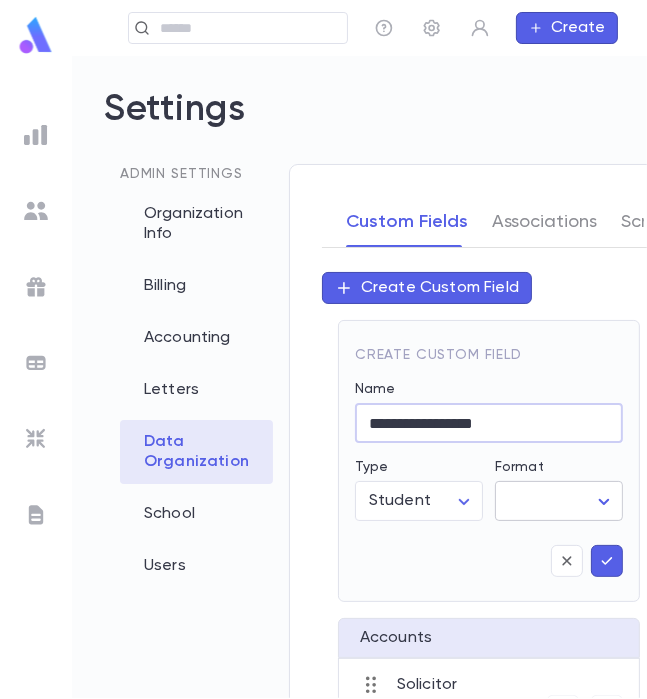 type on "**********" 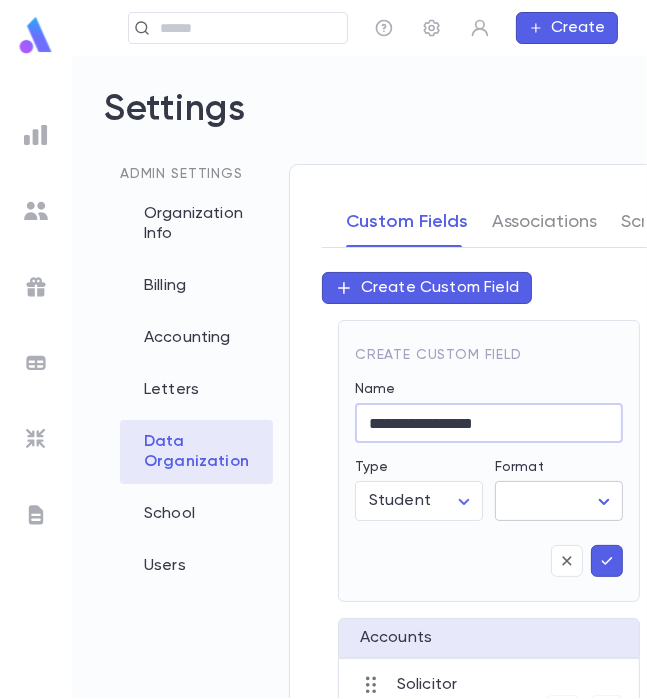 click on "**********" at bounding box center [323, 377] 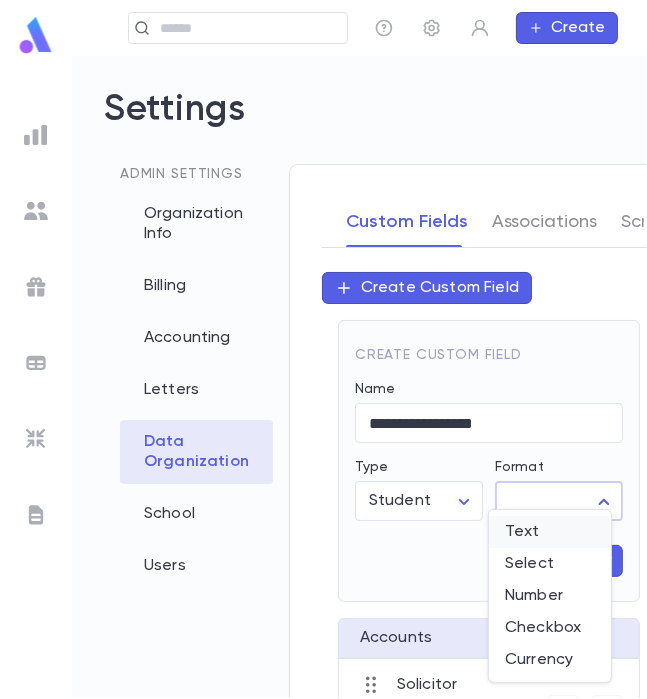 click on "Text" at bounding box center [550, 532] 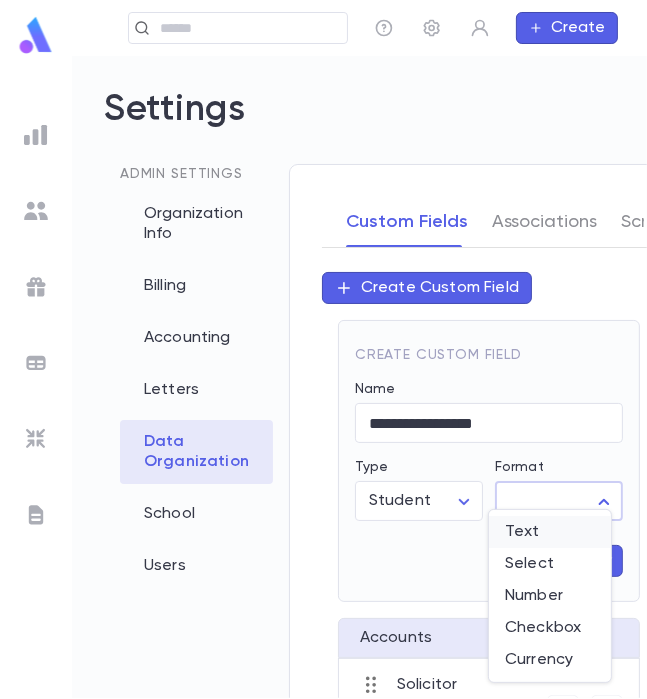type on "****" 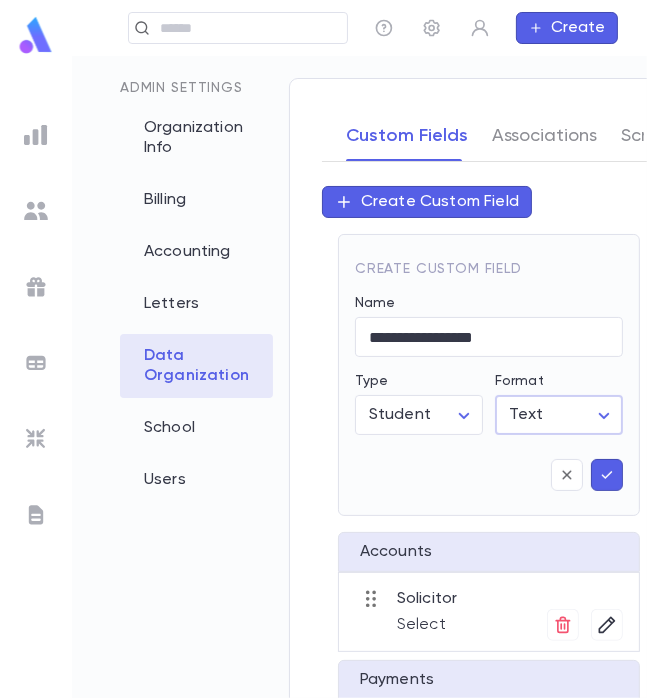 scroll, scrollTop: 88, scrollLeft: 0, axis: vertical 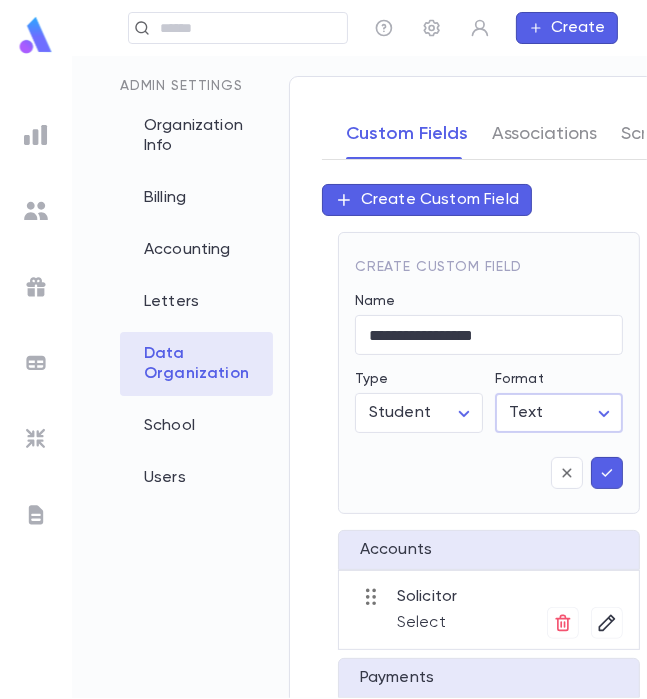 click 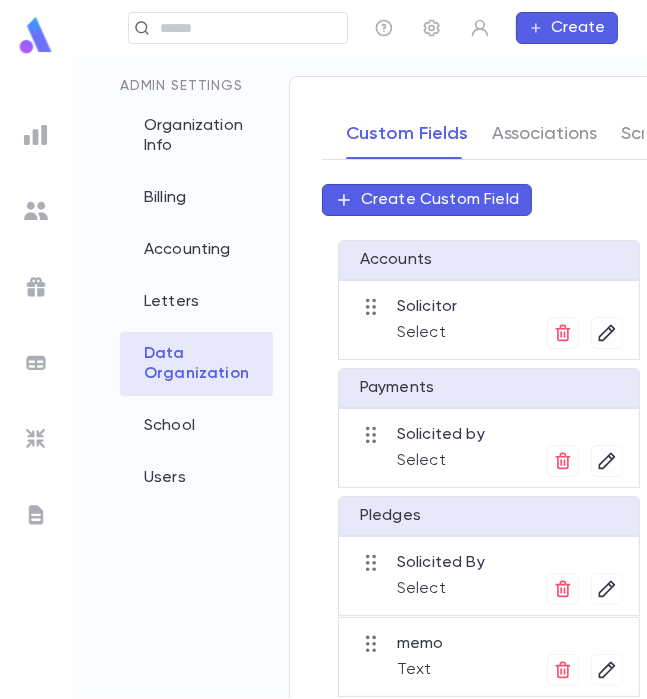 click on "Create Custom Field" at bounding box center (440, 200) 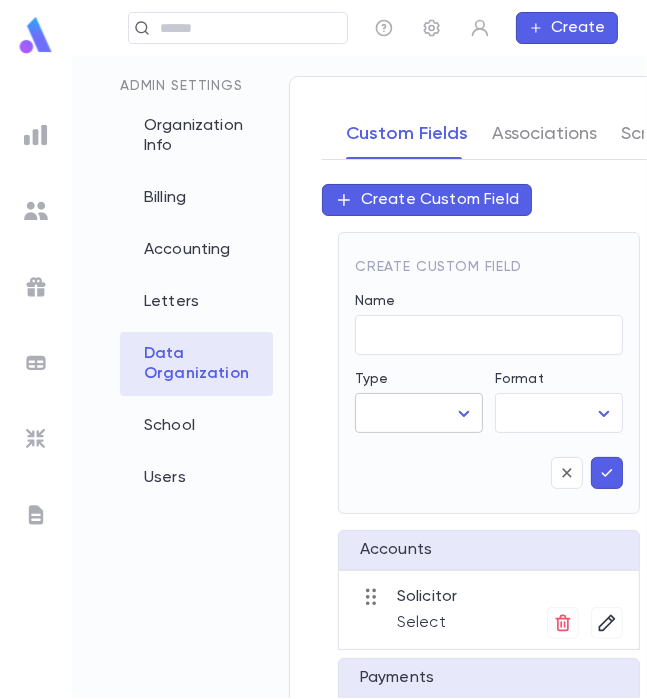 click on "Settings ​  Create Settings Admin Settings Organization Info Billing Accounting Letters Data Organization School Users Custom Fields Associations Scratch Lists Create Custom Field Create Custom Field Name ​ Type ​ ​ Format ​ ​ Account s Solicitor Select Payment s Solicited by Select Pledge s Solicited By Select memo Text Student s Cell Phone Number Text Shiur Select Talmid's Email Text Father’s employer Text Profile Log out Account Pledge Payment" at bounding box center [323, 377] 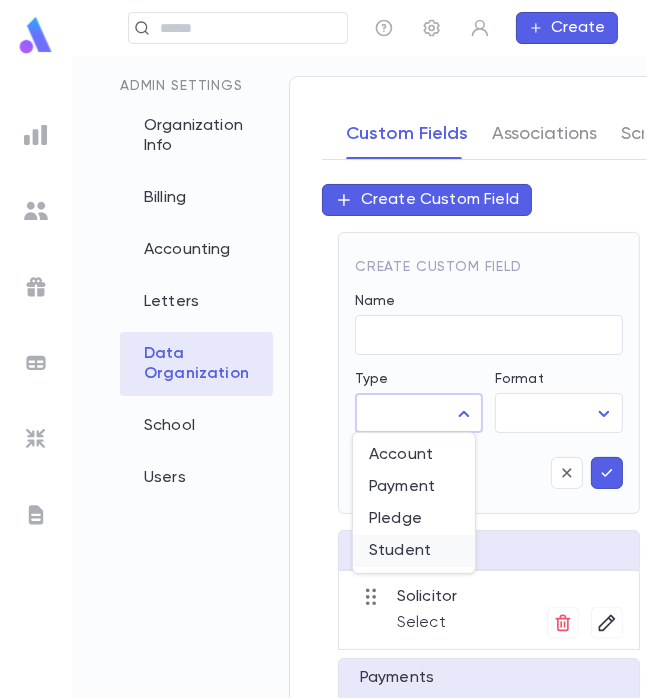 click on "Student" at bounding box center [414, 551] 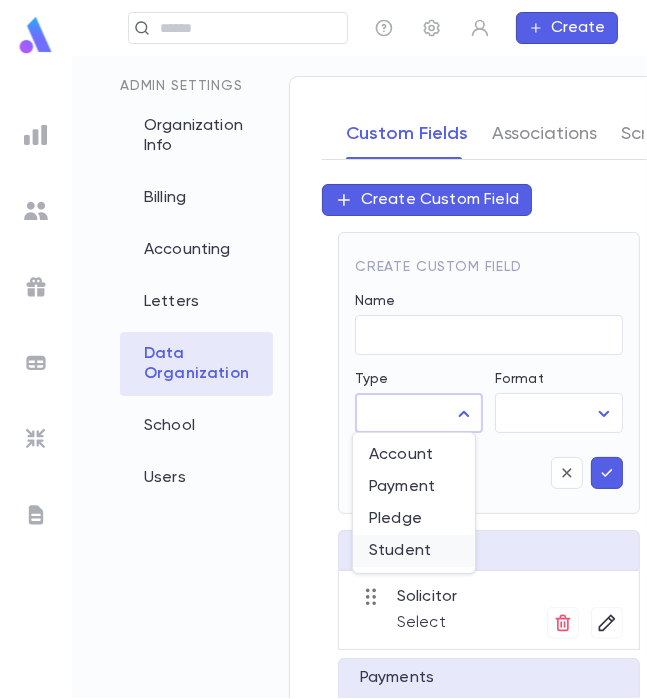 type on "*******" 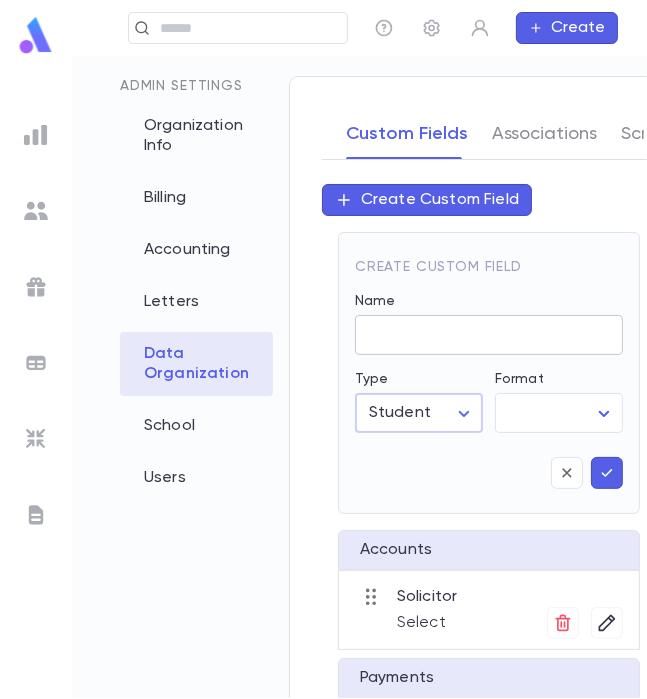 click on "Name" at bounding box center (489, 335) 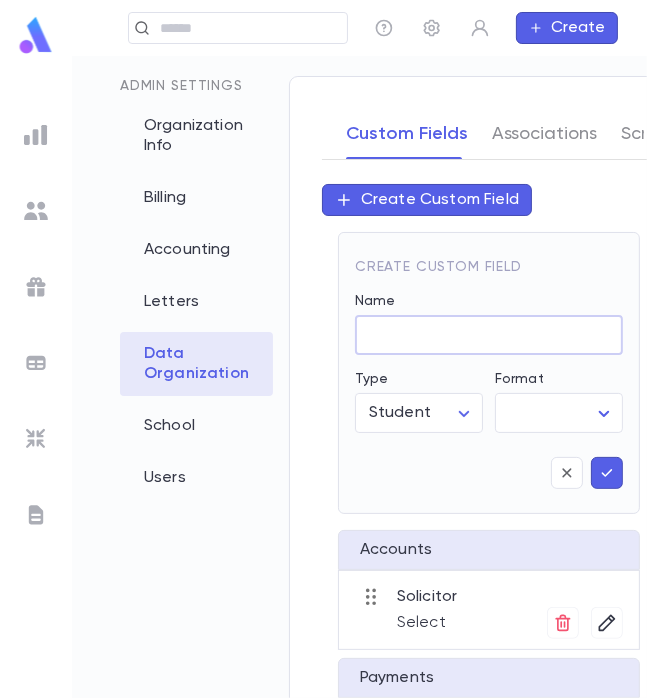 paste on "**********" 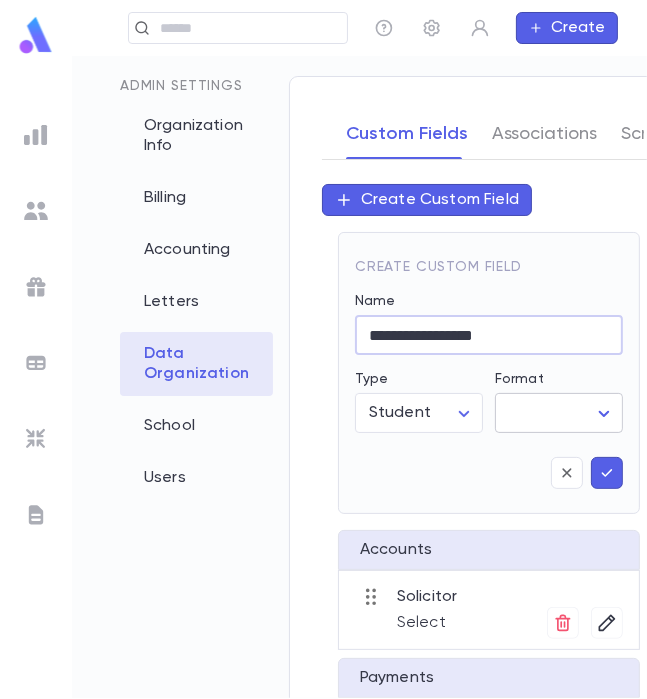type on "**********" 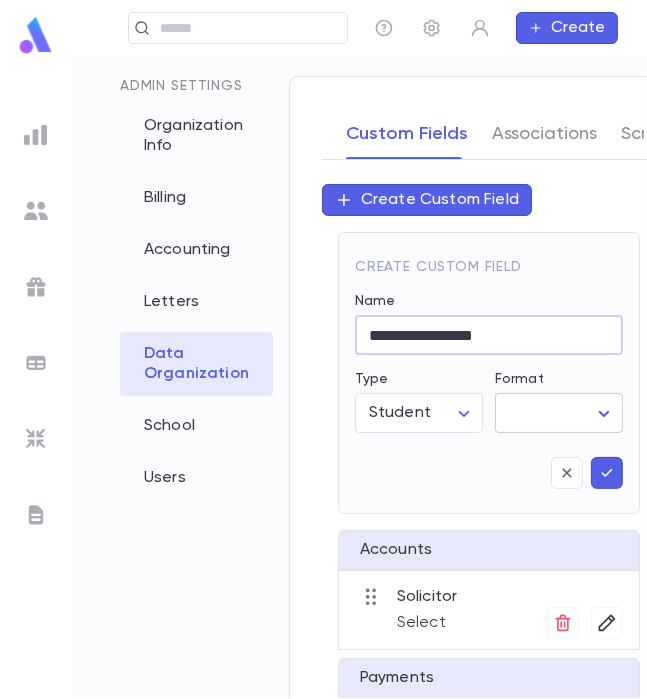click on "**********" at bounding box center (323, 377) 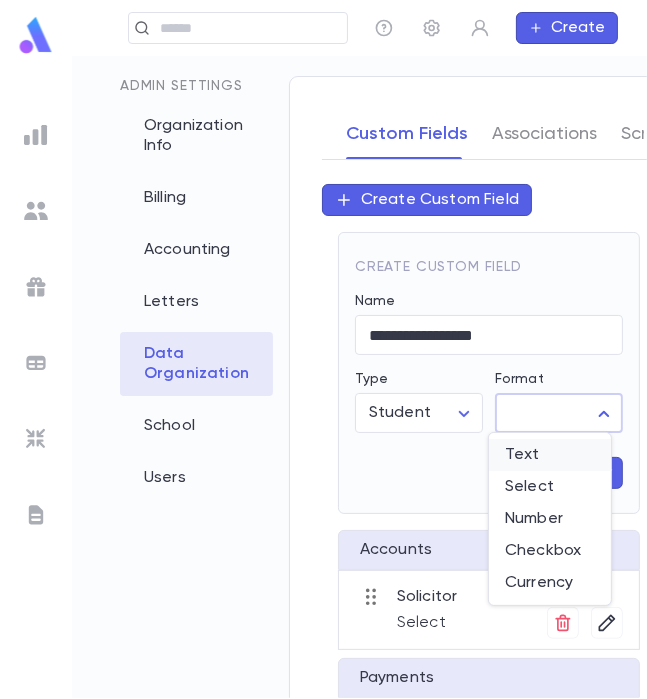 click on "Text" at bounding box center [550, 455] 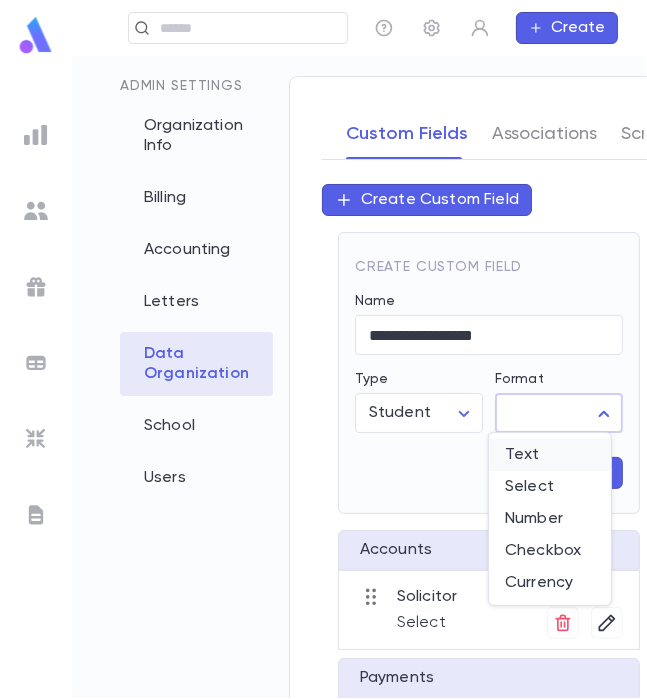 type on "****" 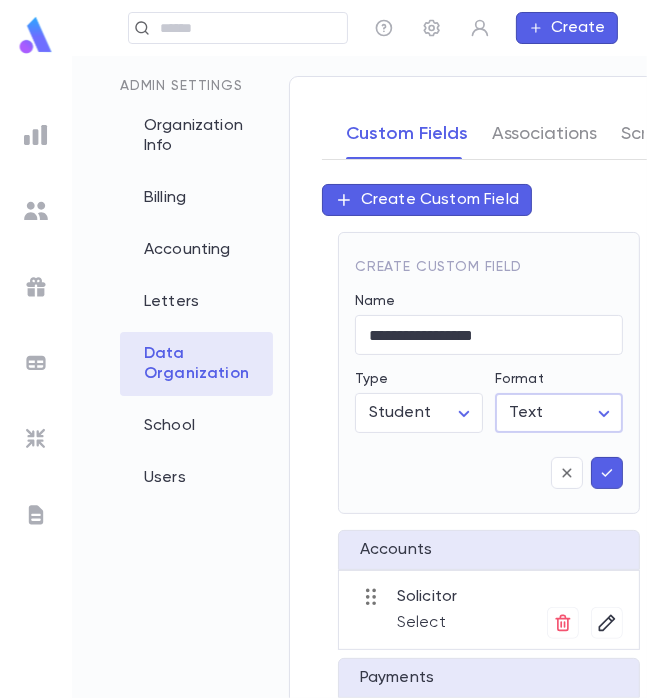 click 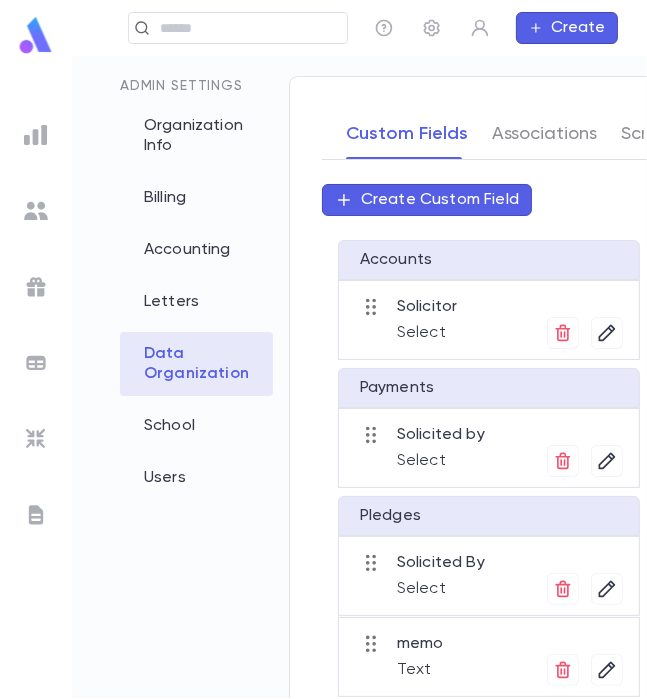 click on "Create Custom Field" at bounding box center [440, 200] 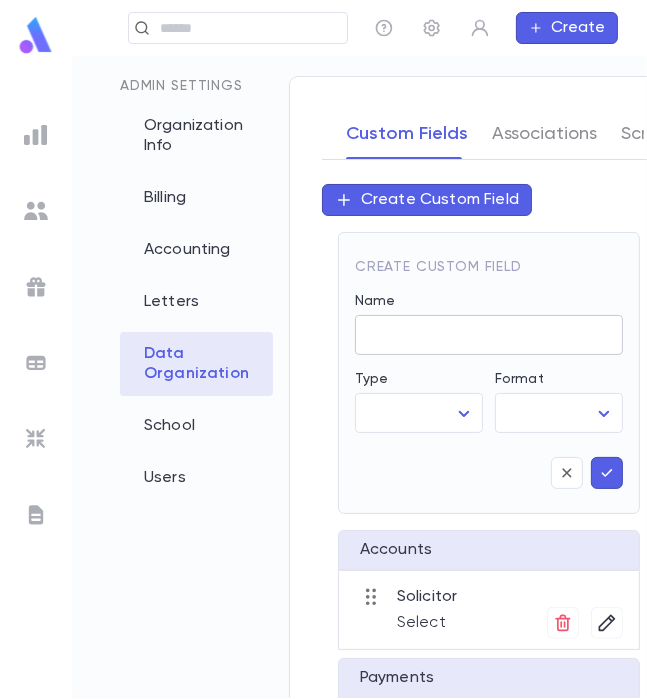 click on "Name" at bounding box center [489, 335] 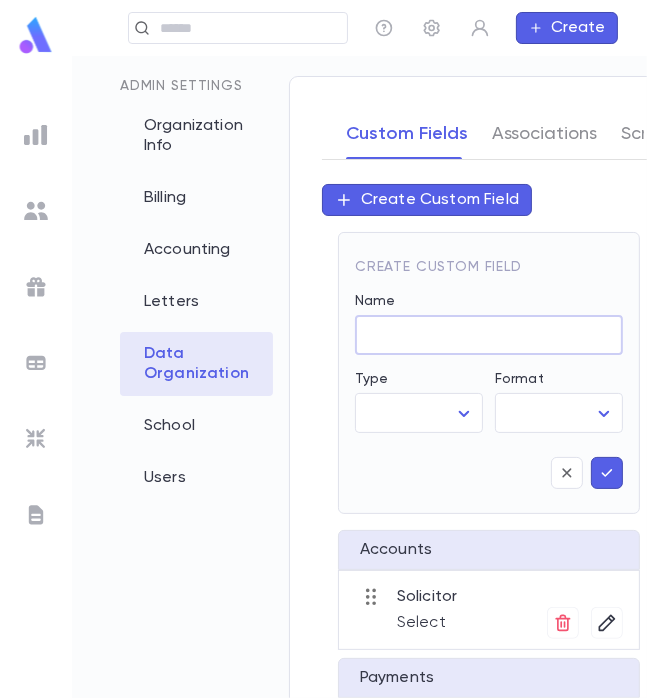 paste on "**********" 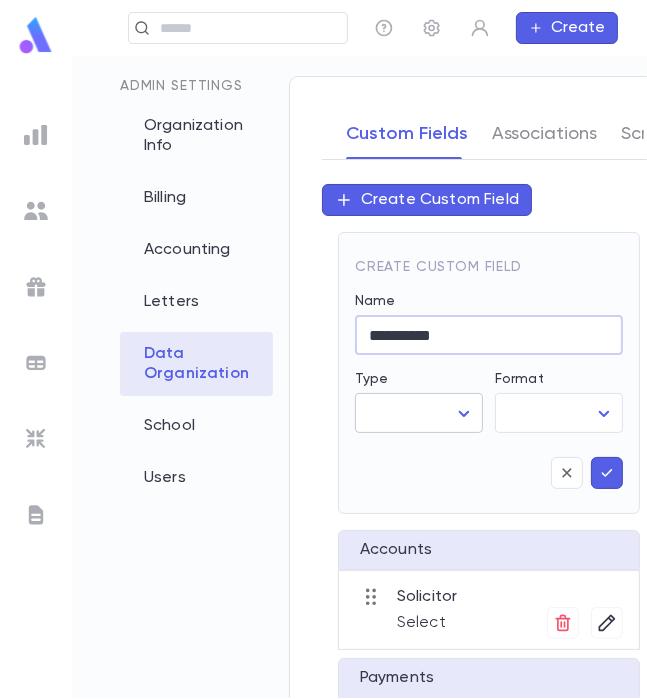 type on "**********" 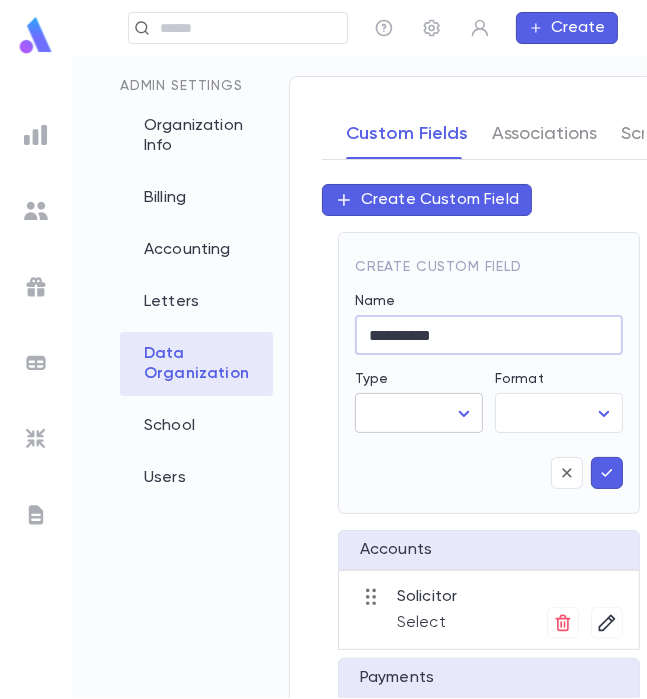 click on "**********" at bounding box center [323, 377] 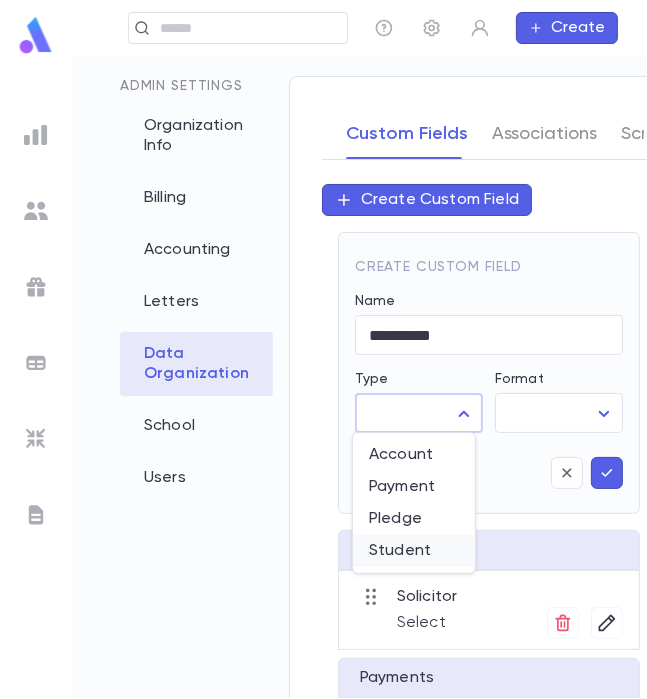 click on "Student" at bounding box center [414, 551] 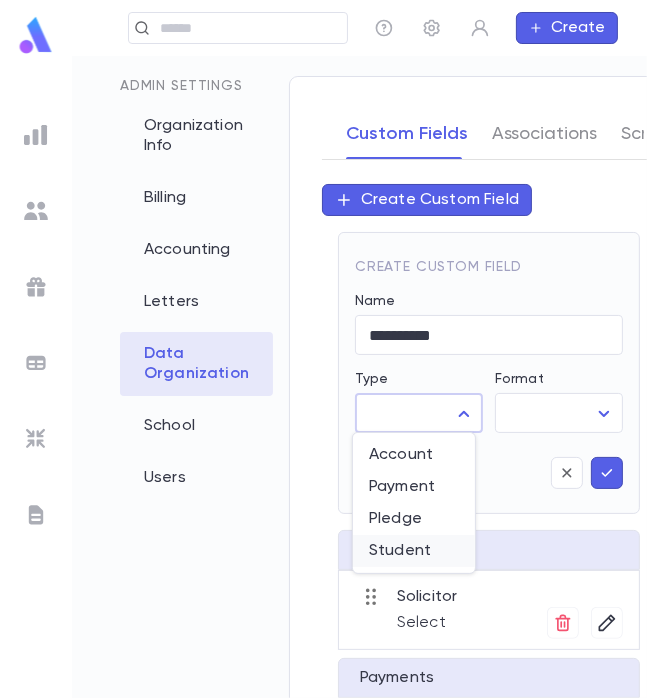 type on "*******" 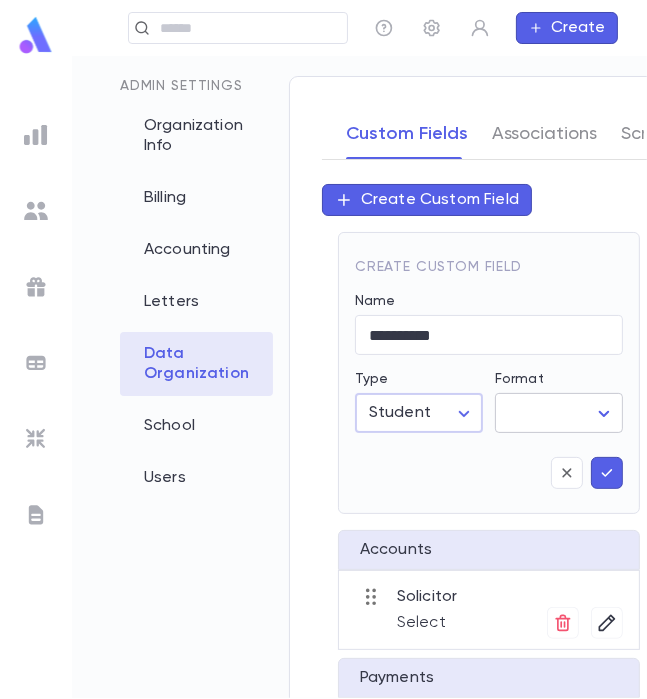 click on "Mrs. [LAST]" at bounding box center [323, 377] 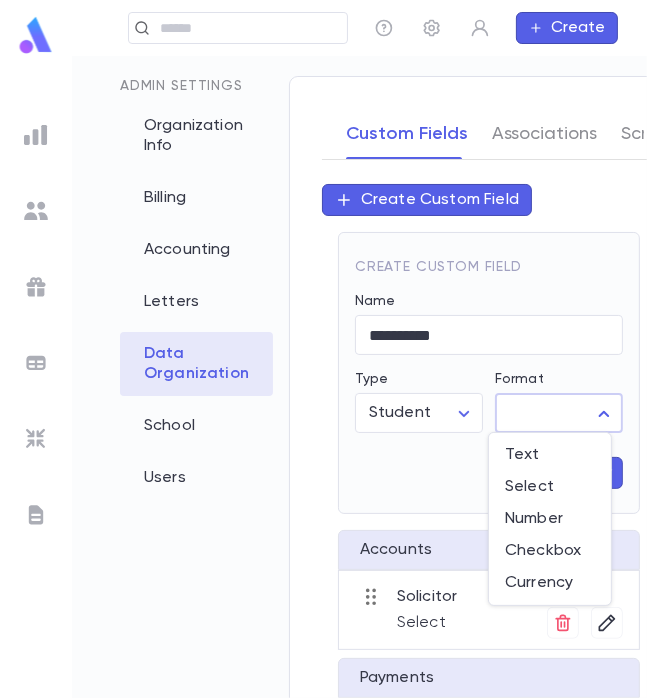 type 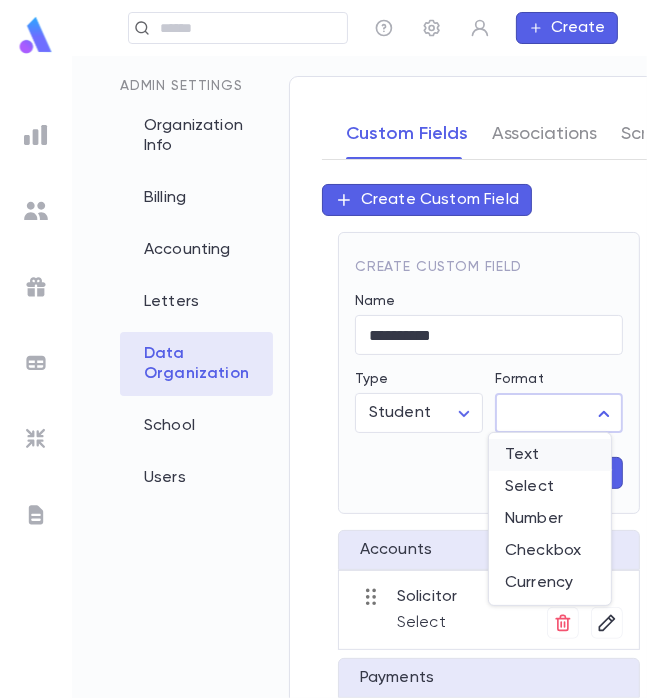 click on "Text" at bounding box center [550, 455] 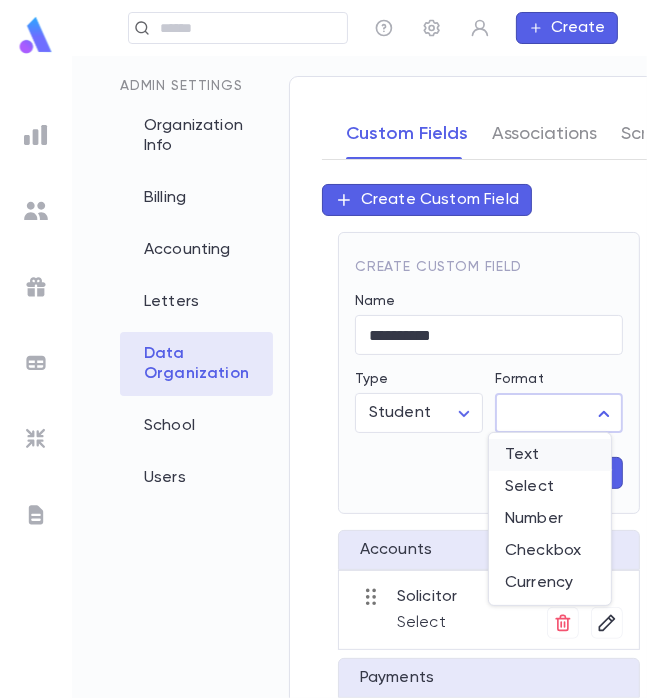 type on "****" 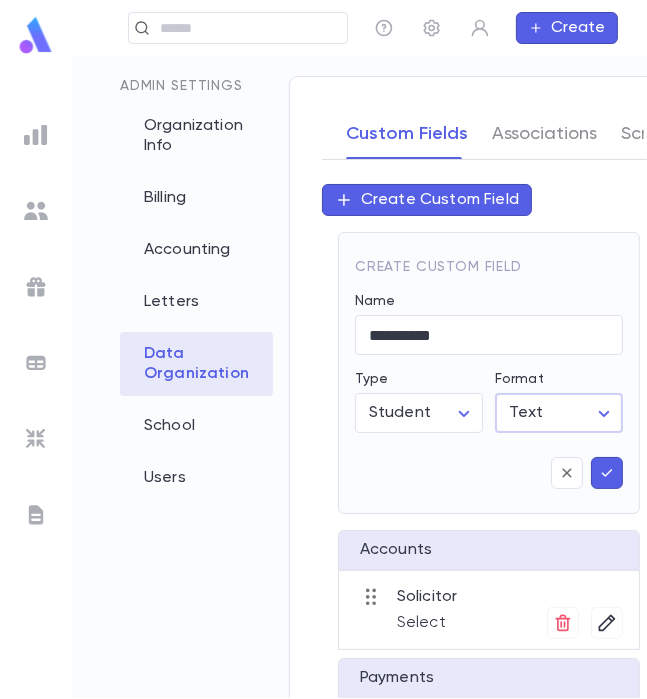 click 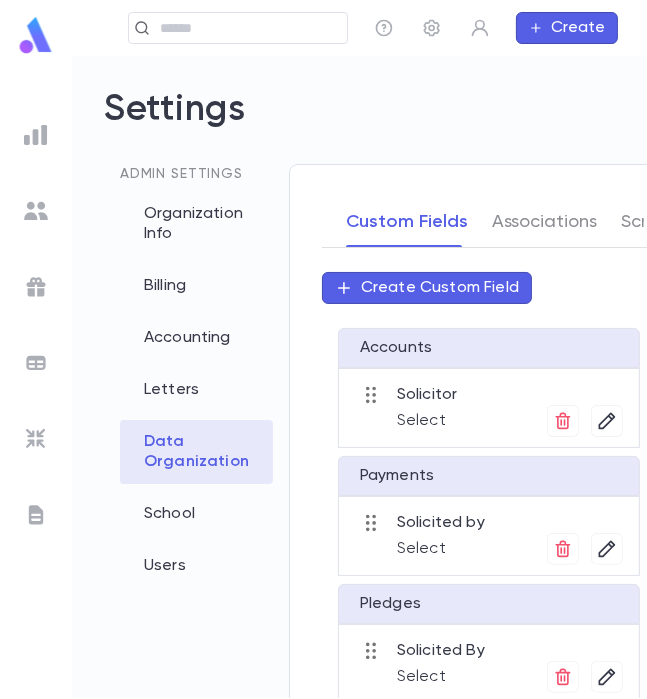 scroll, scrollTop: 0, scrollLeft: 35, axis: horizontal 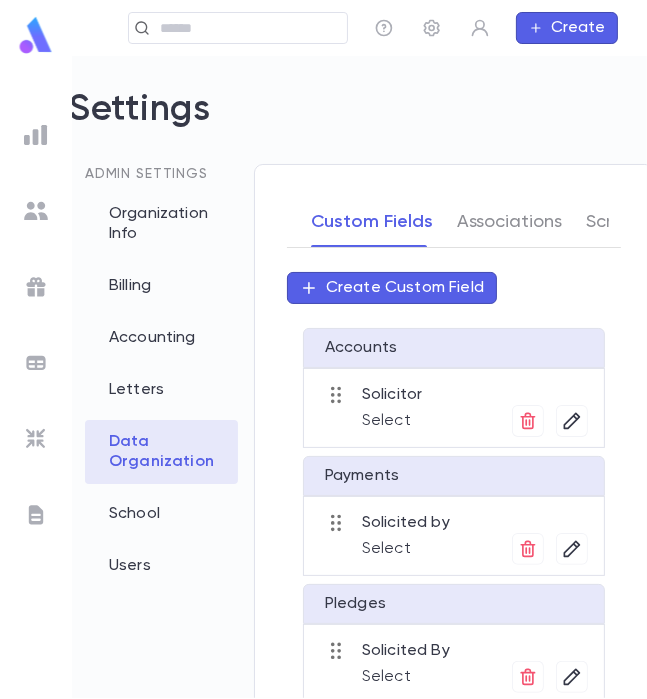 click on "Create Custom Field" at bounding box center (405, 288) 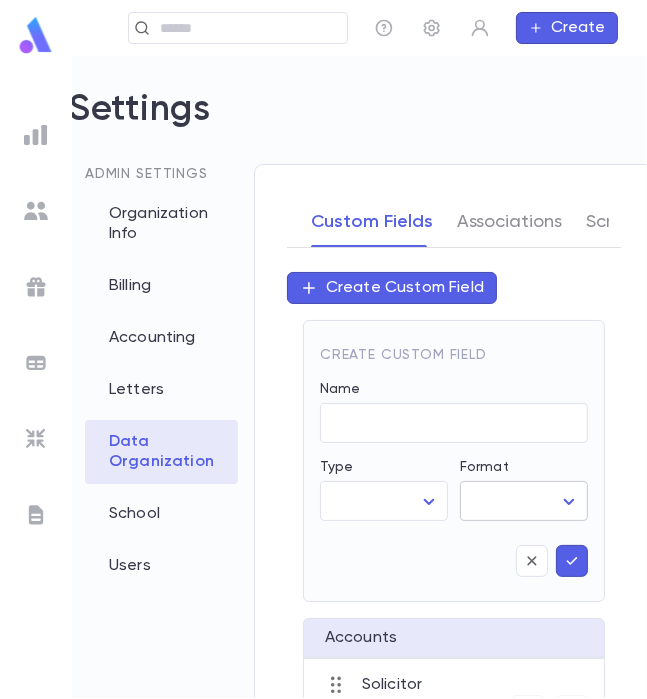 click on "Settings ​  Create Settings Admin Settings Organization Info Billing Accounting Letters Data Organization School Users Custom Fields Associations Scratch Lists Create Custom Field Create Custom Field Name ​ Type ​ ​ Format ​ ​ Account s Solicitor Select Payment s Solicited by Select Pledge s Solicited By Select memo Text Student s Cell Phone Number Text Shiur Select Talmid's Email Text Father’s employer Text Mother’s employer Text Family Rov Text Profile Log out Account Pledge Payment" at bounding box center (323, 377) 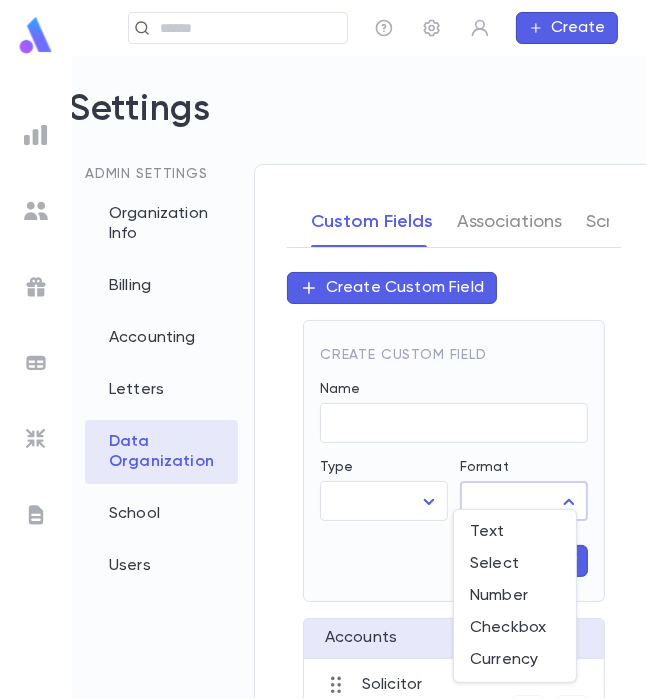 click at bounding box center [323, 349] 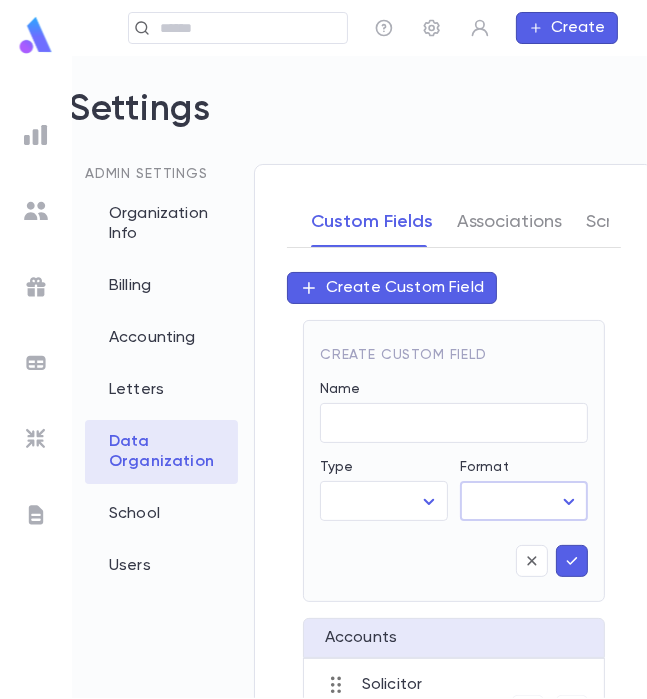 click on "Settings ​  Create Settings Admin Settings Organization Info Billing Accounting Letters Data Organization School Users Custom Fields Associations Scratch Lists Create Custom Field Create Custom Field Name ​ Type ​ ​ Format ​ ​ Account s Solicitor Select Payment s Solicited by Select Pledge s Solicited By Select memo Text Student s Cell Phone Number Text Shiur Select Talmid's Email Text Father’s employer Text Mother’s employer Text Family Rov Text Profile Log out Account Pledge Payment" at bounding box center [323, 377] 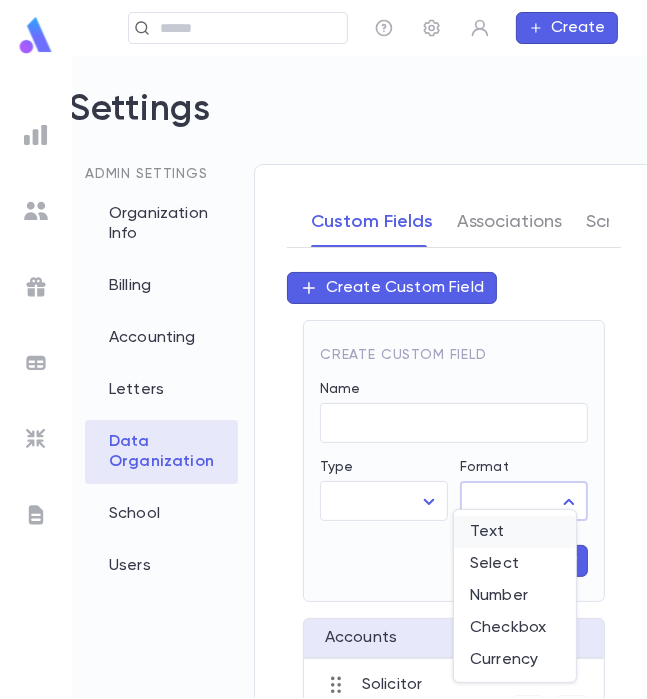 click on "Text" at bounding box center [515, 532] 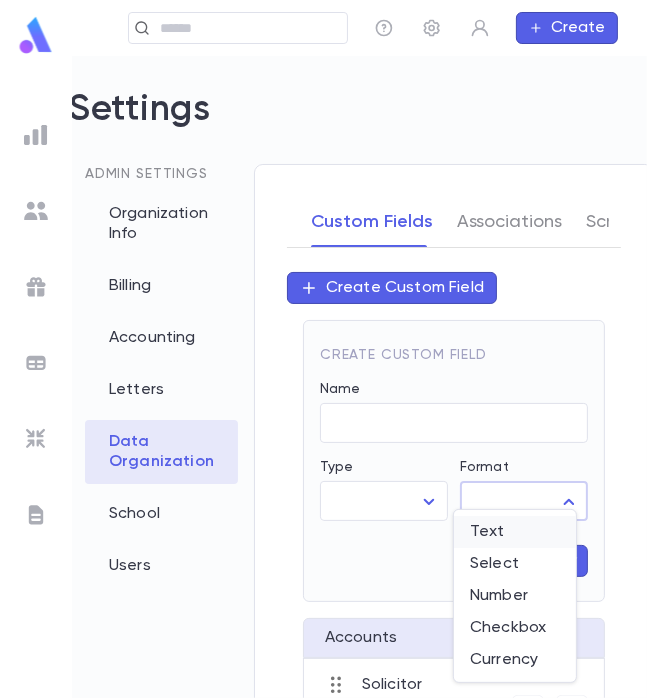 type on "****" 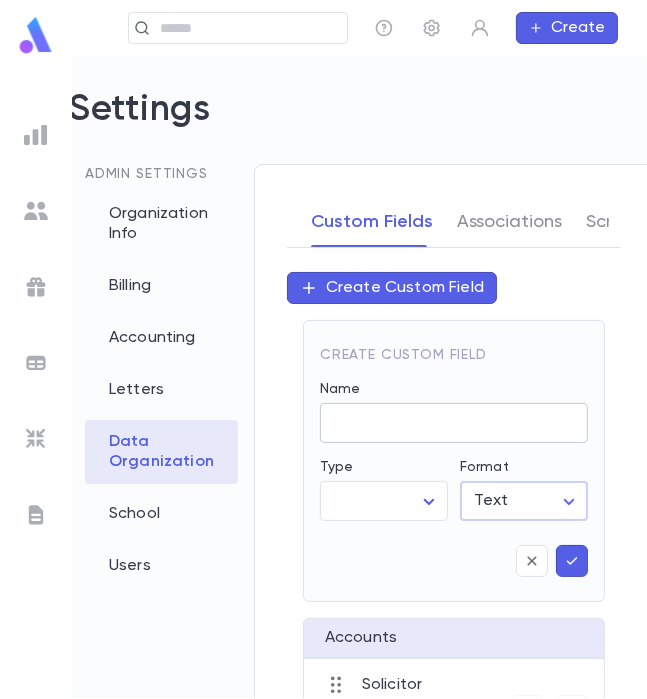 click on "Name" at bounding box center (454, 423) 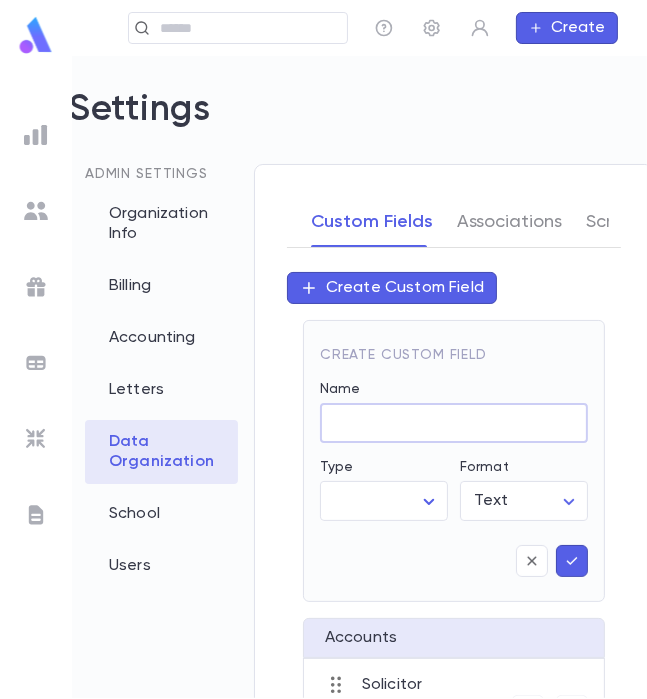 paste on "**********" 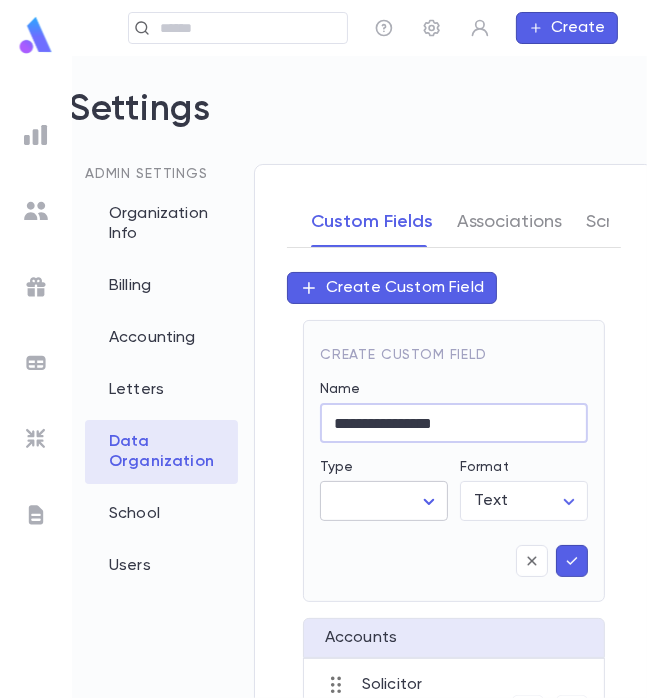 type on "**********" 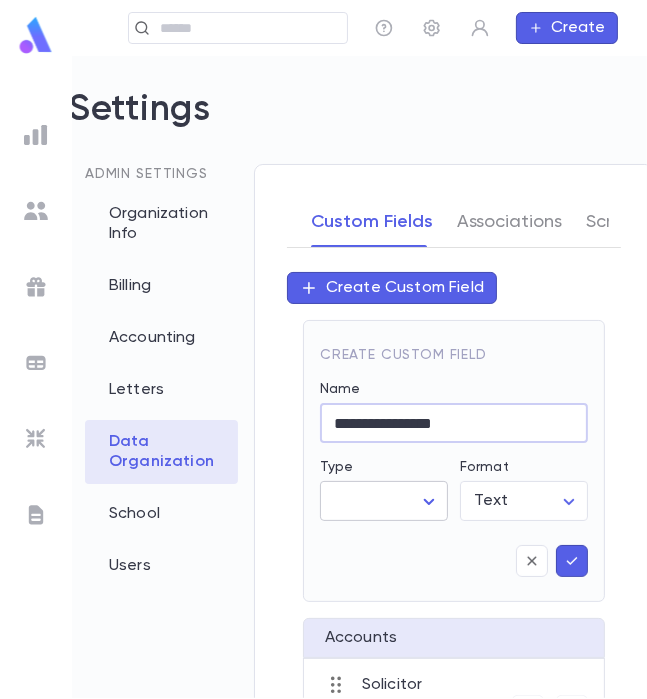 click on "**********" at bounding box center [323, 377] 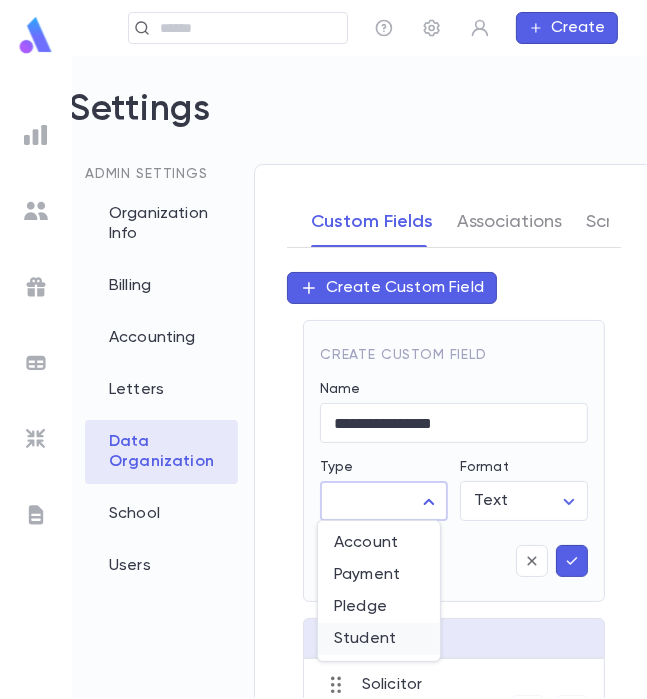click on "Student" at bounding box center (379, 639) 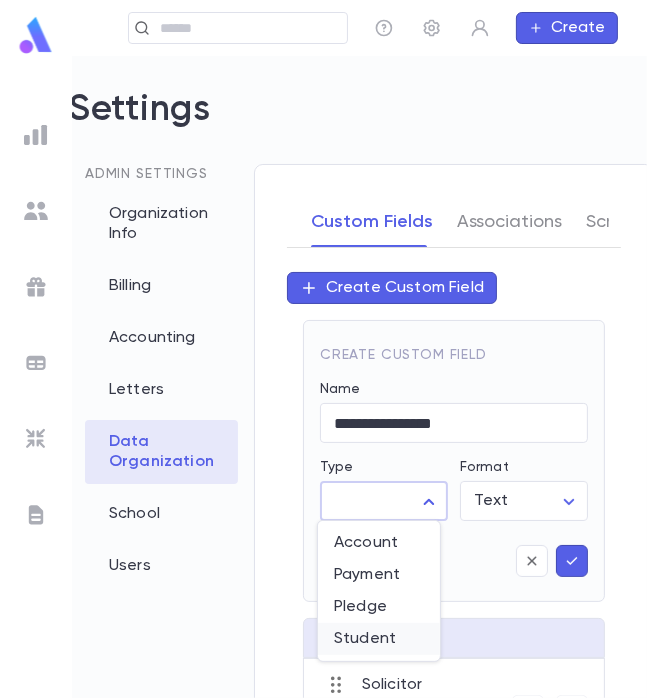 type on "*******" 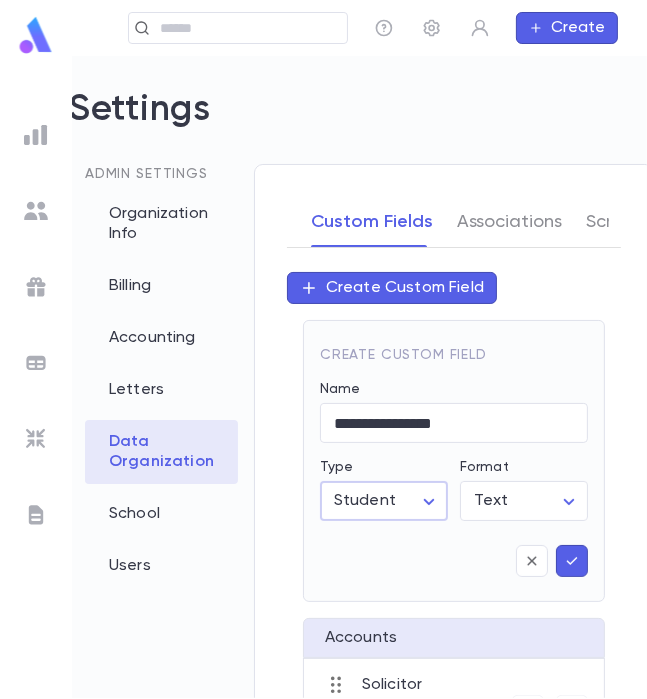 click 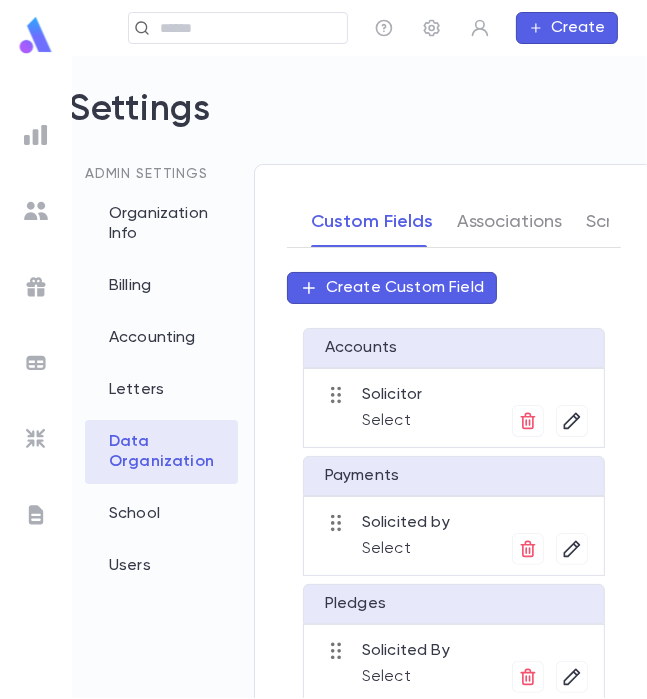 click on "Create Custom Field" at bounding box center [405, 288] 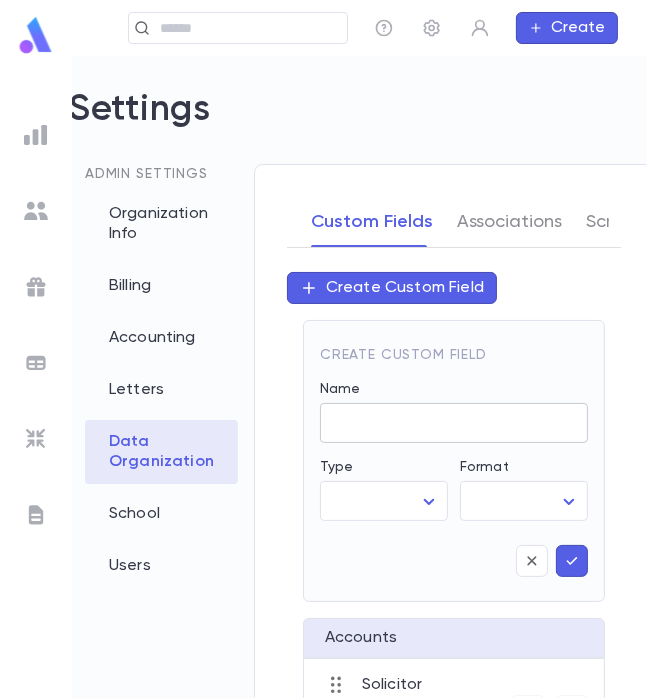 click on "Name" at bounding box center [454, 423] 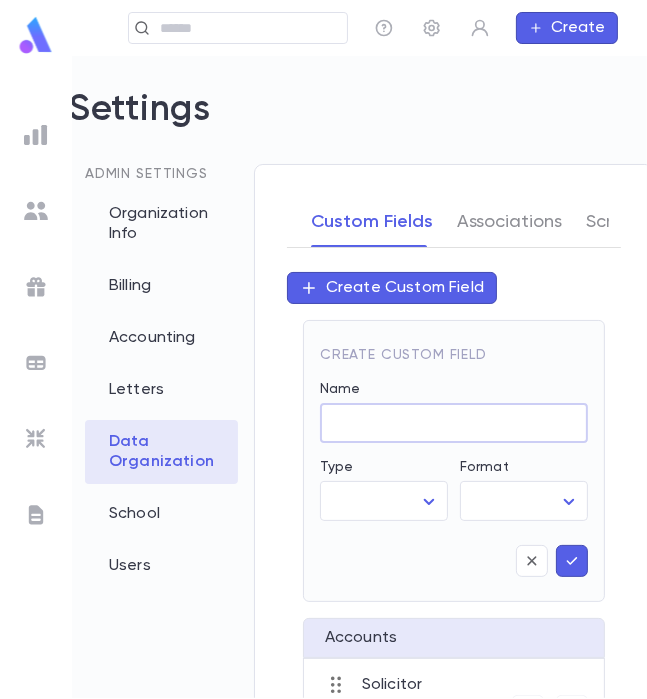 paste on "**********" 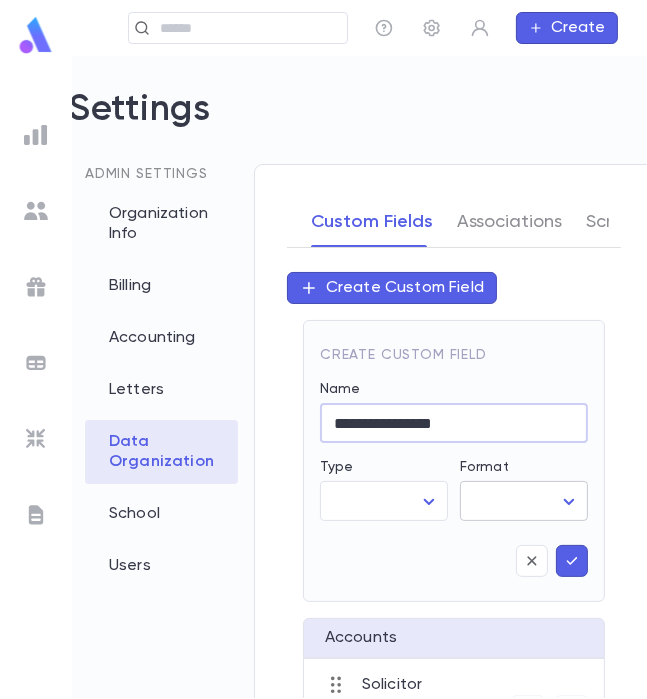 type on "**********" 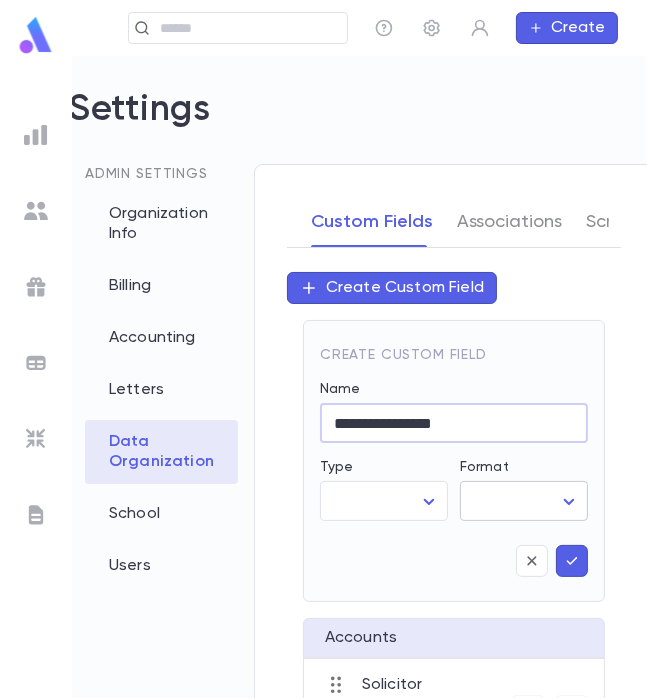 click on "**********" at bounding box center (323, 377) 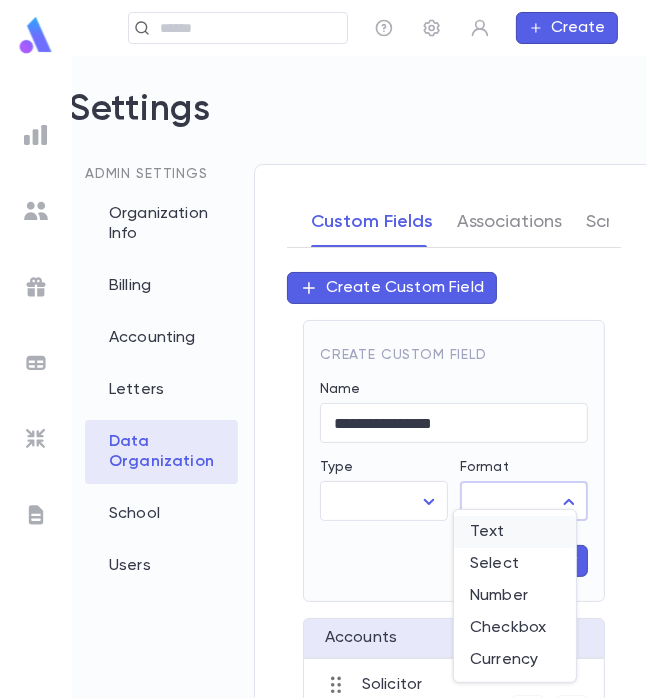 click on "Text" at bounding box center [515, 532] 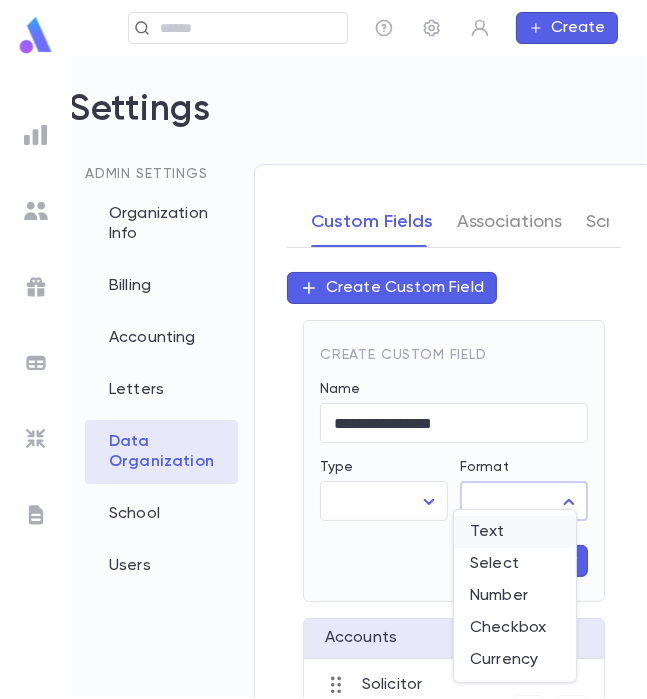 type on "****" 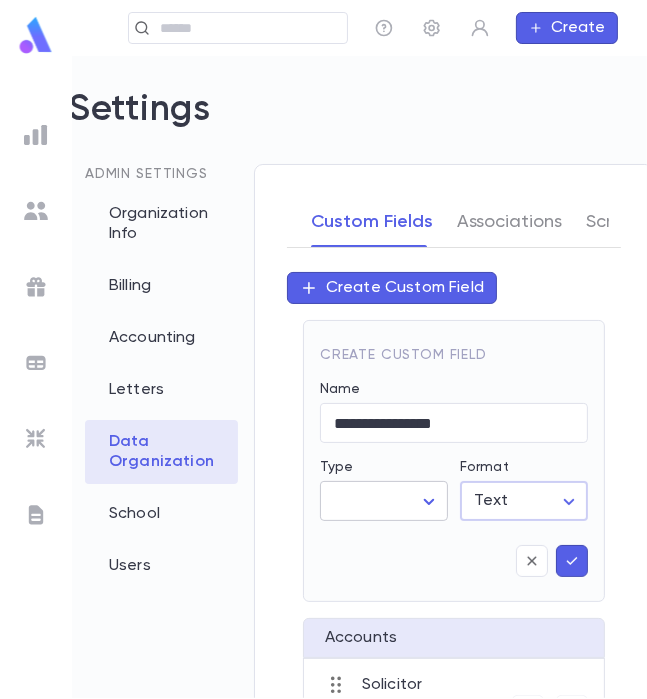 click on "**********" at bounding box center (323, 377) 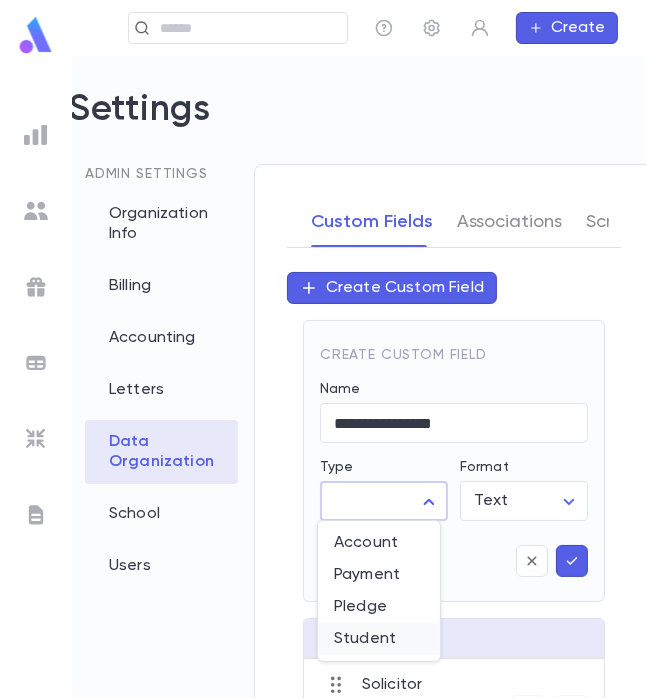 click on "Student" at bounding box center [379, 639] 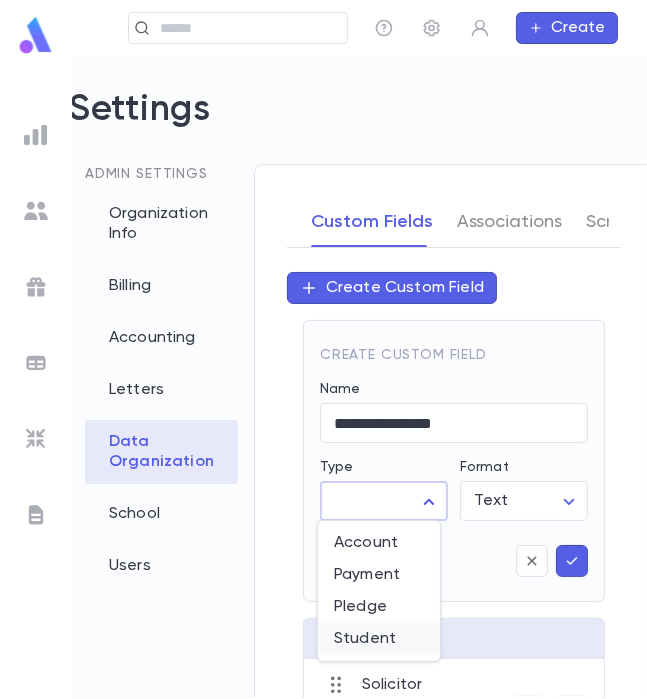 type on "*******" 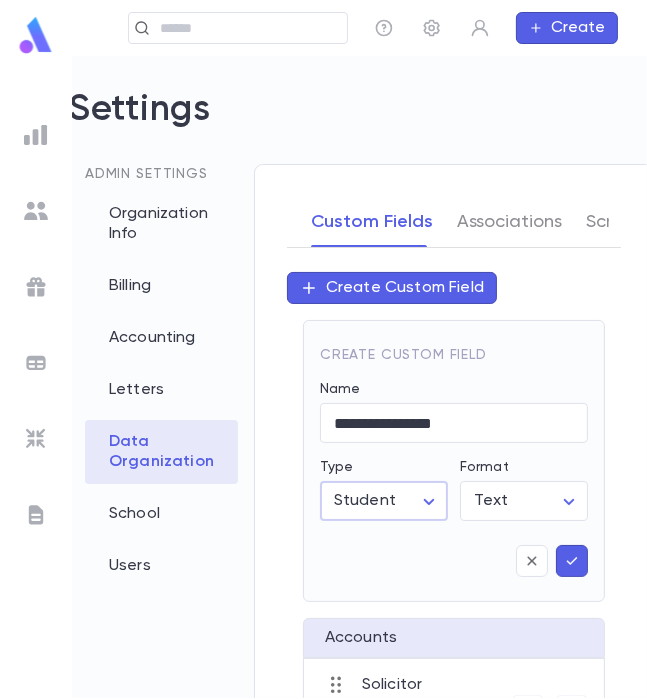 click 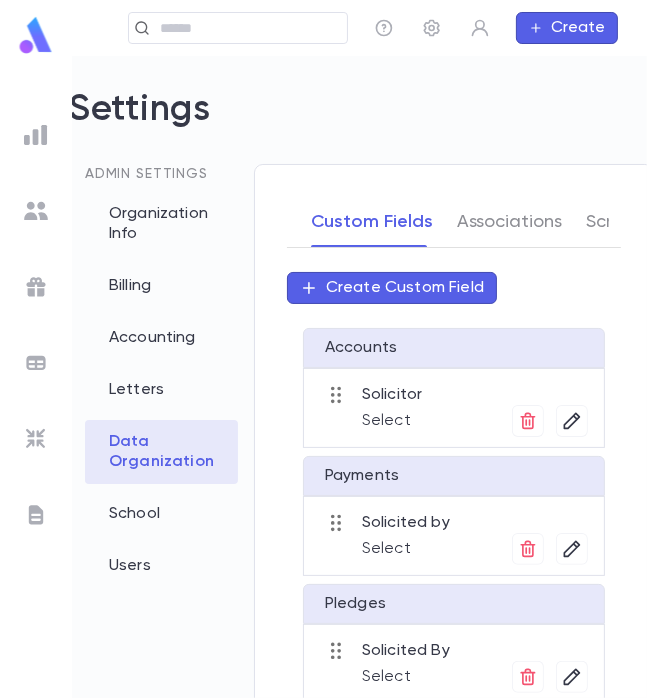 scroll, scrollTop: 829, scrollLeft: 35, axis: both 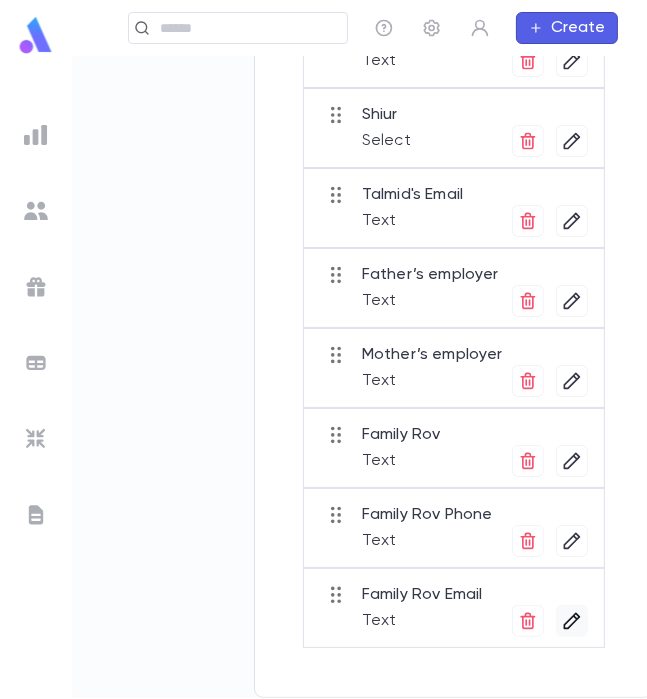 click 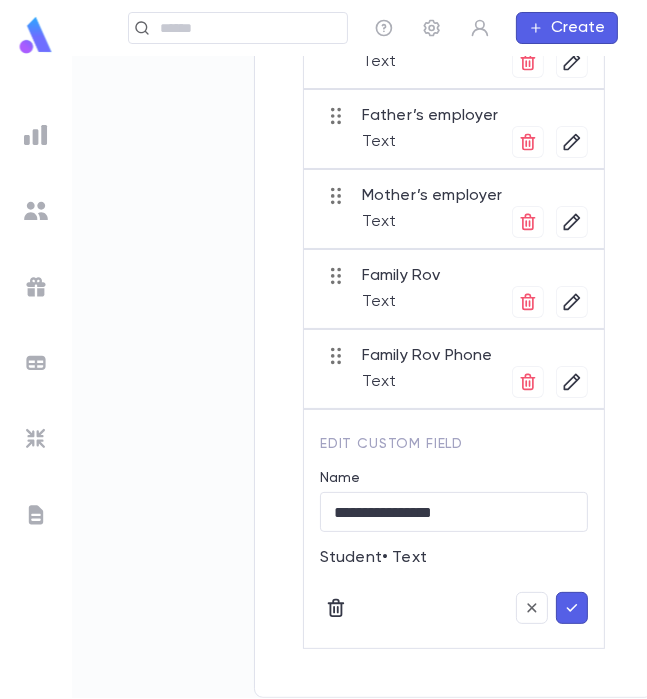 scroll, scrollTop: 989, scrollLeft: 33, axis: both 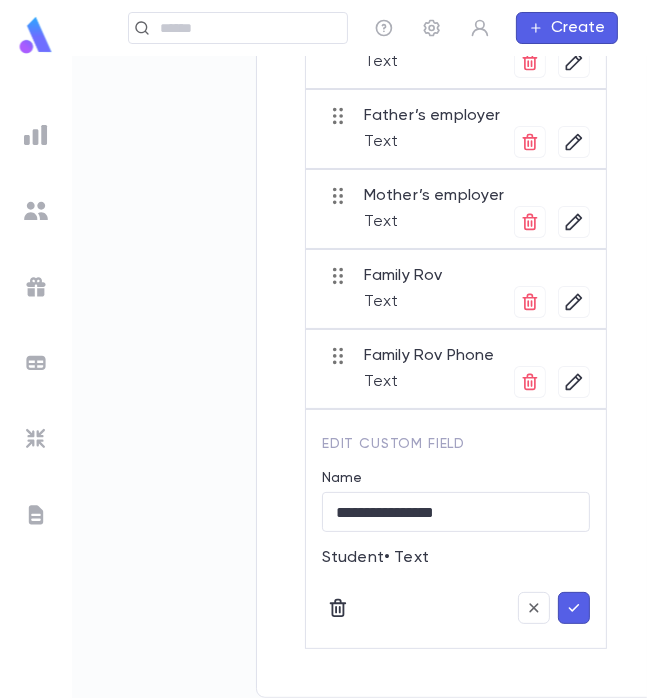 click on "**********" at bounding box center (456, -61) 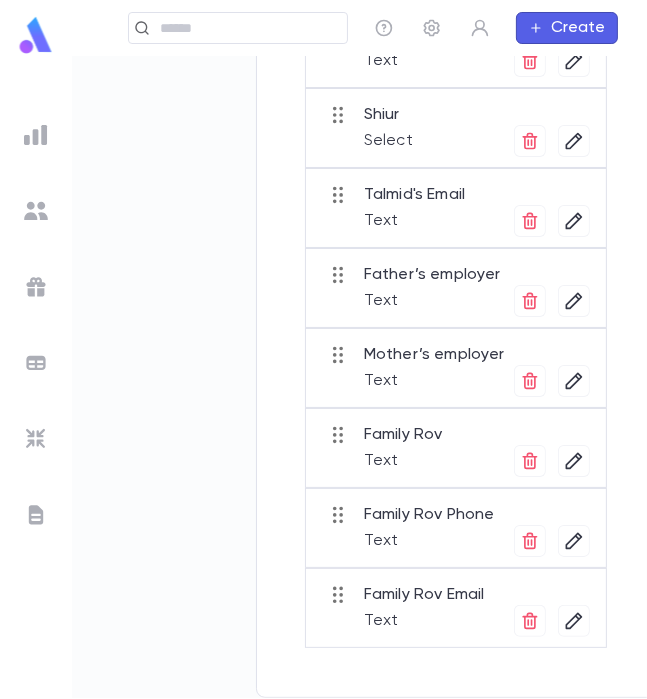 scroll, scrollTop: 0, scrollLeft: 33, axis: horizontal 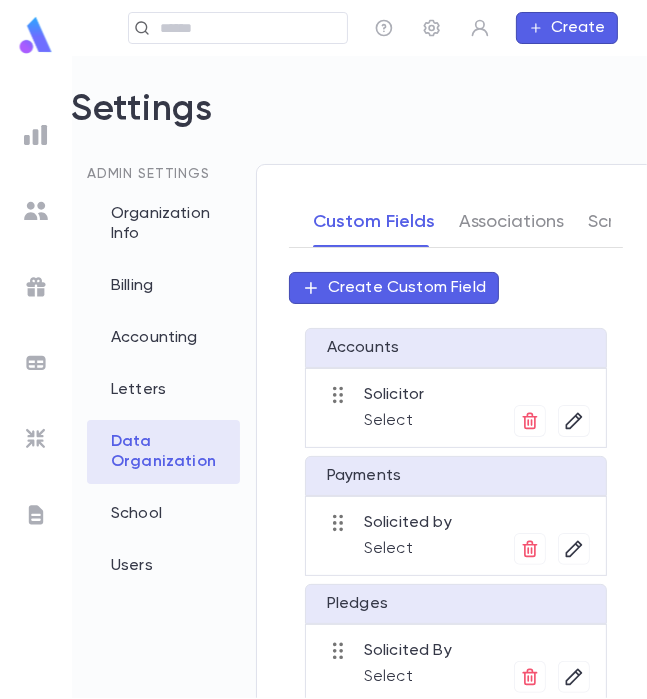 click on "Create Custom Field" at bounding box center [407, 288] 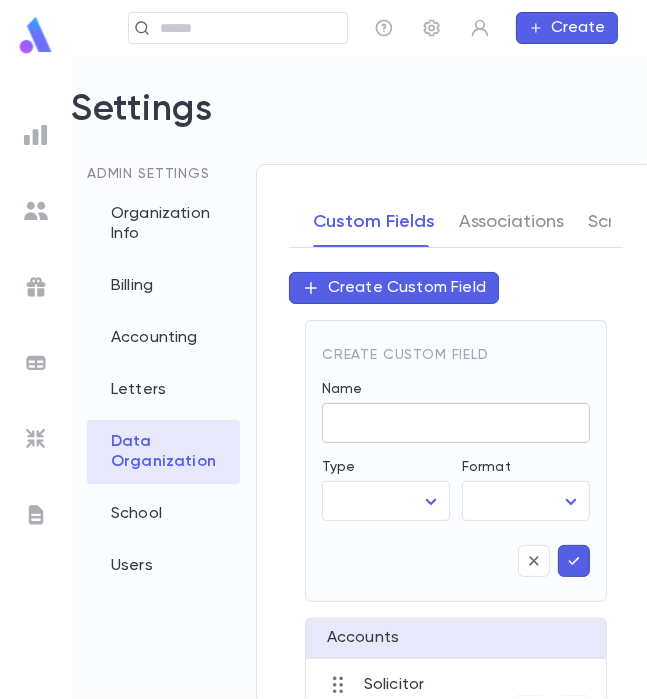 click on "Name" at bounding box center [456, 423] 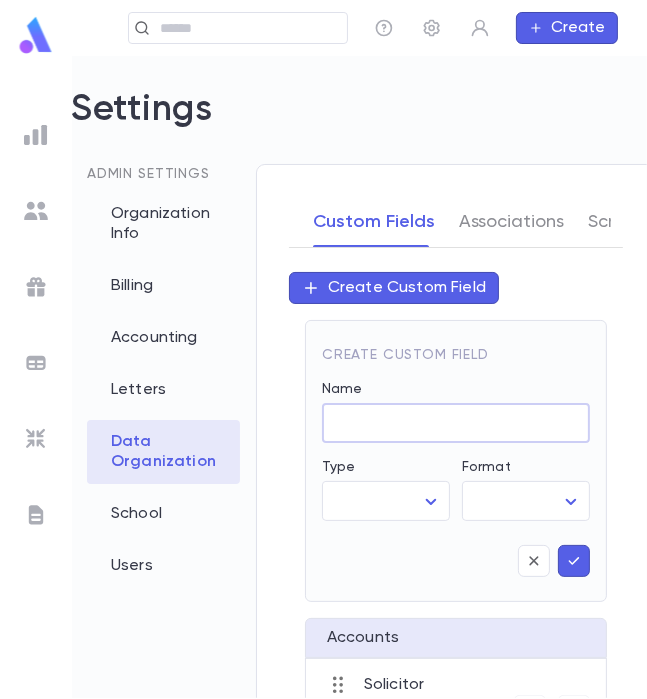 paste on "**********" 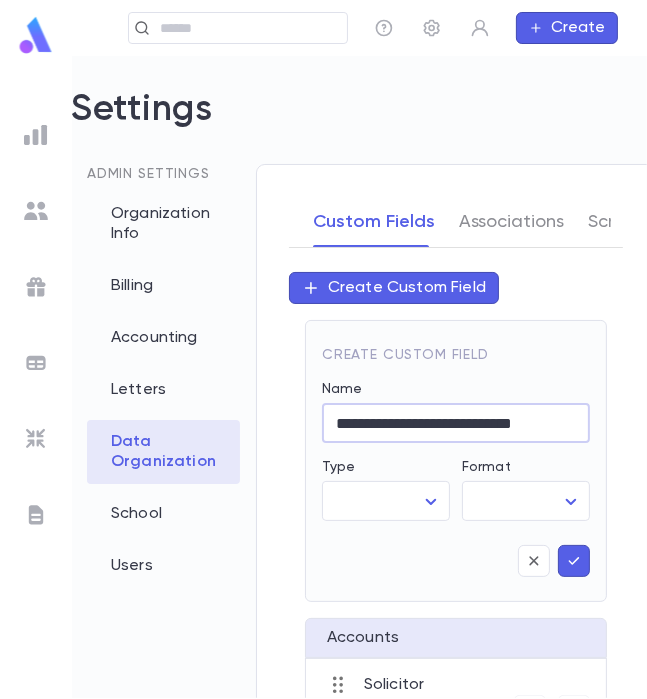 scroll, scrollTop: 0, scrollLeft: 0, axis: both 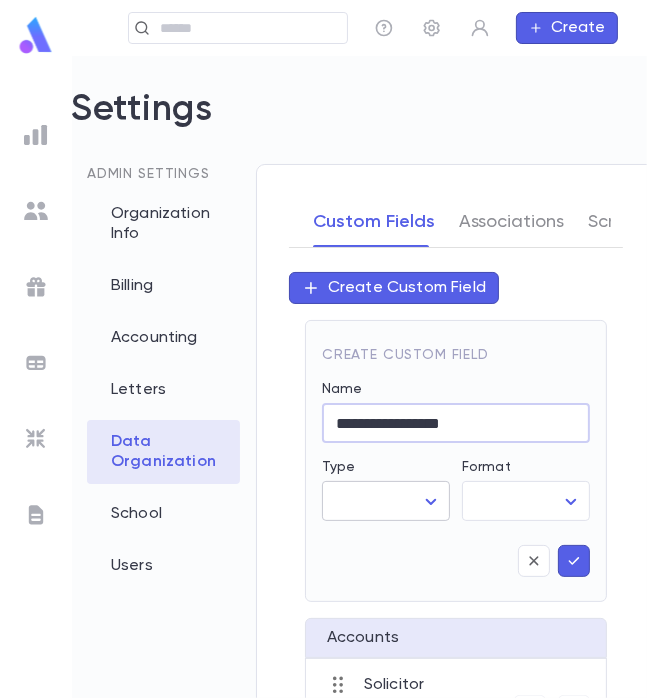 type on "**********" 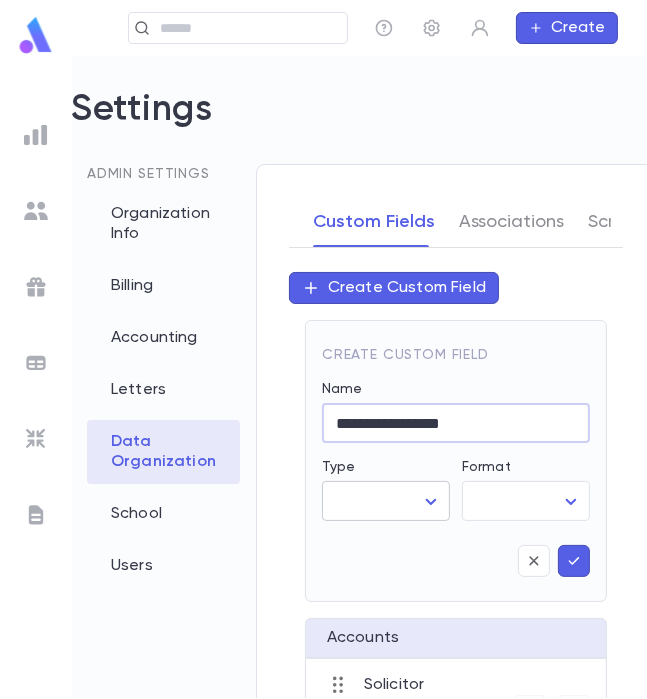 click on "**********" at bounding box center (323, 377) 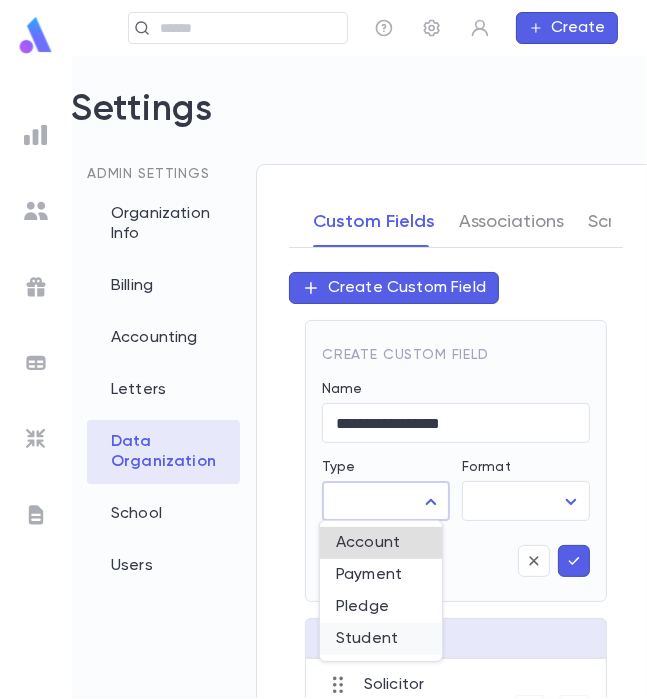 click on "Student" at bounding box center [381, 639] 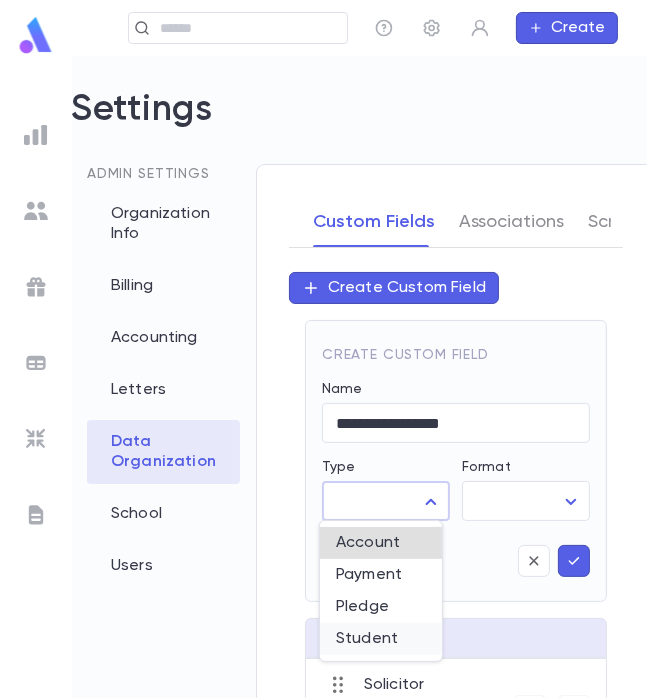 type on "*******" 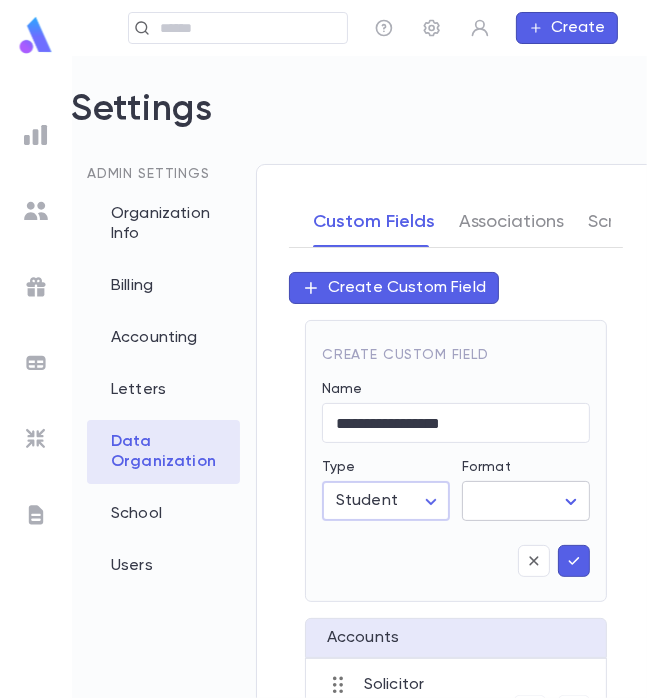 click on "**********" at bounding box center [323, 377] 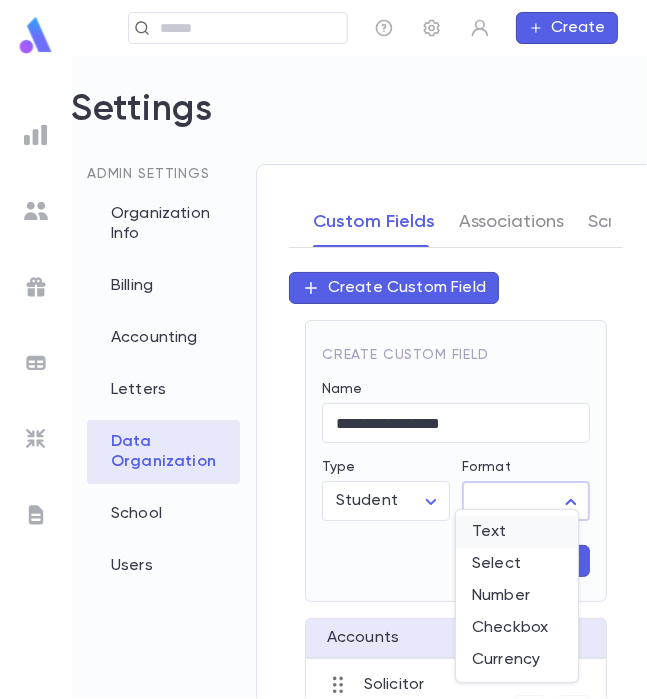 click on "Text" at bounding box center [517, 532] 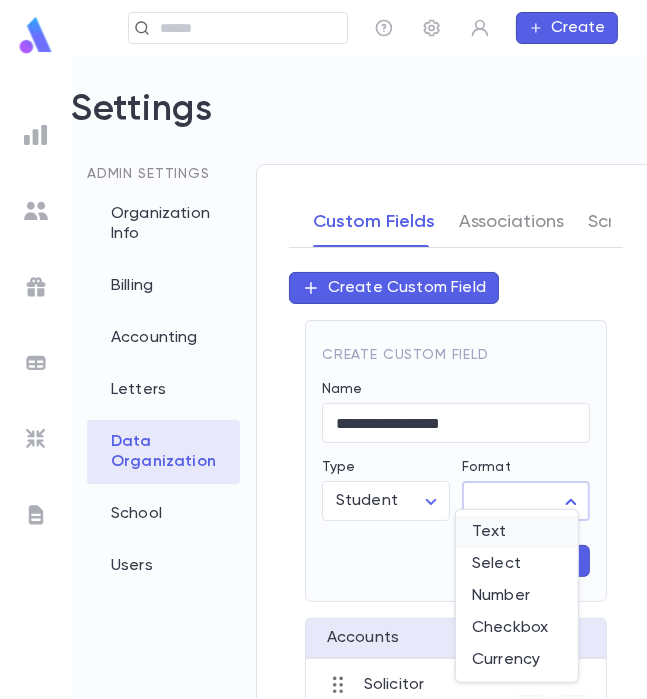 type on "****" 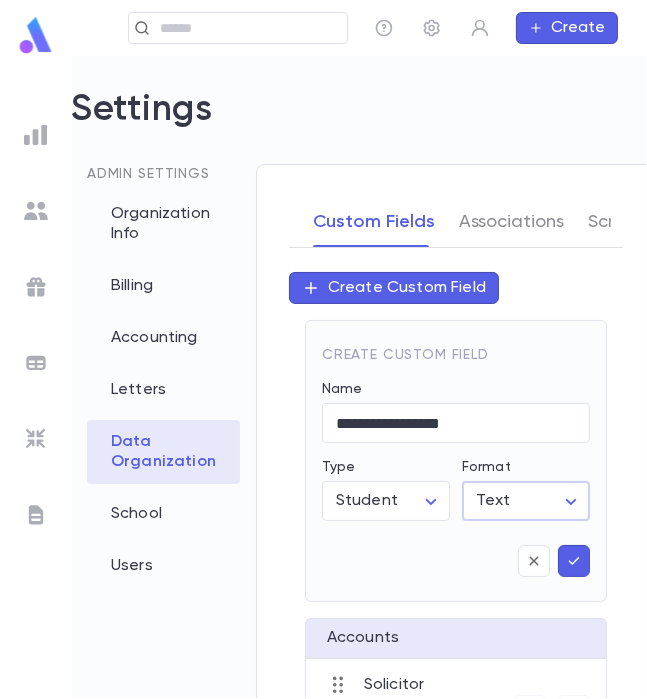 click 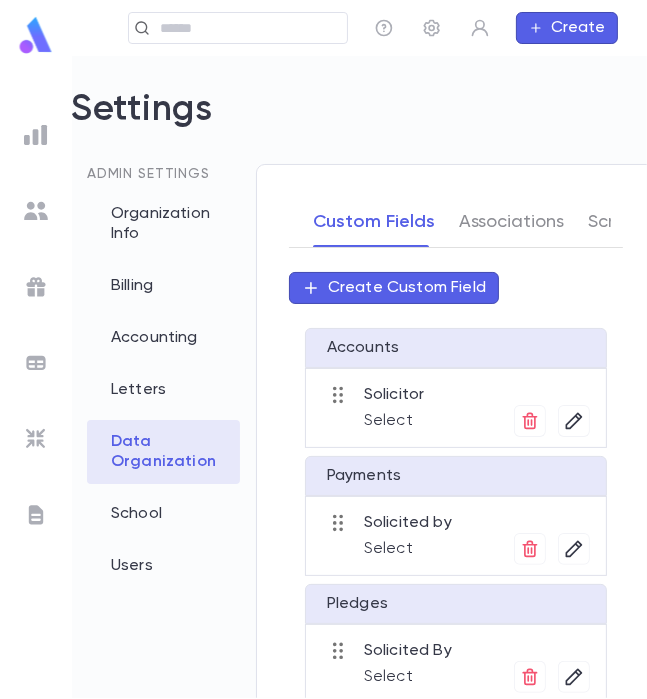 click on "Create Custom Field" at bounding box center (407, 288) 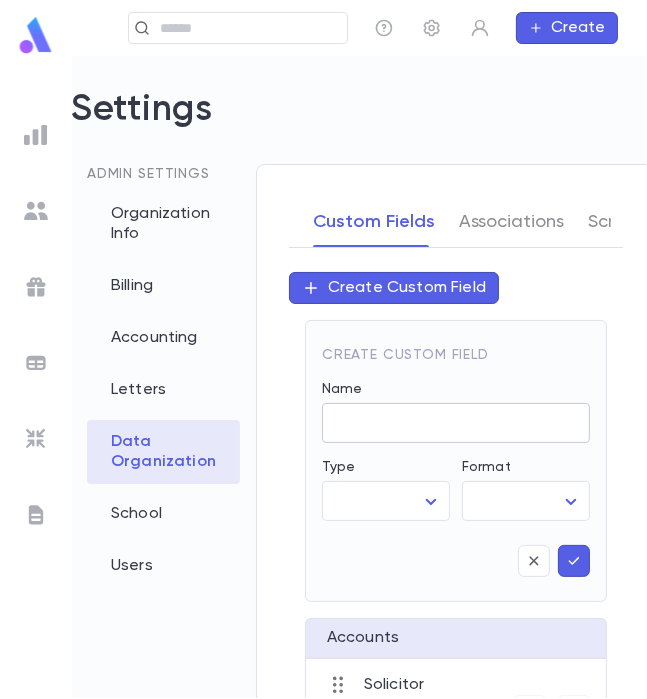 click on "Name" at bounding box center (456, 423) 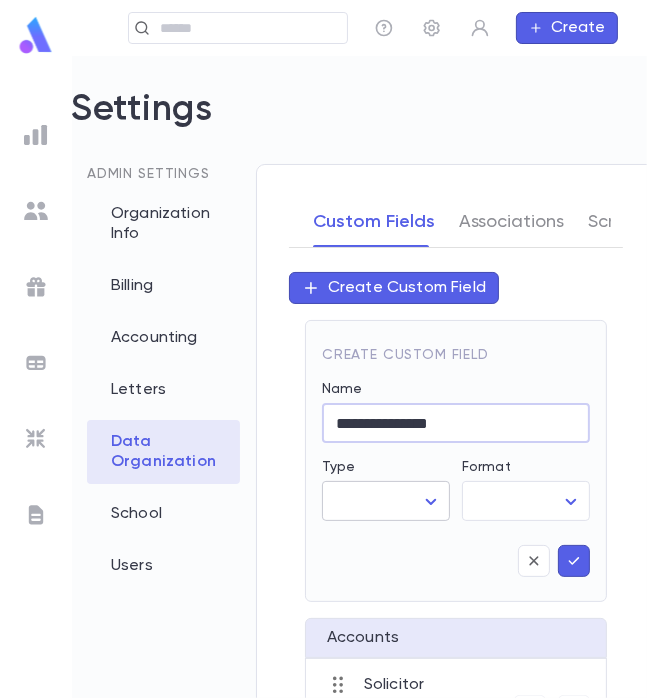 type on "**********" 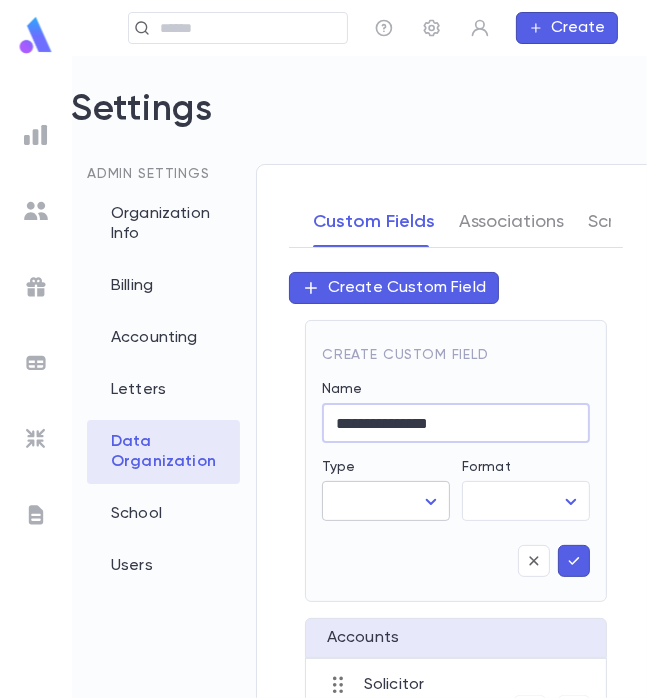 click on "**********" at bounding box center (323, 377) 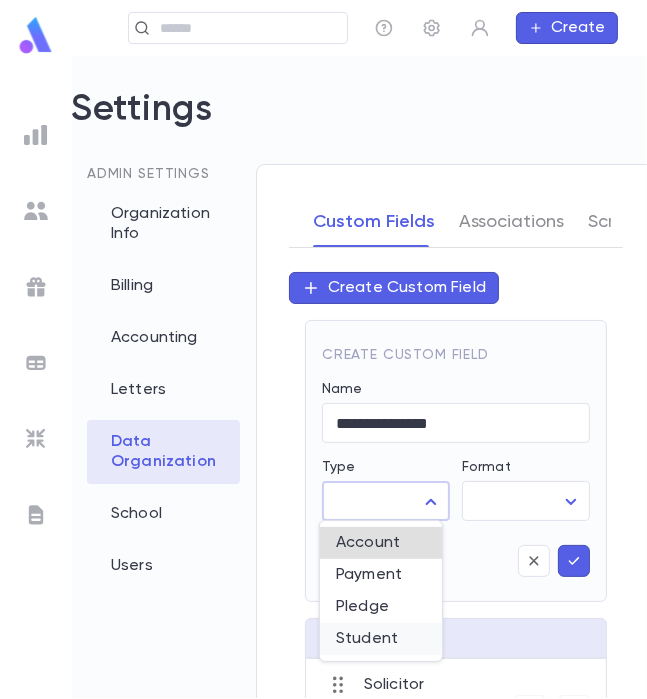 click on "Student" at bounding box center (381, 639) 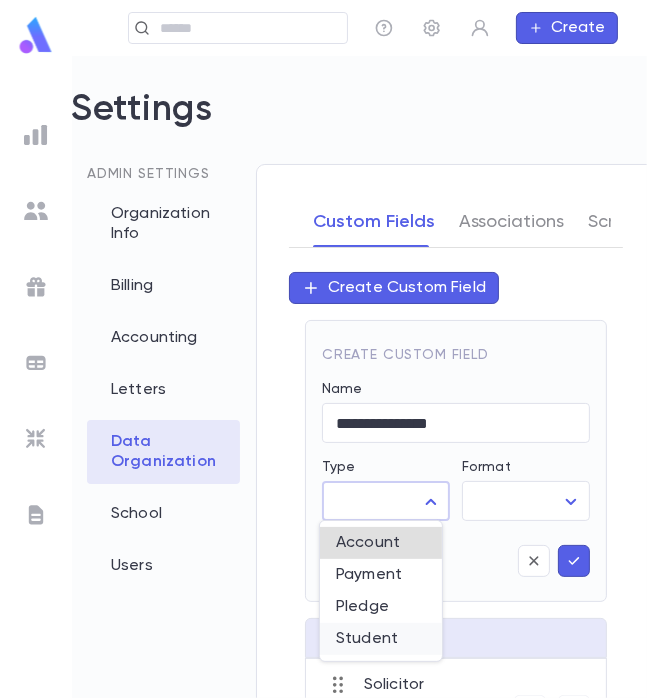 type on "*******" 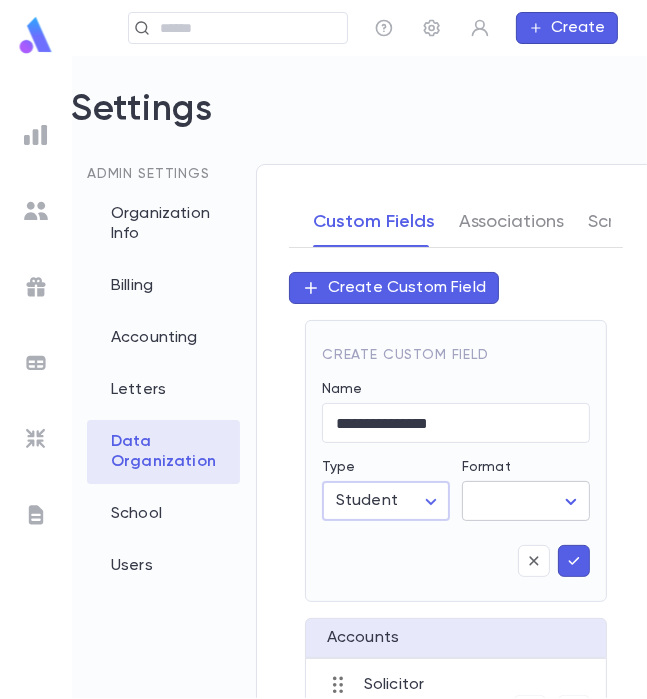click on "**********" at bounding box center [323, 377] 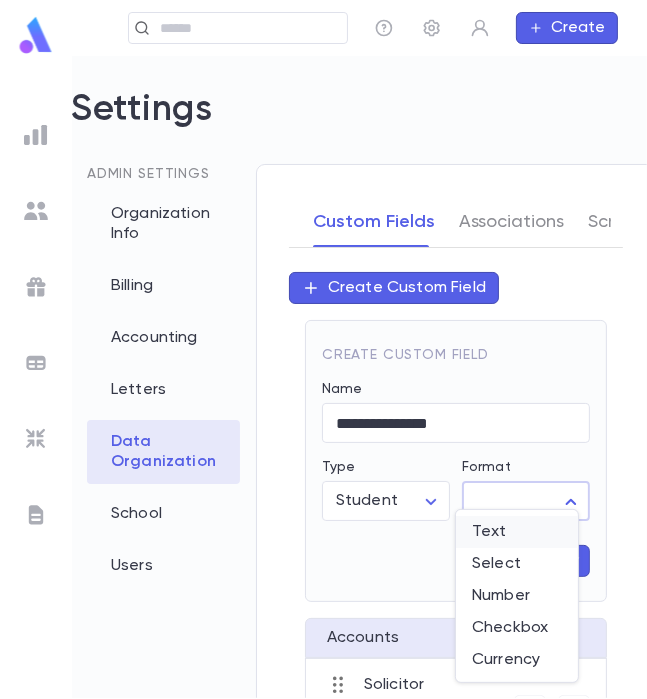 click on "Text" at bounding box center [517, 532] 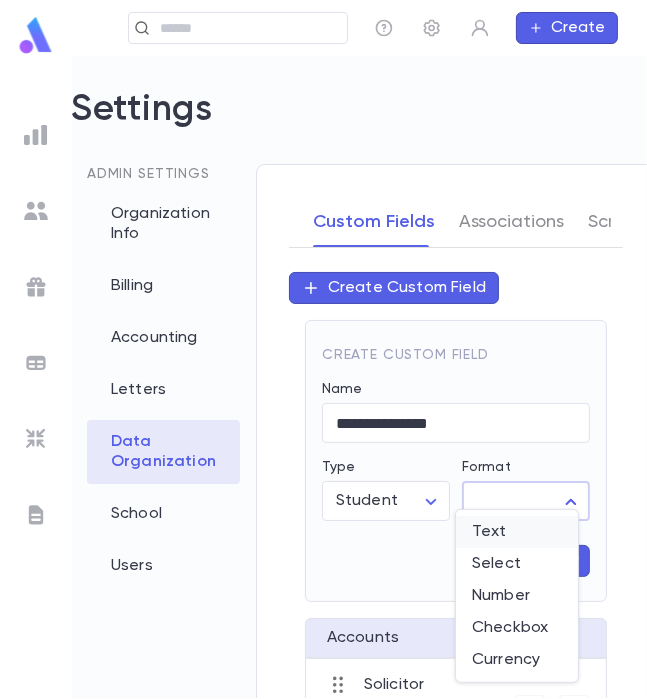 type on "****" 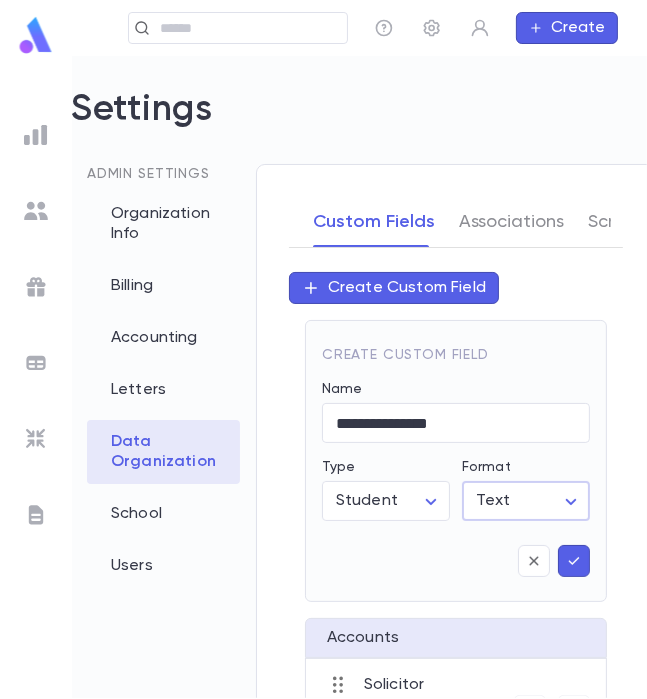 click 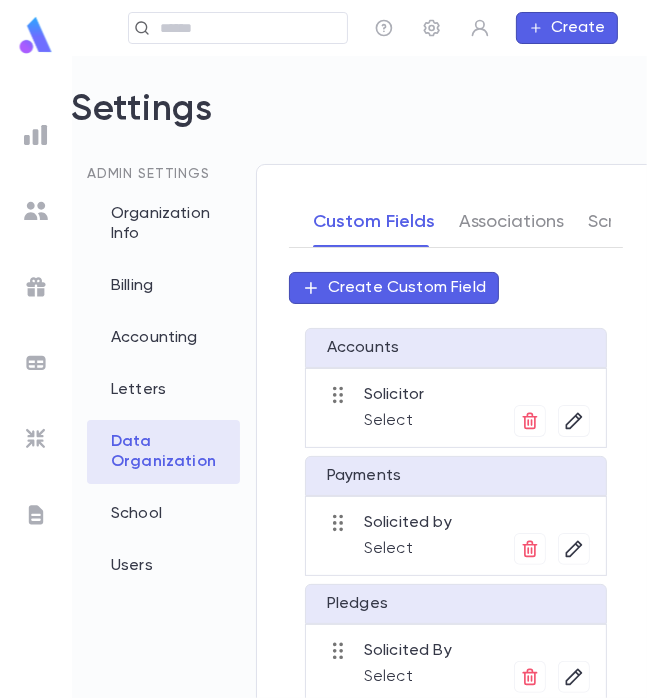 click on "Create Custom Field" at bounding box center [407, 288] 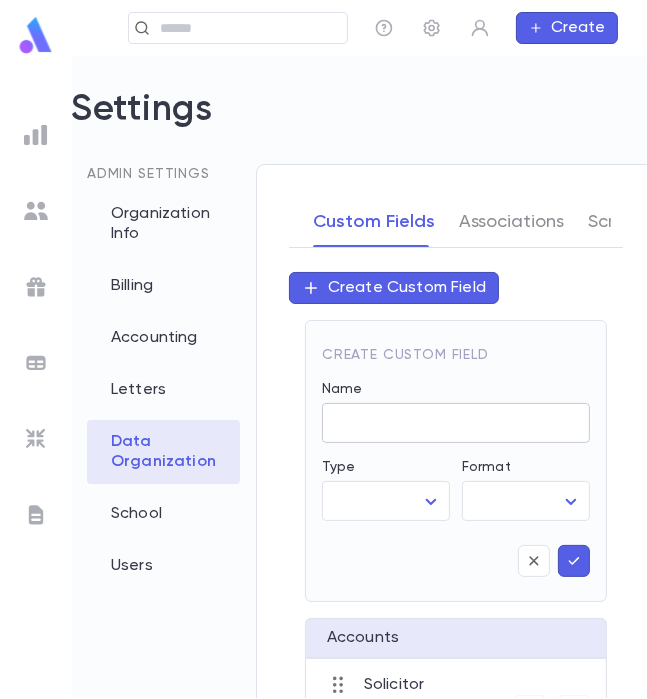 click on "Name" at bounding box center [456, 423] 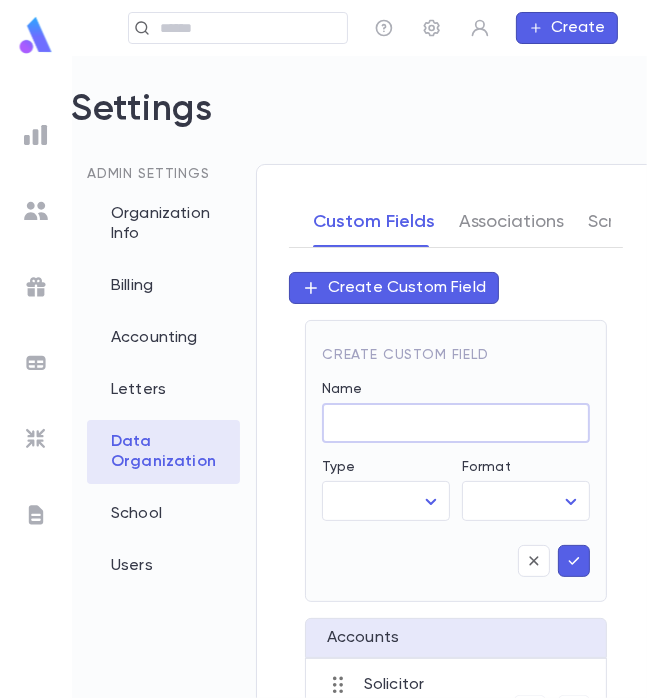 paste on "**********" 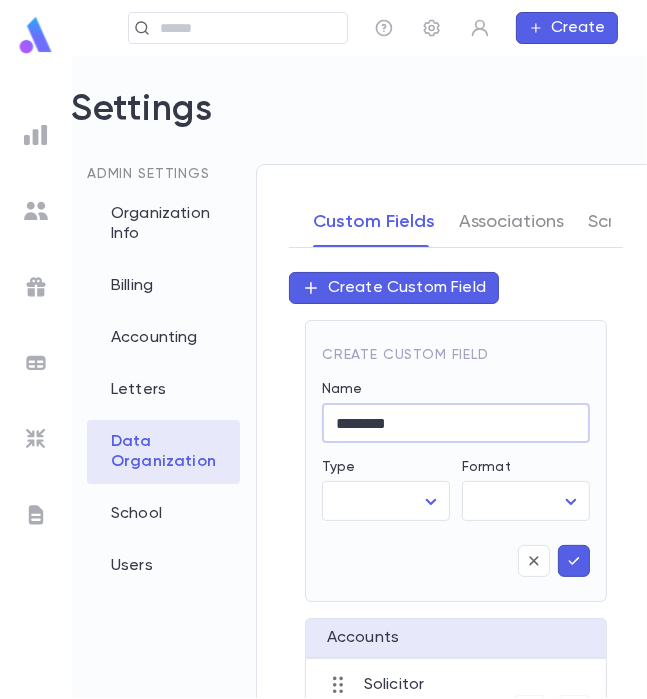 type on "********" 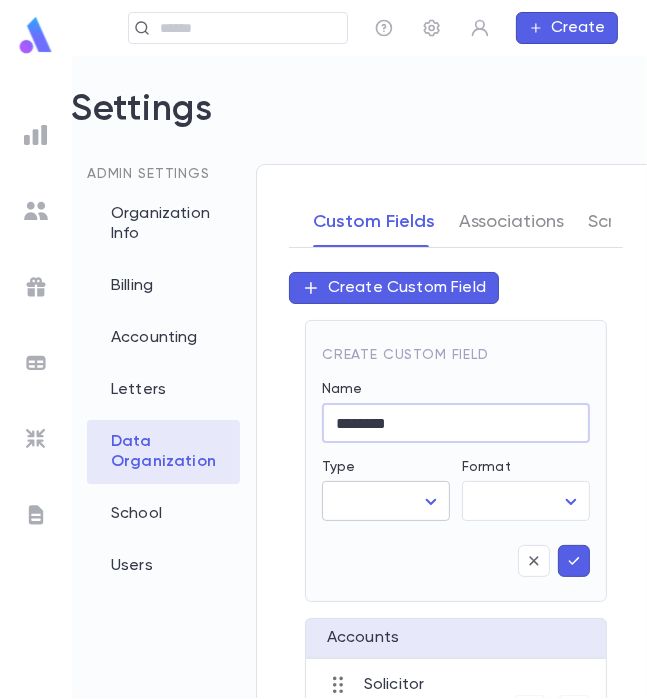click on "Settings ​  Create Settings Admin Settings Organization Info Billing Accounting Letters Data Organization School Users Custom Fields Associations Scratch Lists Create Custom Field Create Custom Field Name ******** ​ Type ​ ​ Format ​ ​ Account s Solicitor Select Payment s Solicited by Select Pledge s Solicited By Select memo Text Student s Cell Phone Number Text Shiur Select Talmid's Email Text Father’s employer Text Mother’s employer Text Family Rov Text Family Rov Phone Text Family Rov Email Text Mesivta-graduated Text Yeshiva History Text Profile Log out Account Pledge Payment" at bounding box center [323, 377] 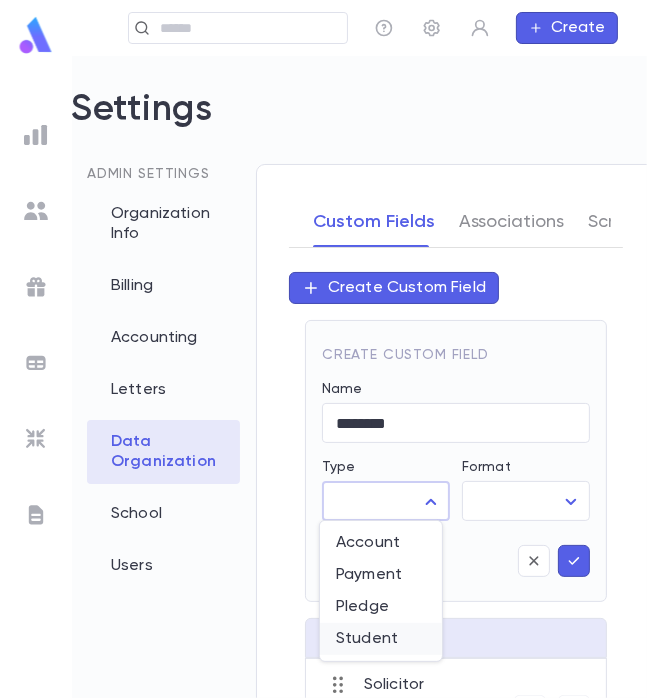 click on "Student" at bounding box center [381, 639] 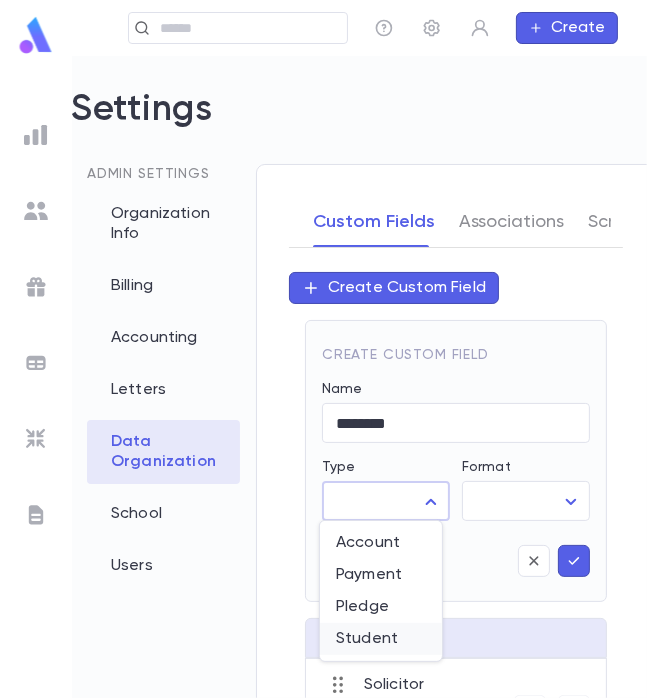 type on "*******" 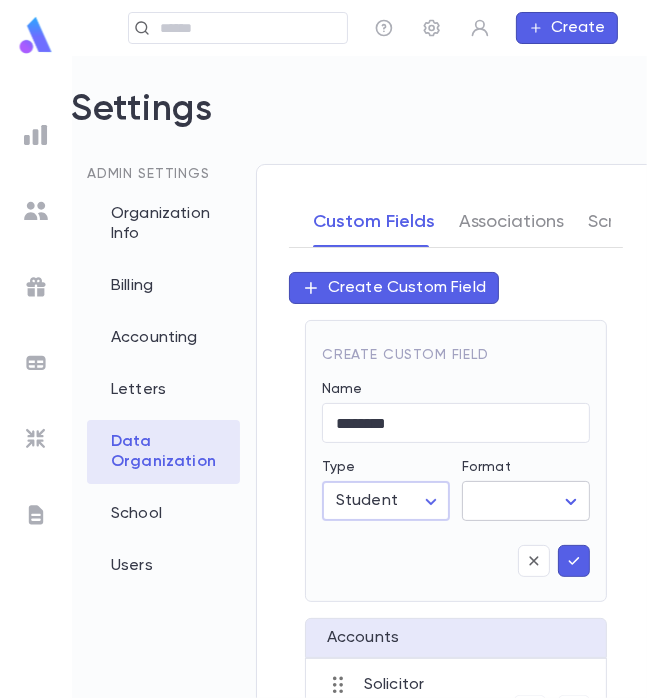 click on "Settings ​ Create Settings Admin Settings Organization Info Billing Accounting Letters Data Organization School Users Custom Fields Associations Scratch Lists Create Custom Field Create Custom Field Name ******** ​ Type Student ******* ​ Format ​ ​ Account s Solicitor Select Payment s Solicited by Select Pledge s Solicited By Select memo Text Student s Cell Phone Number Text Shiur Select Talmid's Email Text Father’s employer Text Mother’s employer Text Family Rov Text Family Rov Phone Text Family Rov Email Text Mesivta-graduated Text Yeshiva History Text Profile Log out Account Pledge Payment" at bounding box center (323, 377) 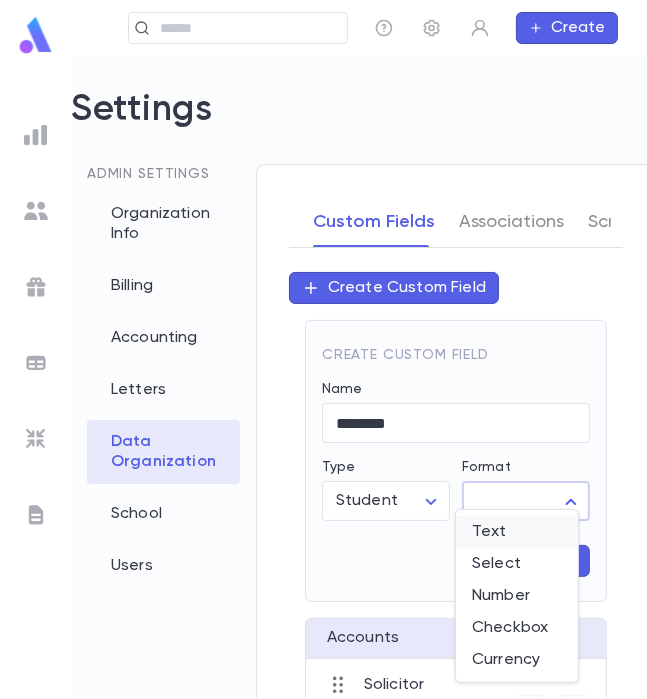 click on "Text" at bounding box center (517, 532) 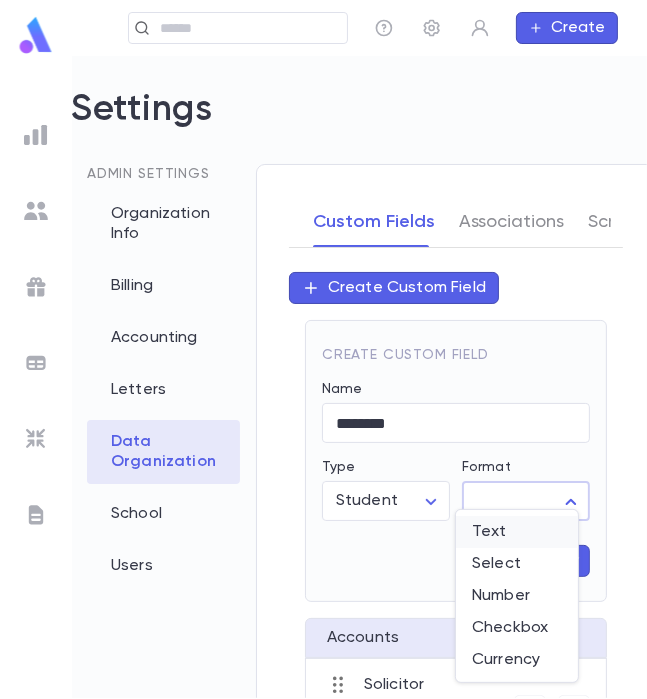 type on "****" 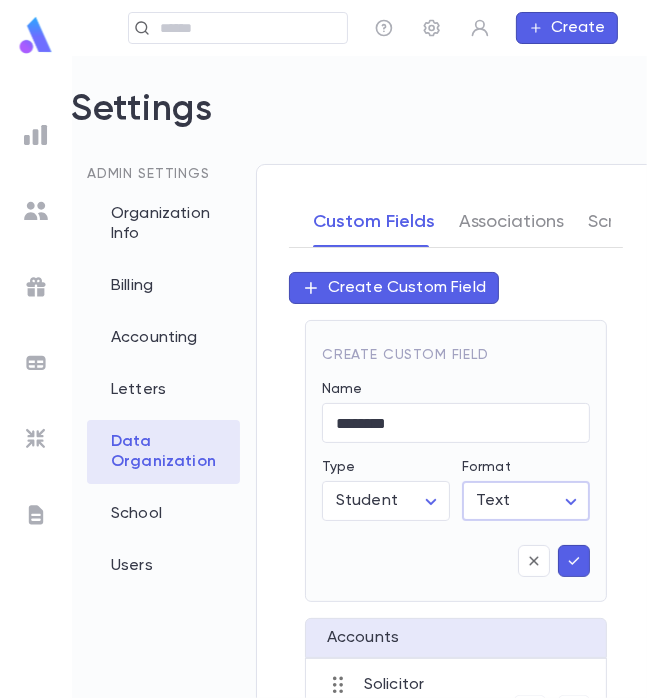 click 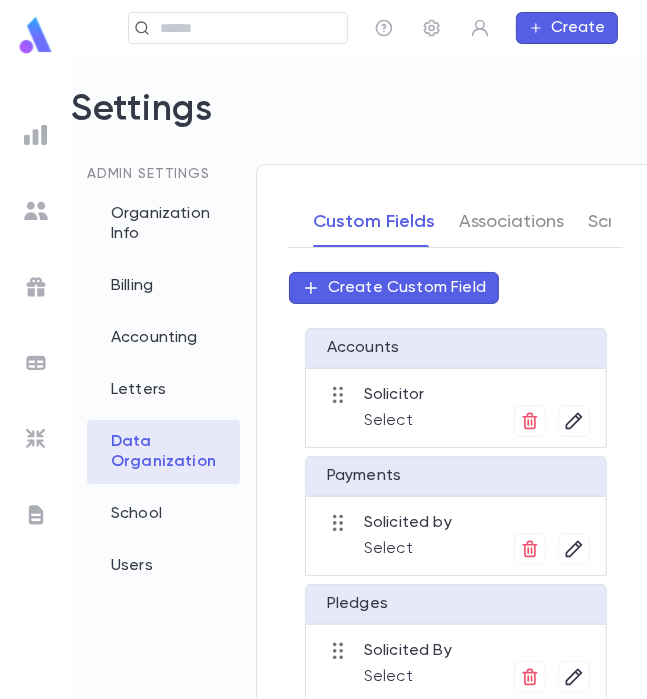 click on "Create Custom Field" at bounding box center [407, 288] 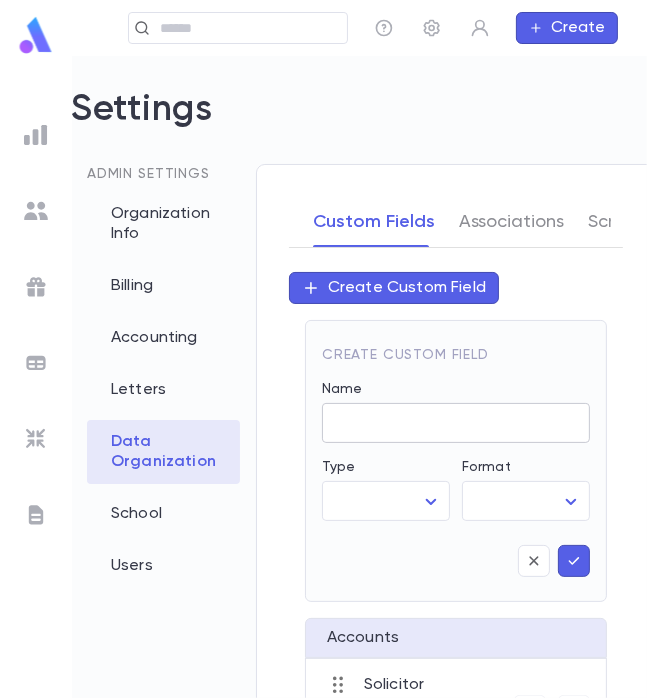 click on "Name" at bounding box center [456, 423] 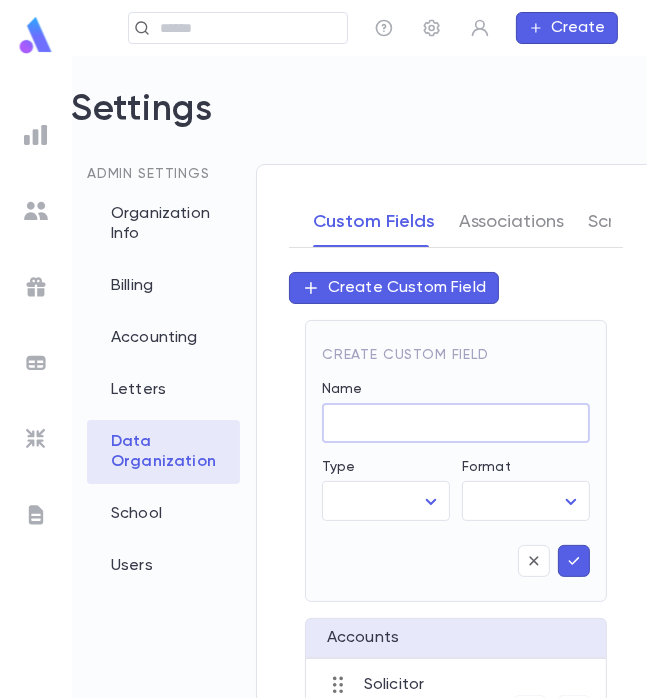 paste on "**********" 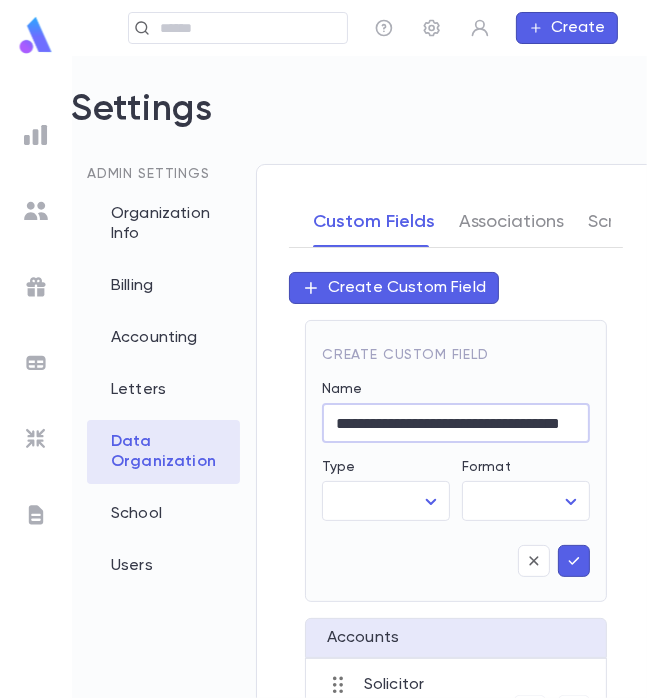 scroll, scrollTop: 0, scrollLeft: 43, axis: horizontal 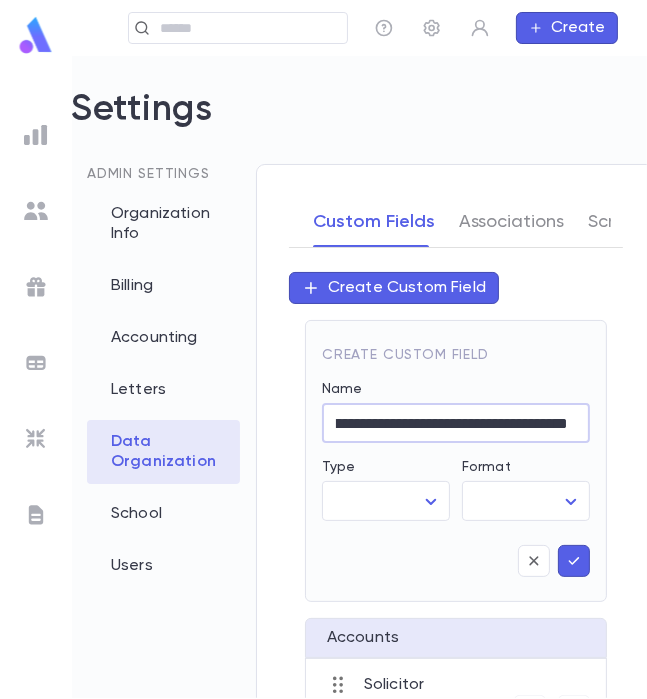 click on "**********" at bounding box center [452, 423] 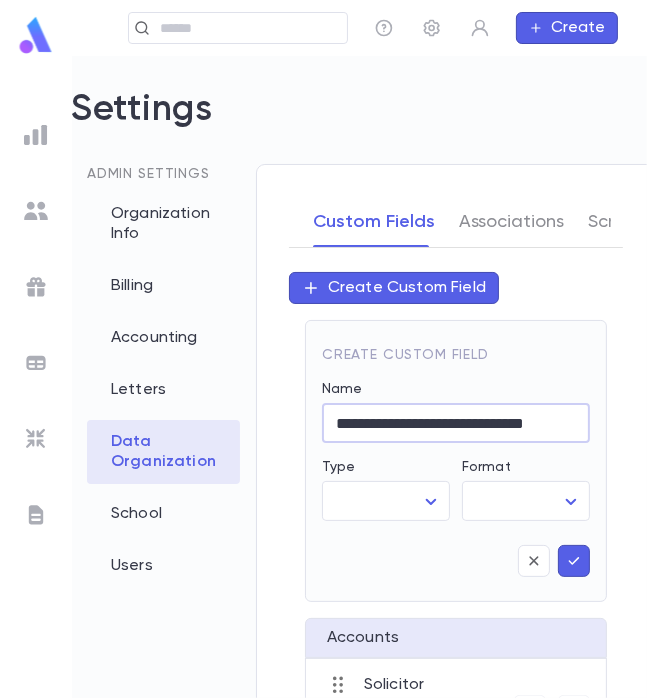 scroll, scrollTop: 0, scrollLeft: 0, axis: both 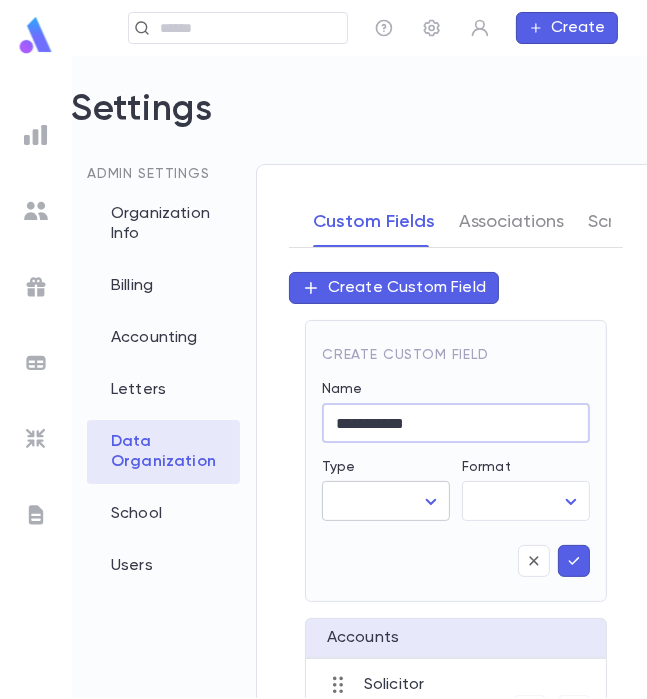 type on "**********" 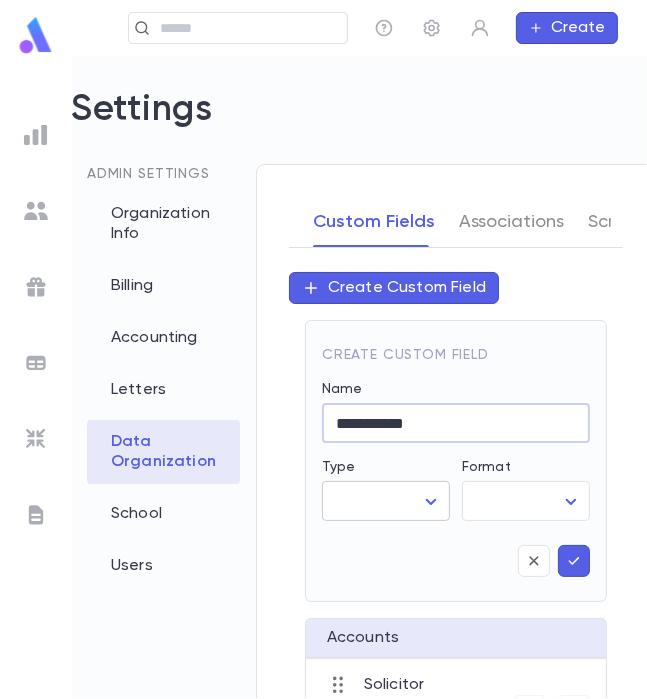 click on "**********" at bounding box center [323, 377] 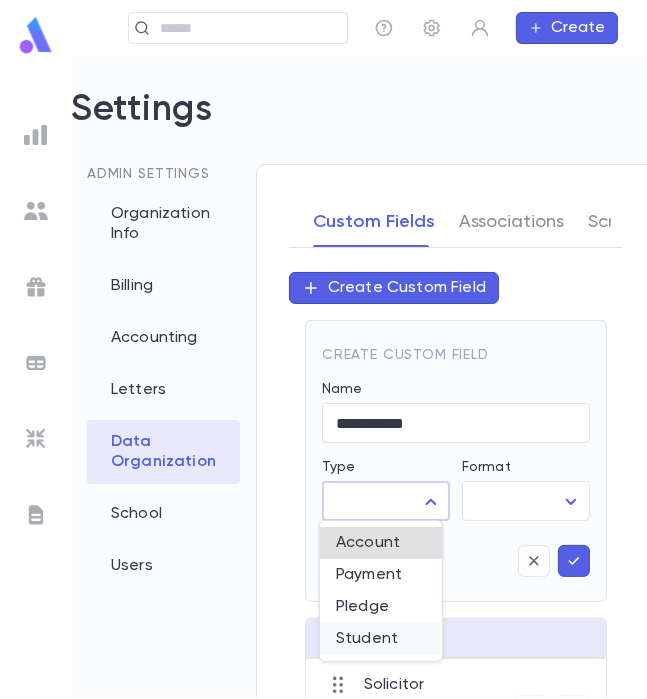 click on "Student" at bounding box center [381, 639] 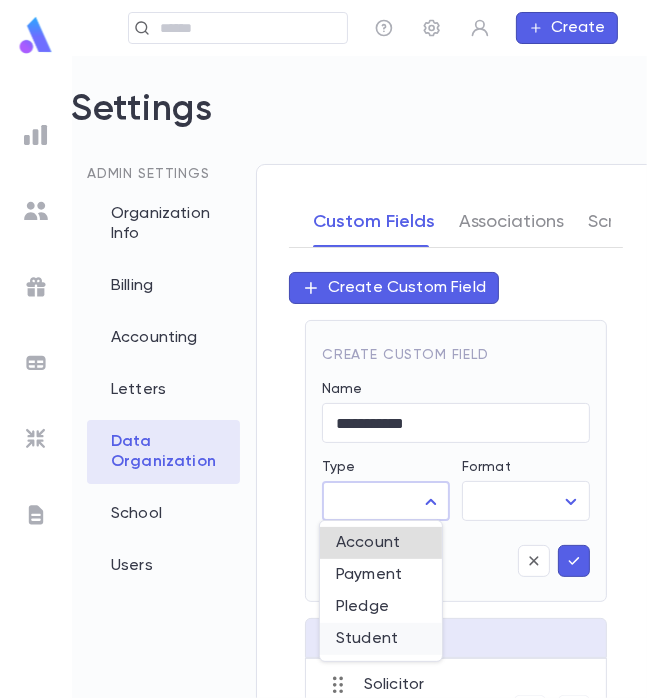 type on "*******" 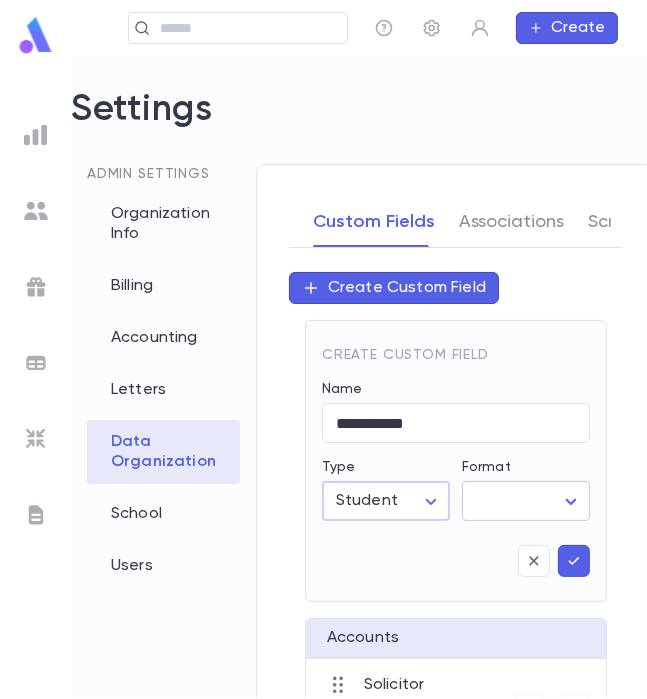 click on "**********" at bounding box center [323, 377] 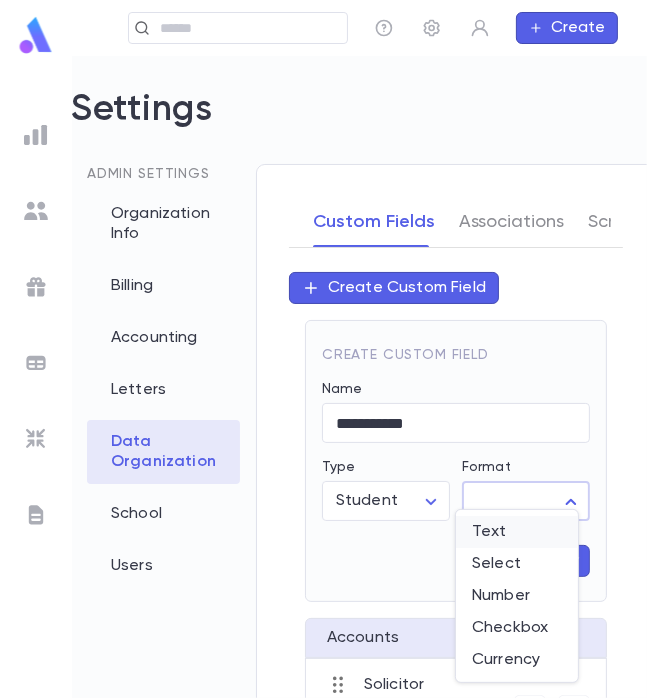 click on "Text" at bounding box center (517, 532) 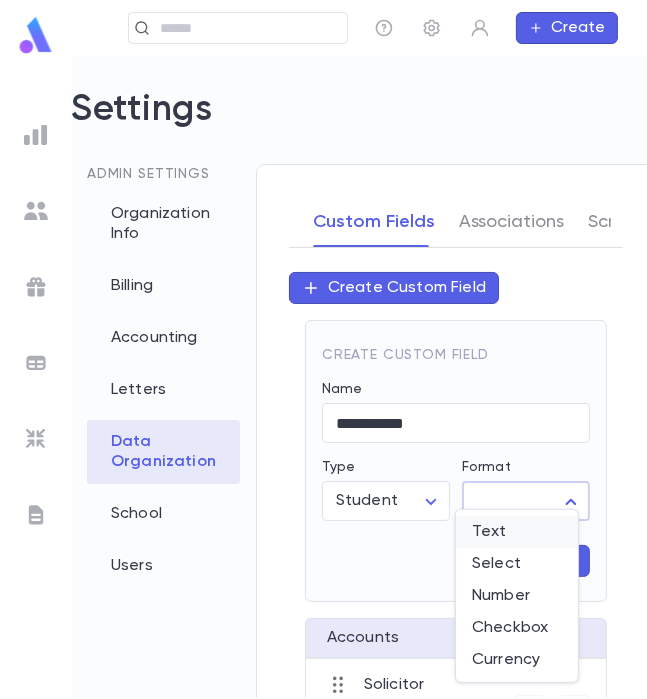 type on "****" 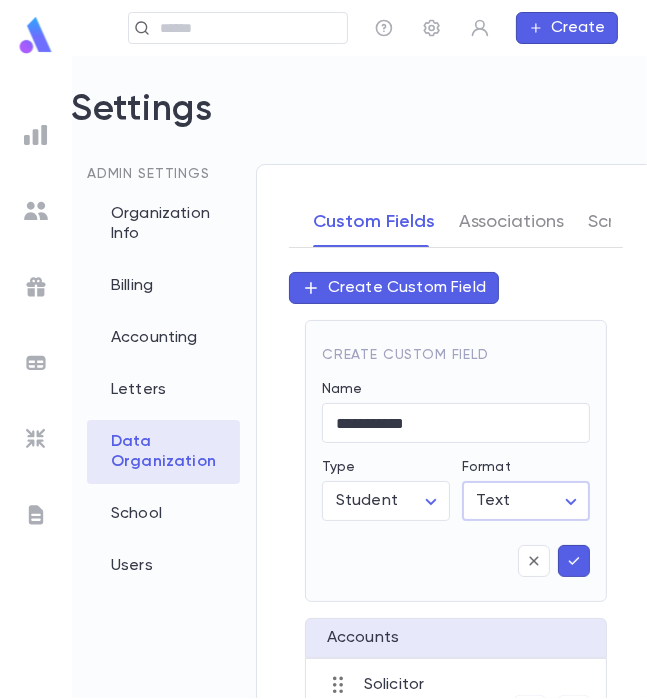 click 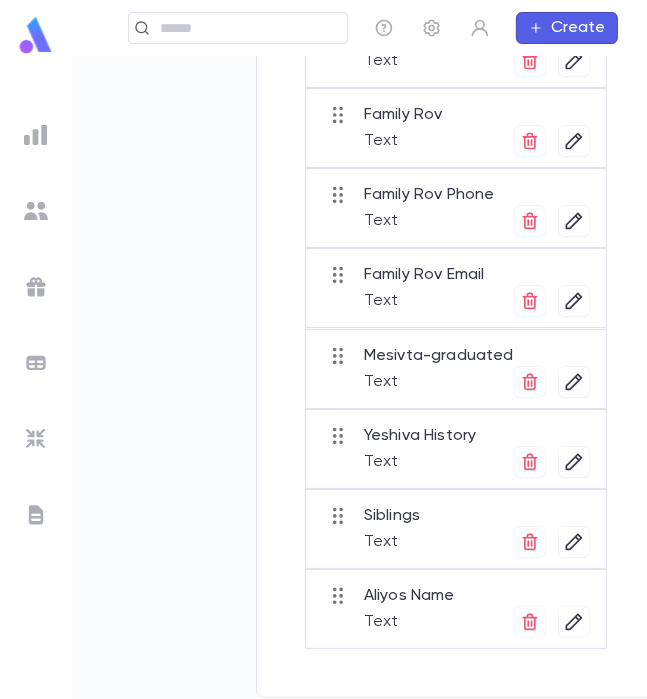 scroll, scrollTop: 0, scrollLeft: 33, axis: horizontal 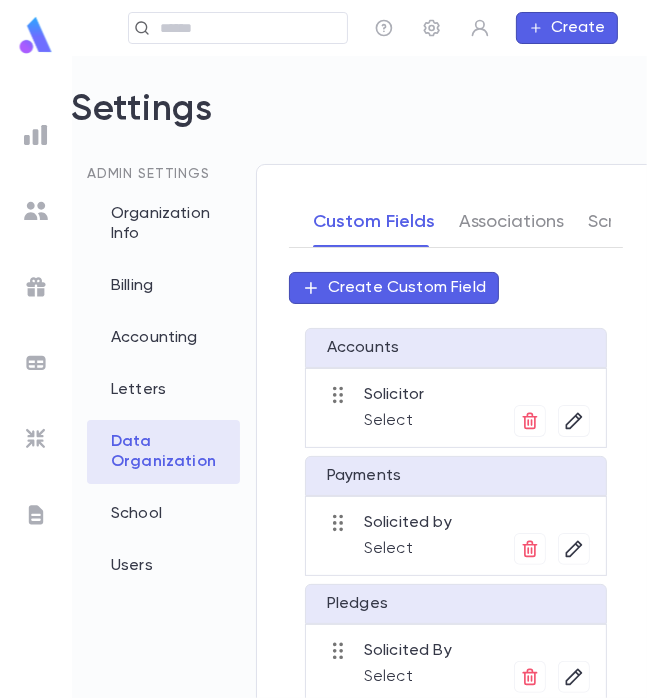 click on "Create Custom Field" at bounding box center [407, 288] 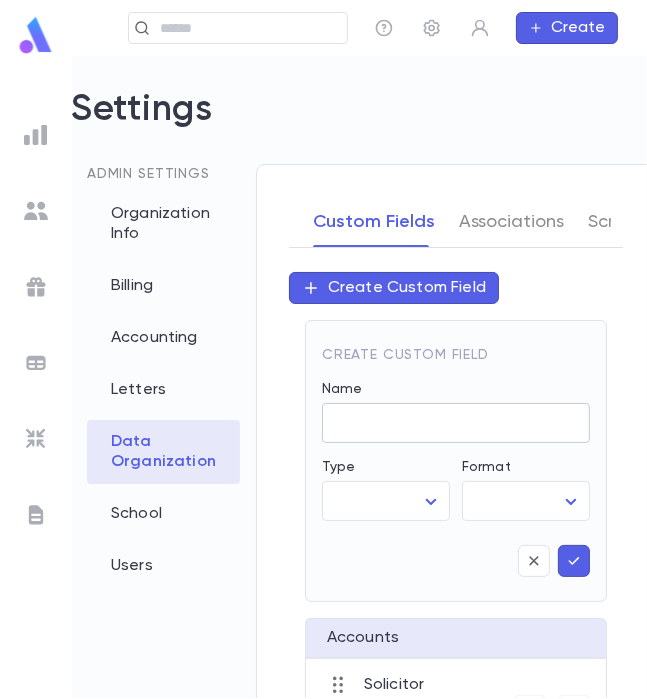 click on "Name" at bounding box center [456, 423] 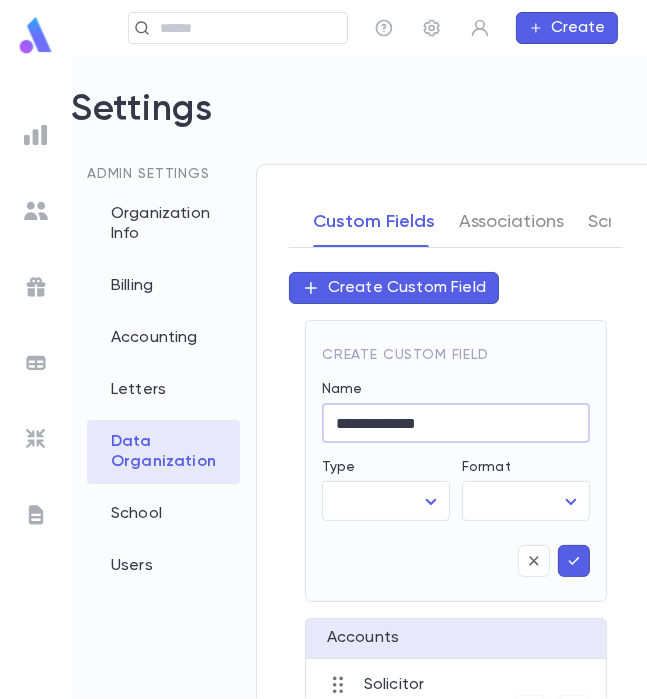 click on "**********" at bounding box center (456, 423) 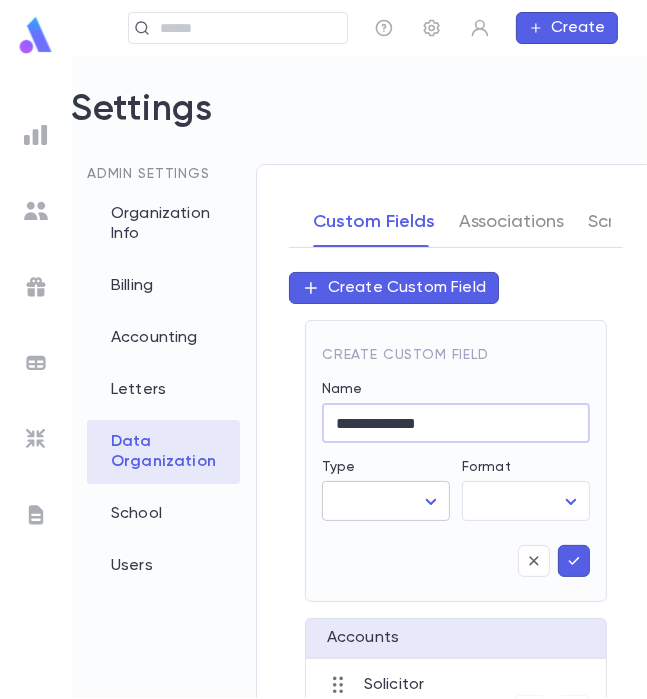 type on "**********" 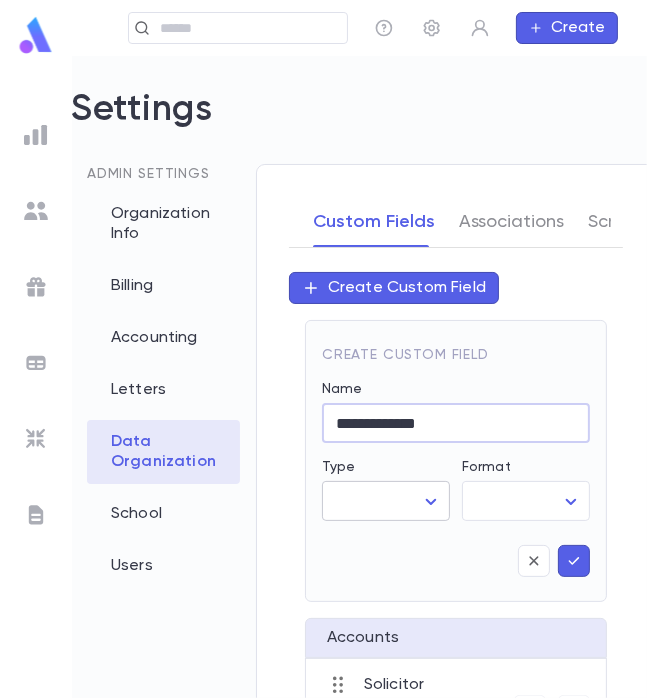 click on "**********" at bounding box center [323, 377] 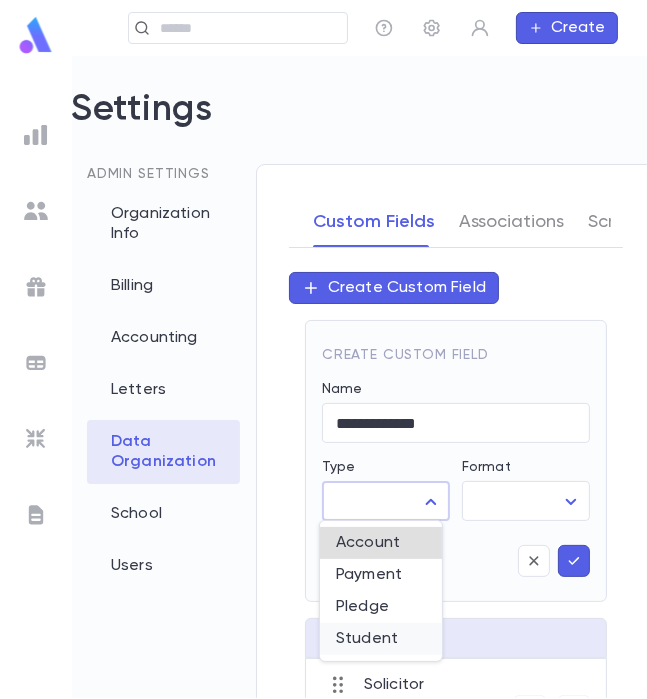 click on "Student" at bounding box center [381, 639] 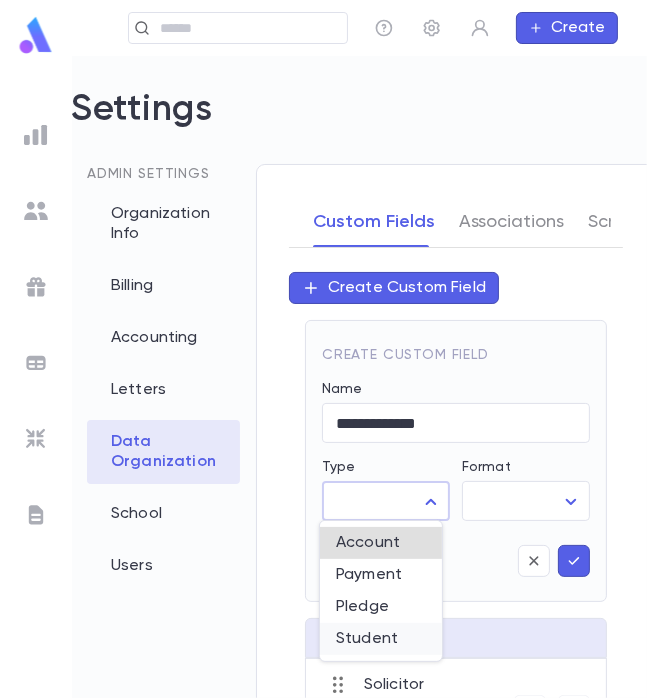 type on "*******" 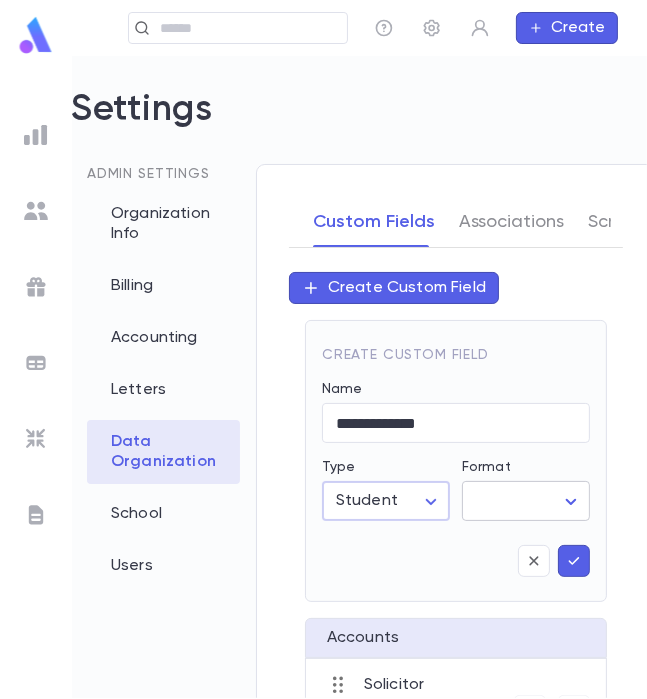 click on "**********" at bounding box center [323, 377] 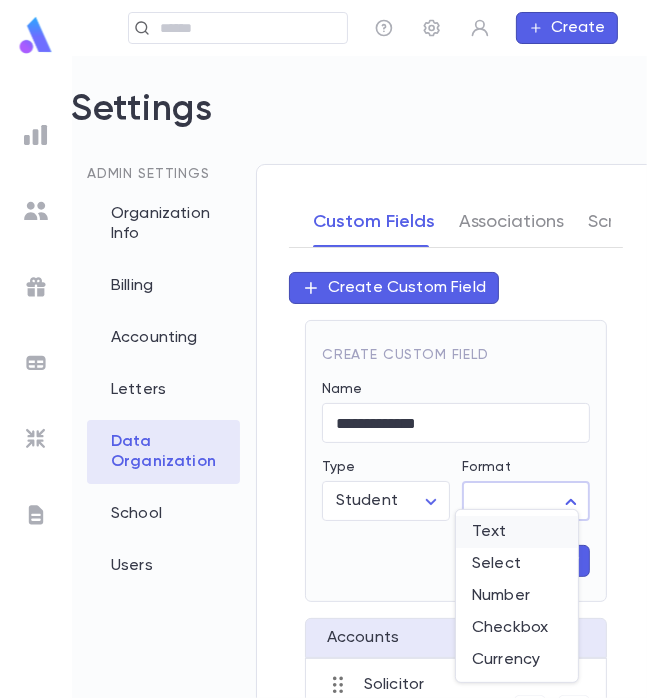 click on "Text" at bounding box center [517, 532] 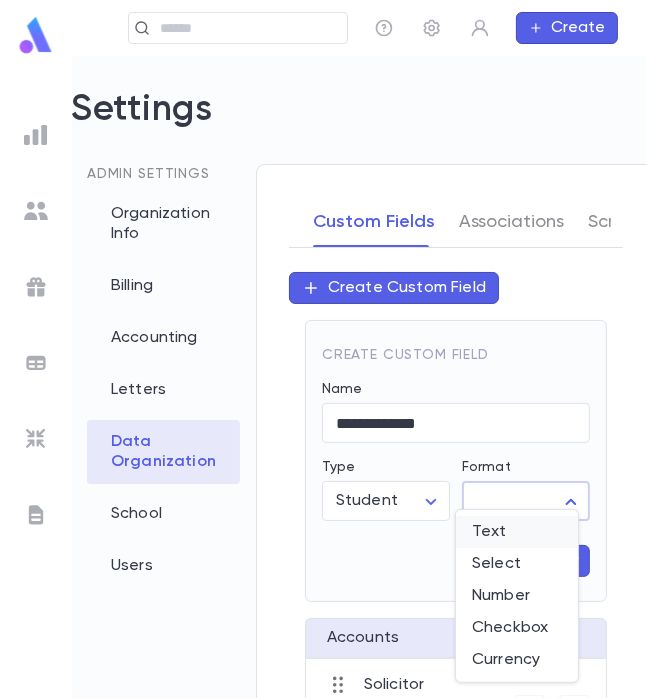 type on "****" 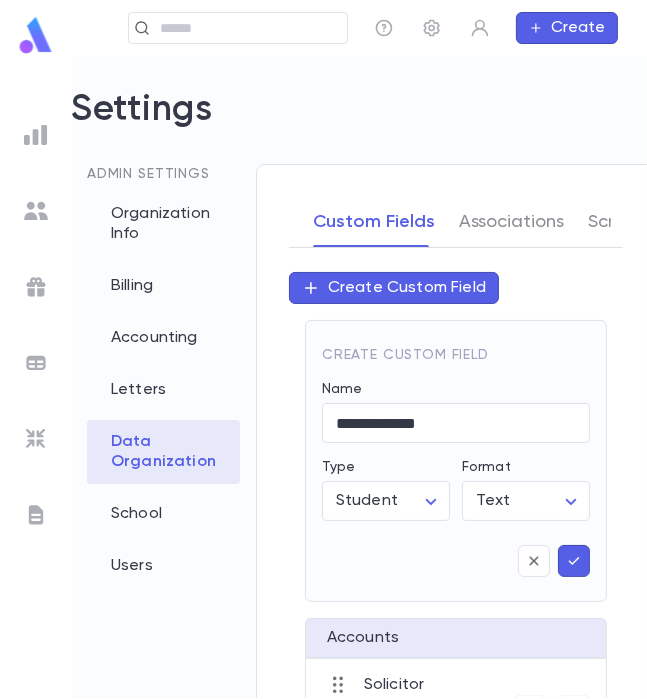 click on "Create Custom Field" at bounding box center (407, 288) 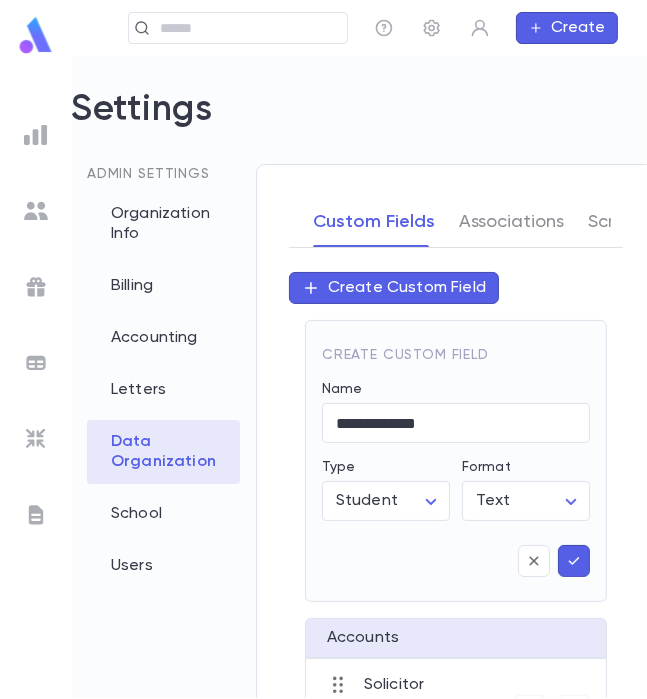 click 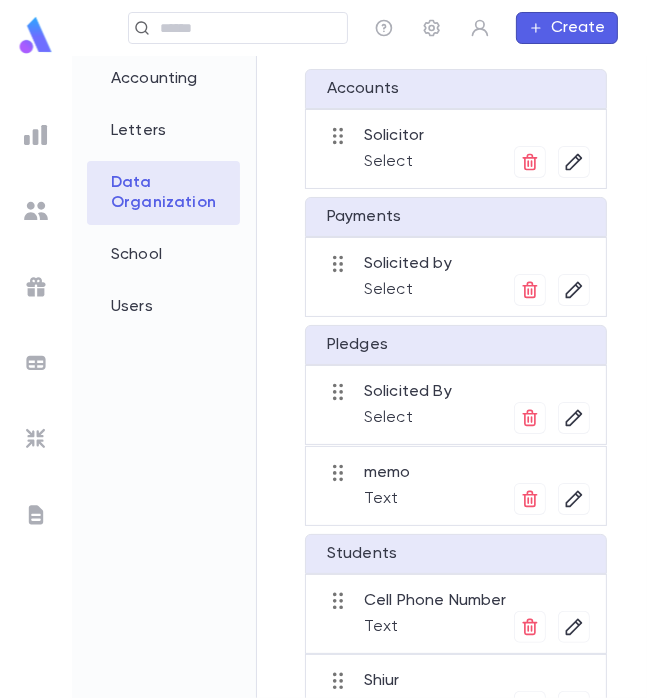 scroll, scrollTop: 0, scrollLeft: 33, axis: horizontal 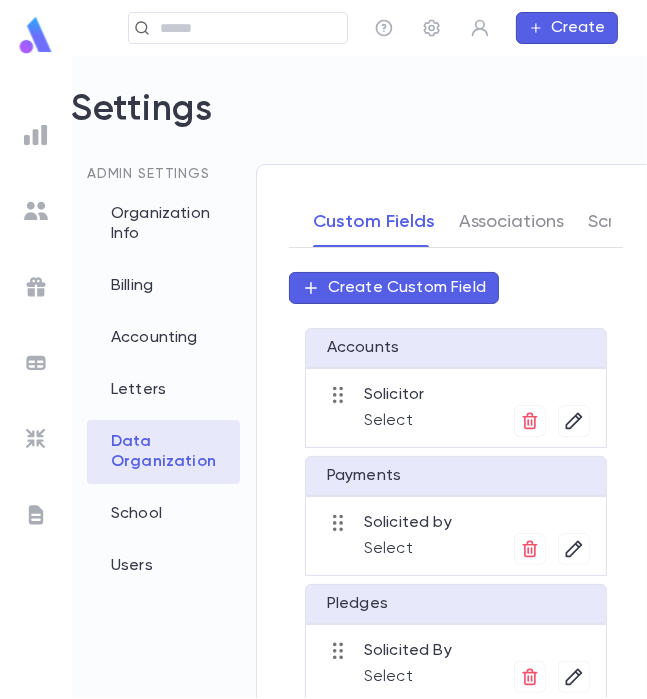 click on "Create Custom Field" at bounding box center (407, 288) 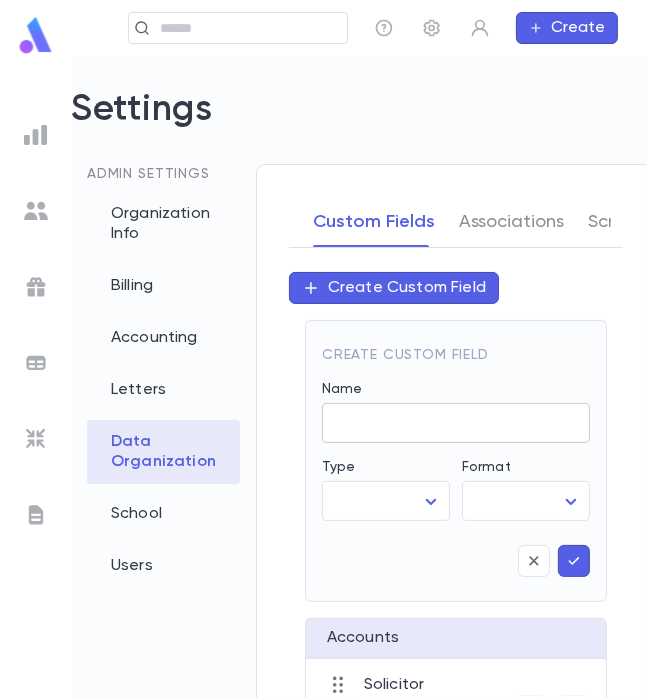 click on "Name" at bounding box center (456, 423) 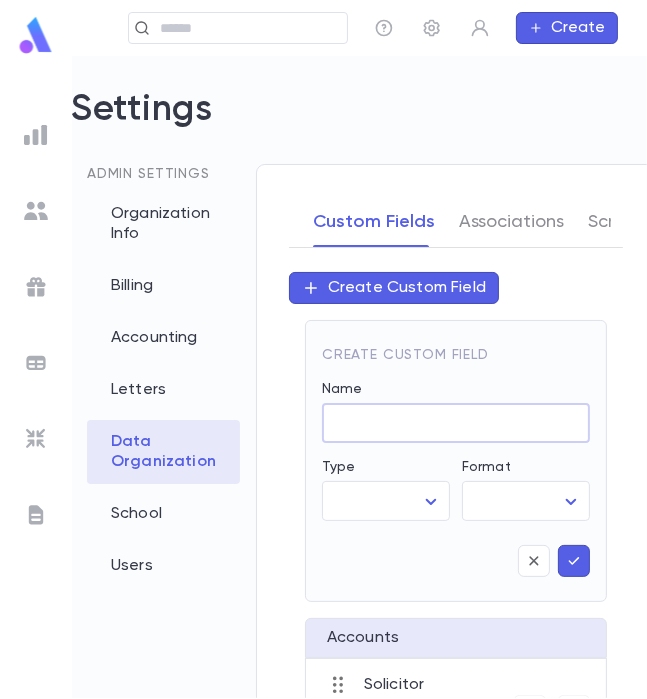 paste on "**********" 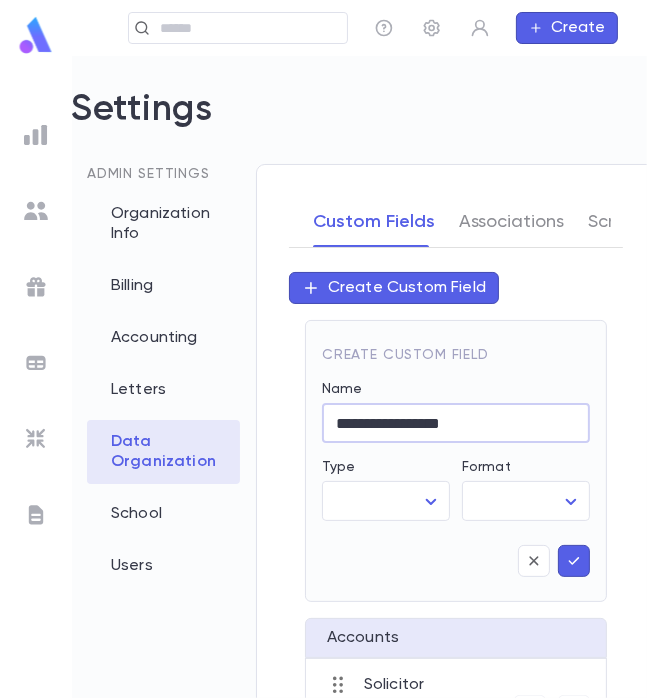type on "**********" 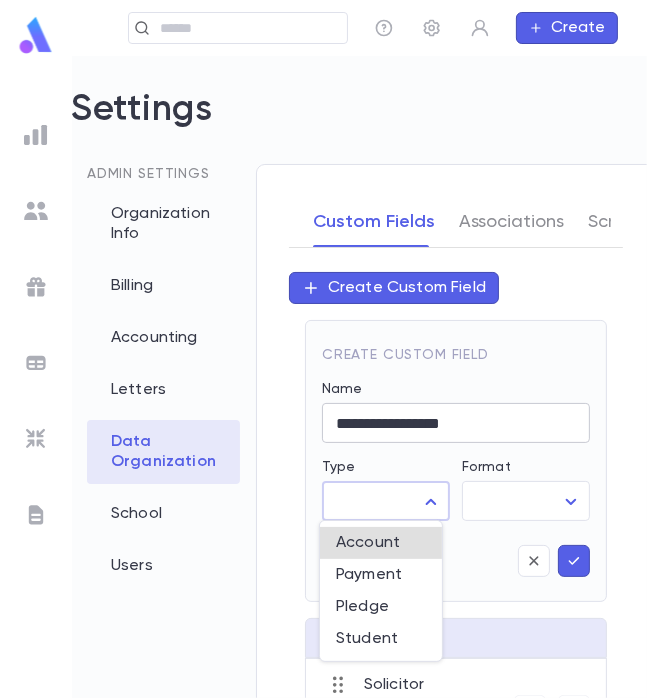 type 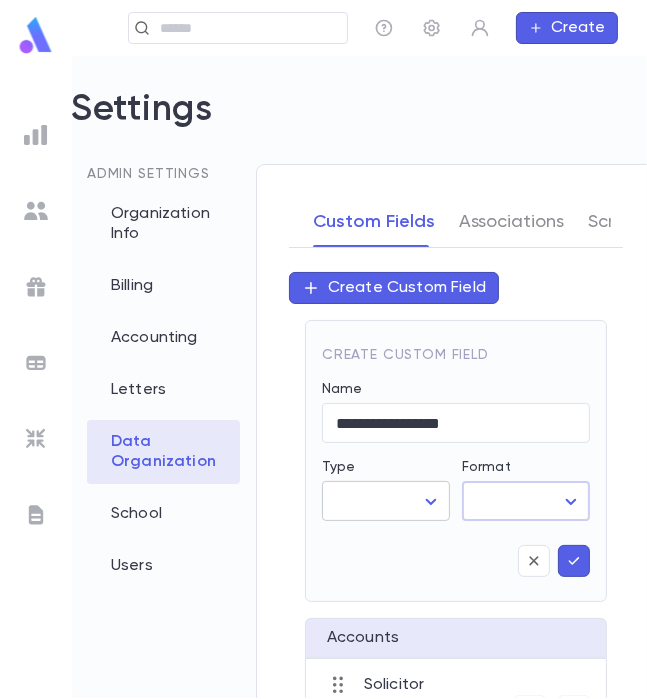 click on "**********" at bounding box center (323, 377) 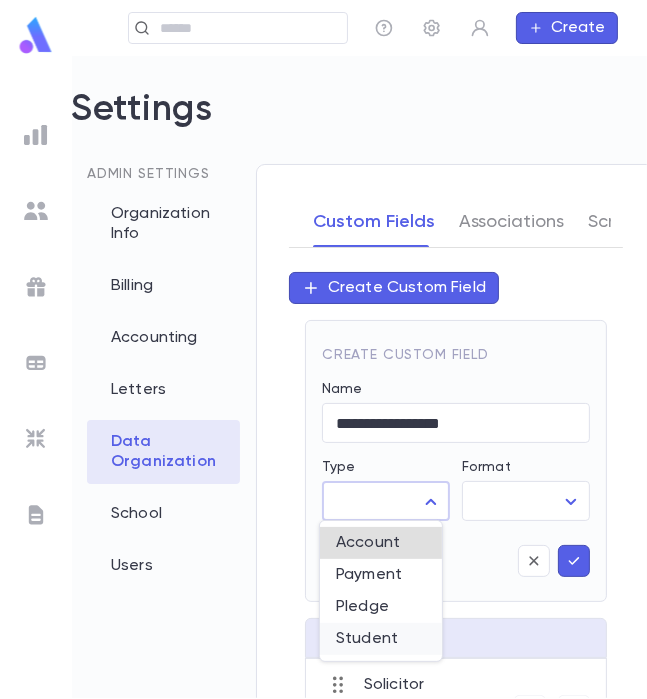 click on "Student" at bounding box center [381, 639] 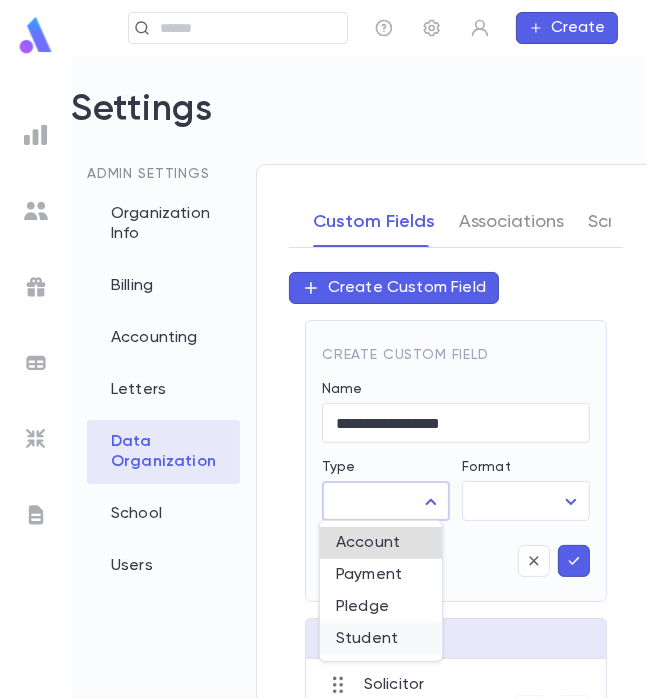 type on "*******" 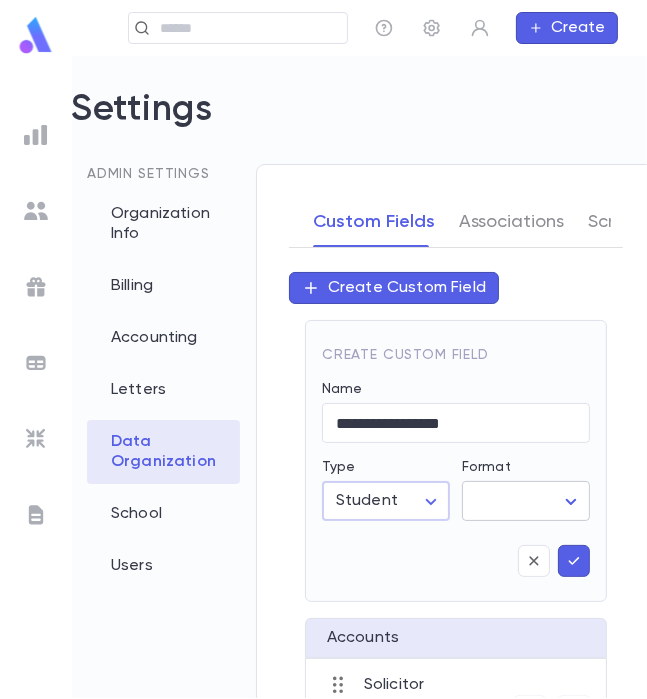 click on "**********" at bounding box center (323, 377) 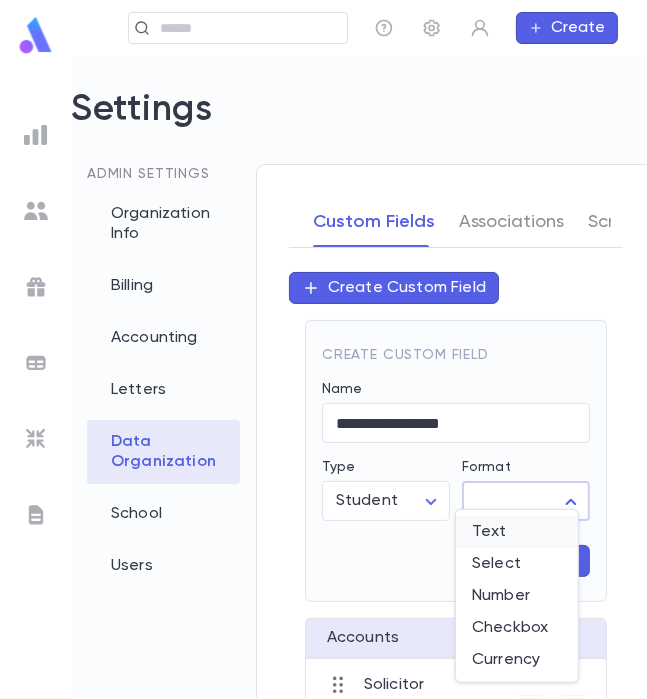 click on "Text" at bounding box center (517, 532) 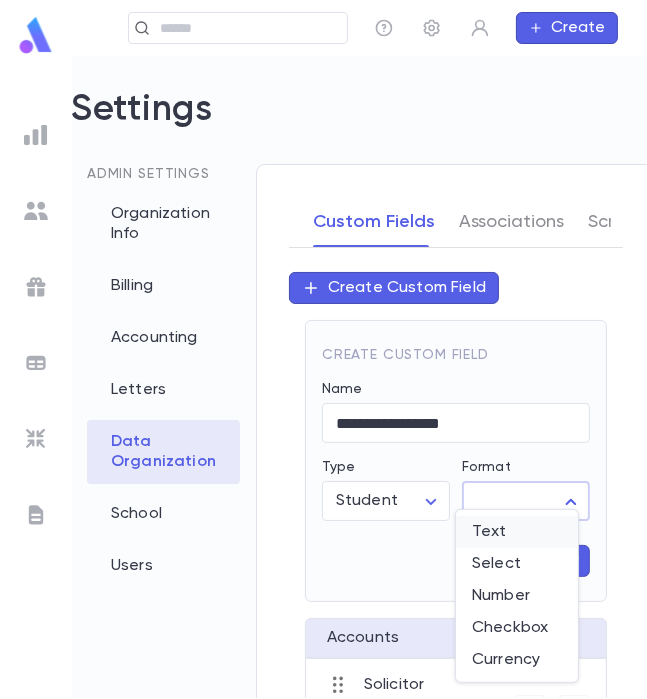 type on "****" 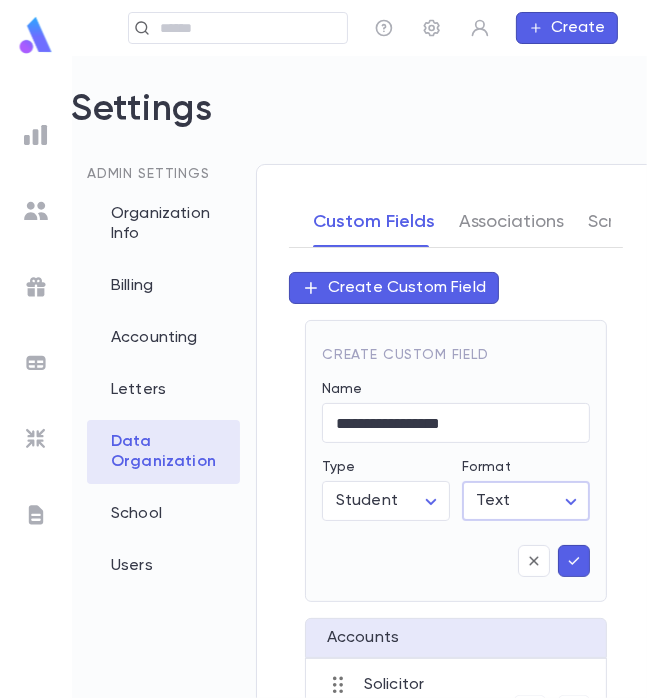click 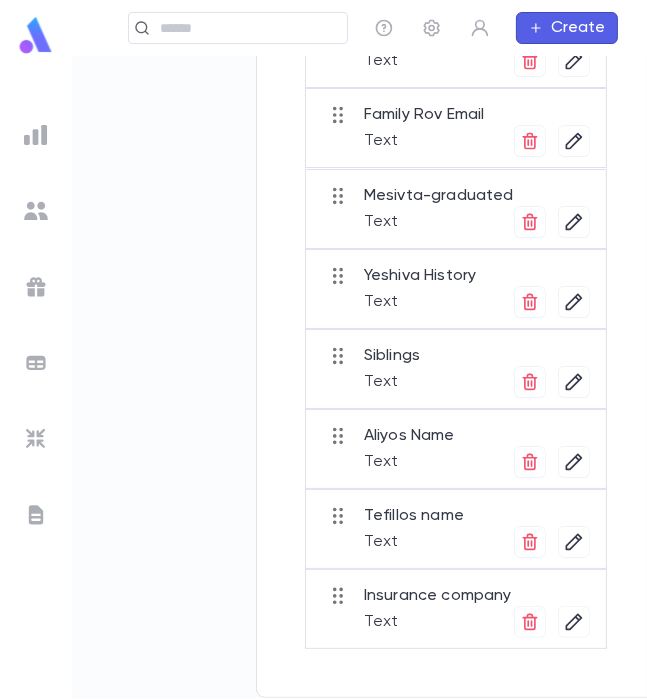 scroll, scrollTop: 0, scrollLeft: 33, axis: horizontal 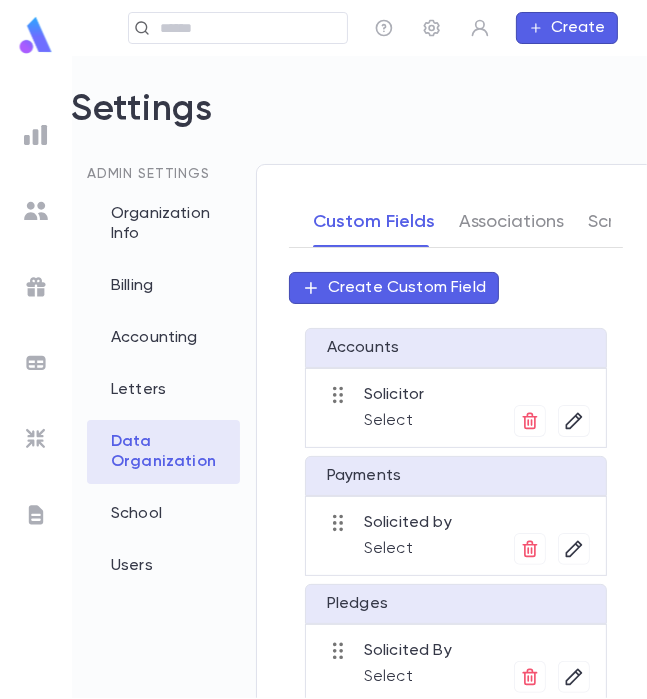 click on "Create Custom Field" at bounding box center (407, 288) 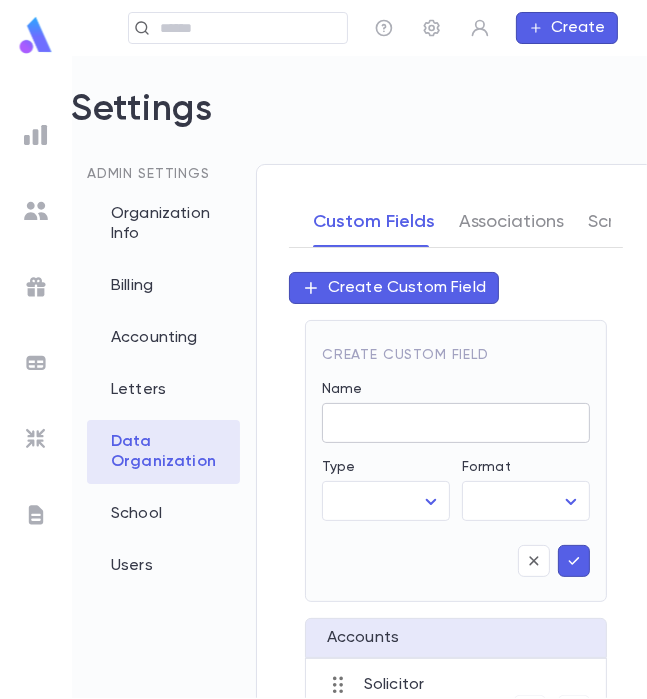 click on "Name" at bounding box center [456, 423] 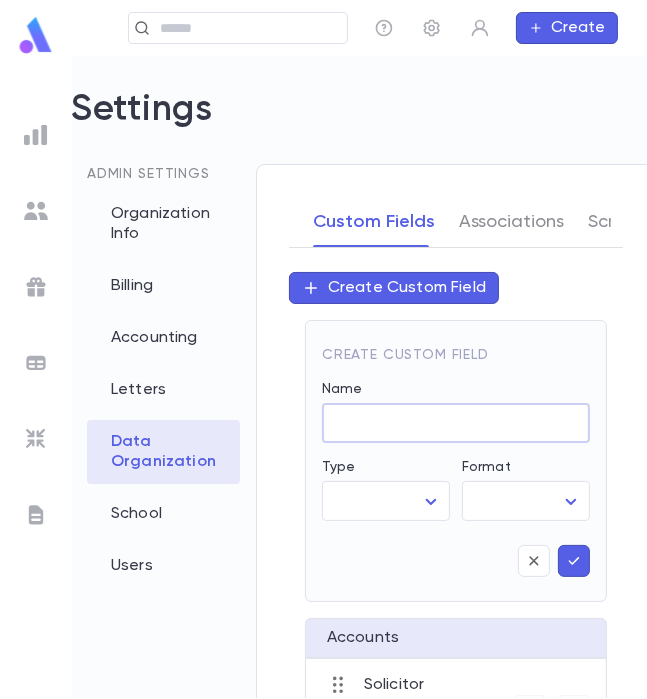paste on "**********" 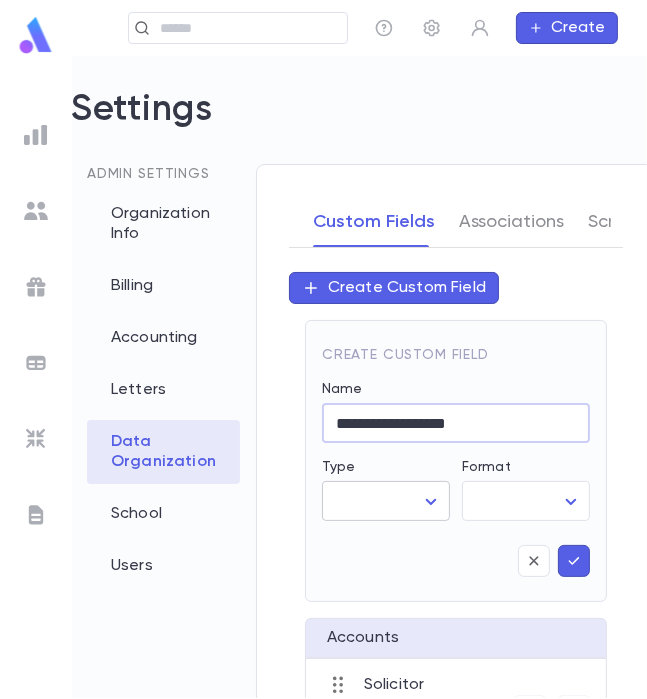 type on "**********" 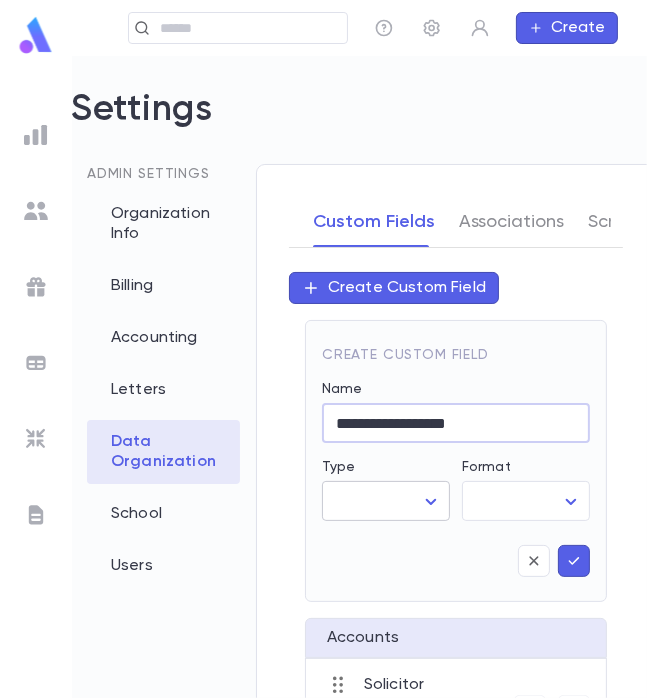 click on "**********" at bounding box center (323, 377) 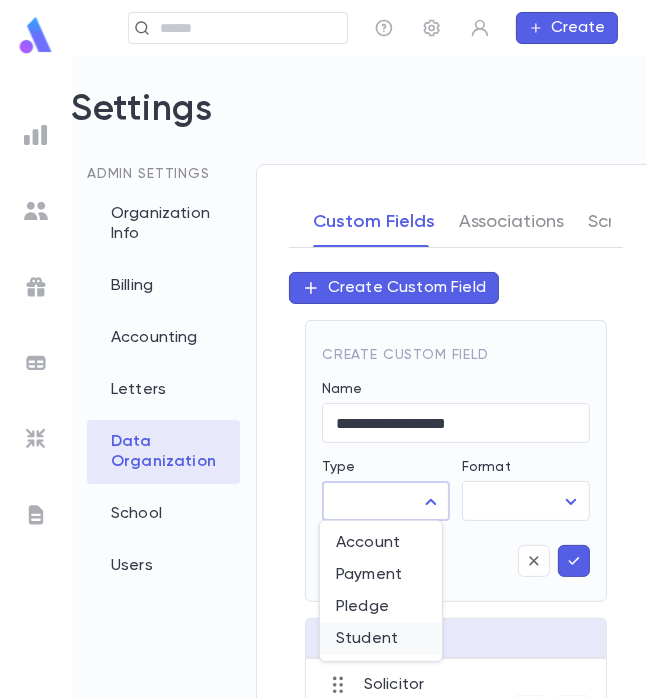 click on "Student" at bounding box center (381, 639) 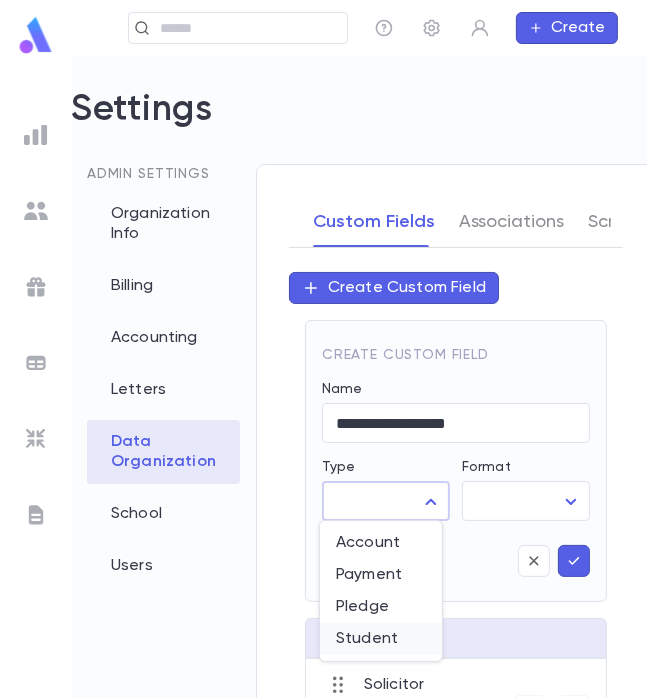 type on "*******" 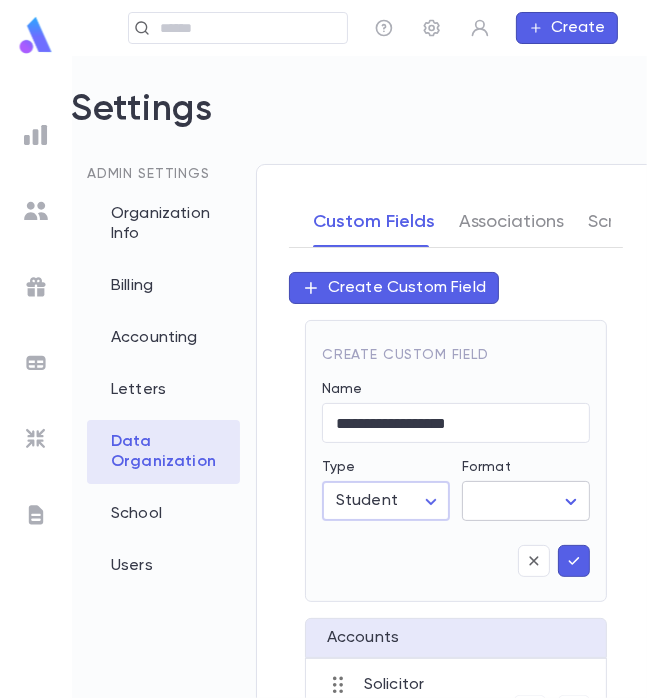 click on "**********" at bounding box center [323, 377] 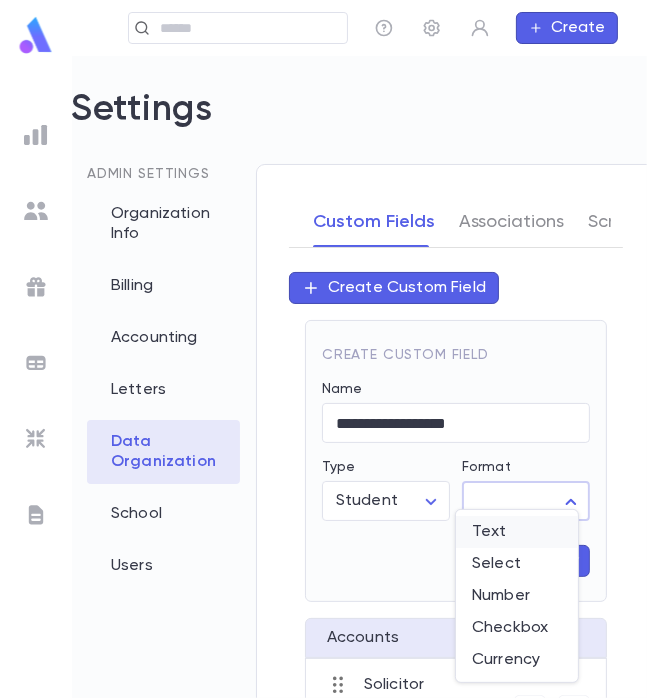 click on "Text" at bounding box center [517, 532] 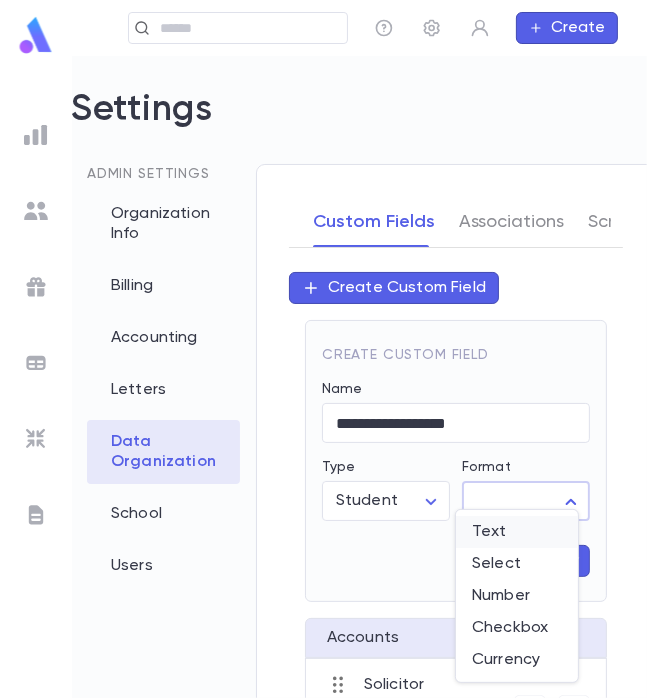 type on "****" 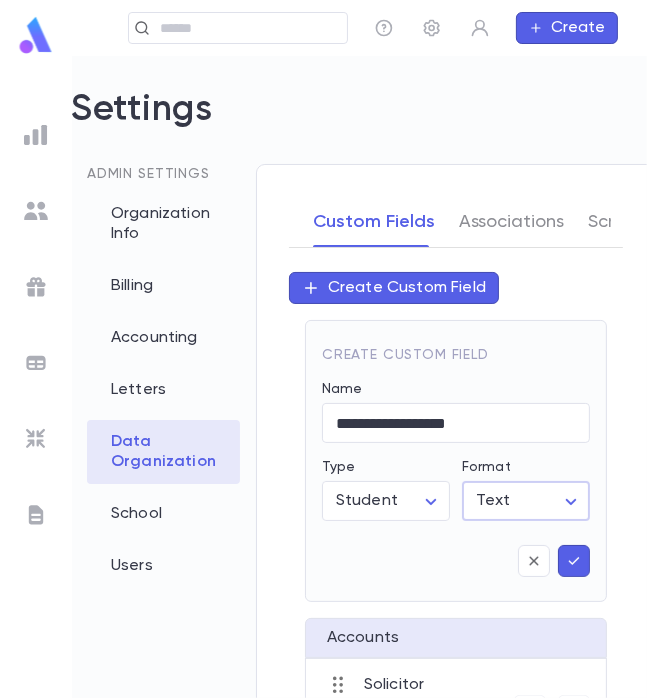 click 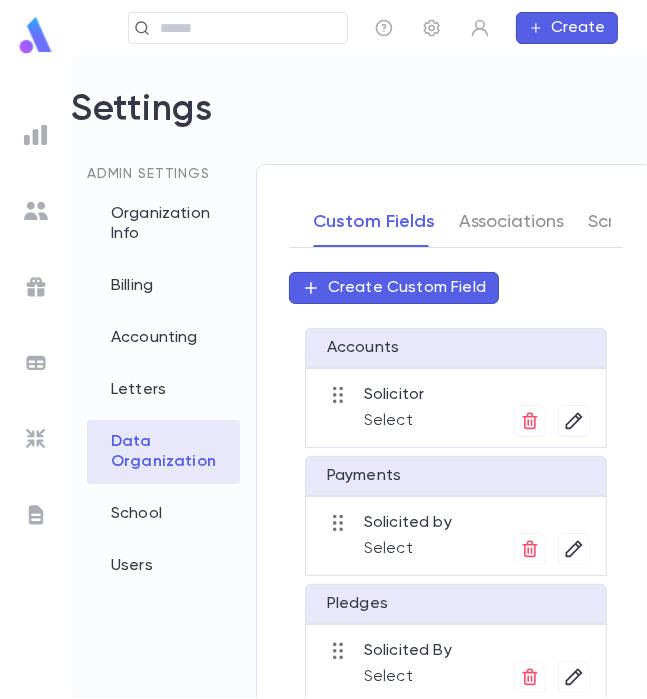 click on "Create Custom Field" at bounding box center [407, 288] 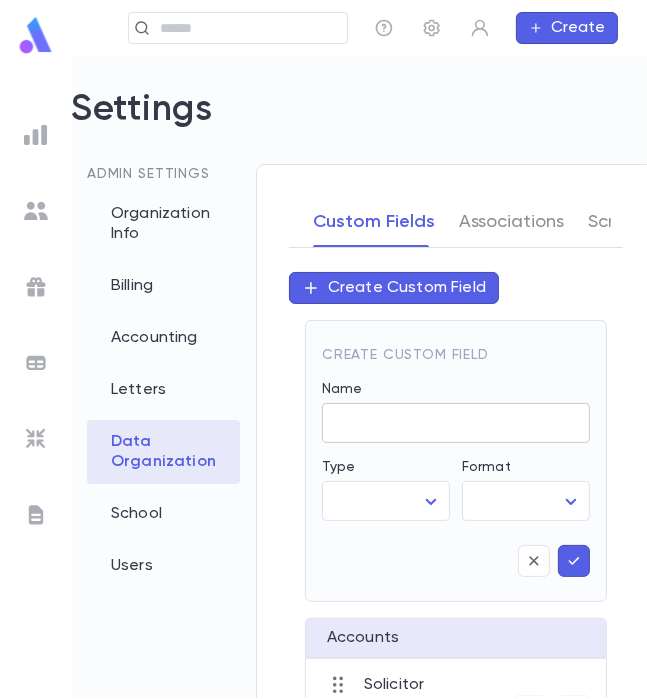 click on "Name" at bounding box center [456, 423] 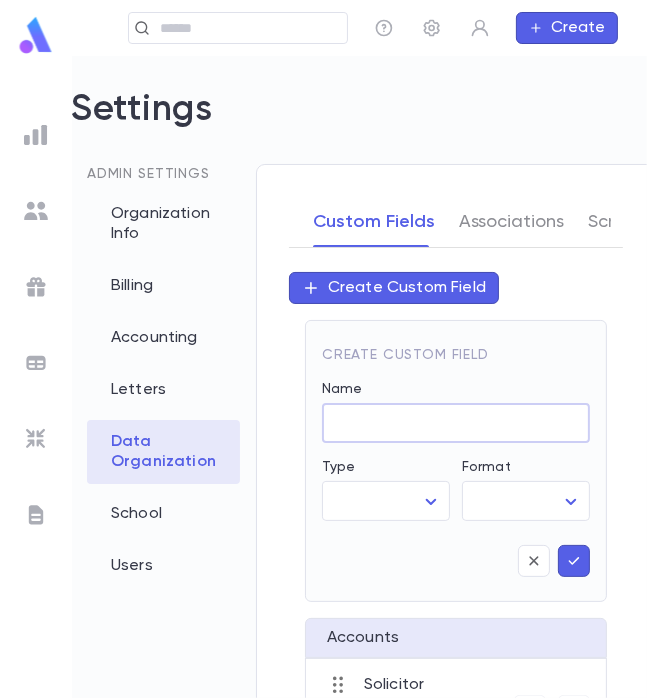 paste on "*********" 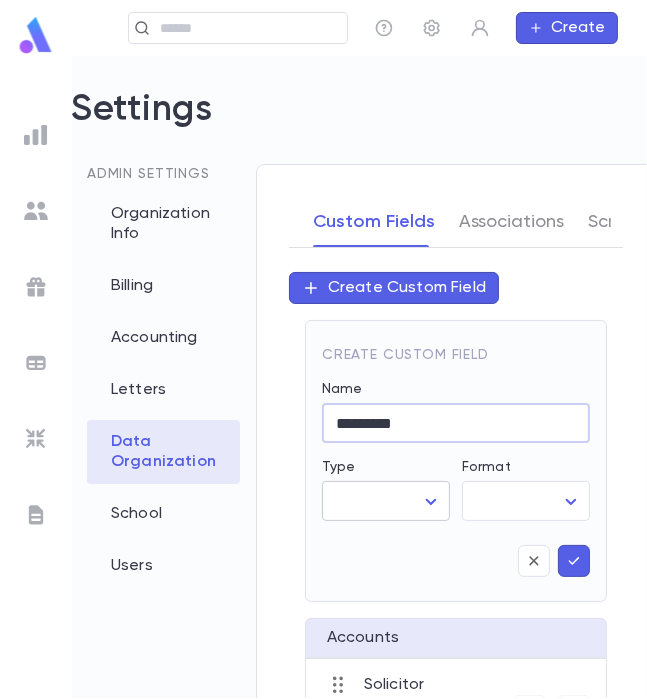 type on "*********" 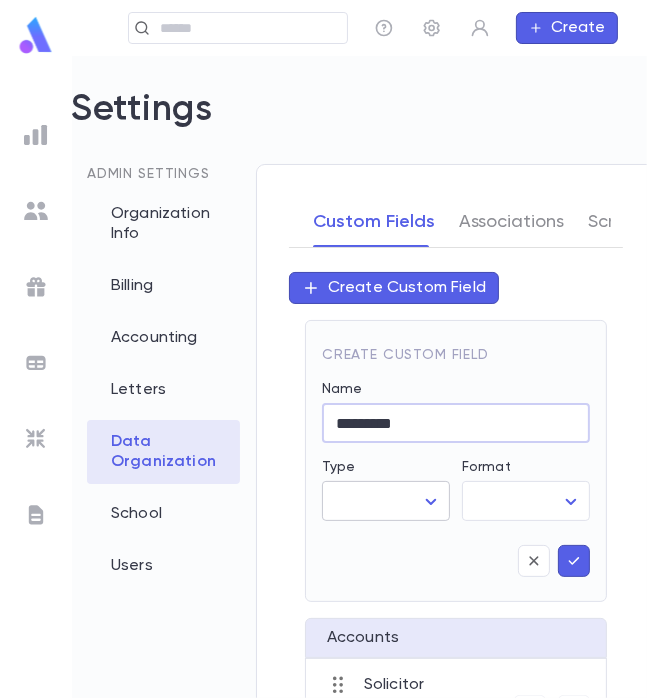 click on "Settings ​  Create Settings Admin Settings Organization Info Billing Accounting Letters Data Organization School Users Custom Fields Associations Scratch Lists Create Custom Field Create Custom Field Name ********* ​ Type ​ ​ Format ​ ​ Account s Solicitor Select Payment s Solicited by Select Pledge s Solicited By Select memo Text Student s Cell Phone Number Text Shiur Select Talmid's Email Text Father’s employer Text Mother’s employer Text Family Rov Text Family Rov Phone Text Family Rov Email Text Mesivta-graduated Text Yeshiva History Text Siblings Text Aliyos Name Text Tefillos name Text Insurance company Text Insurance Policy # Text Profile Log out Account Pledge Payment" at bounding box center [323, 377] 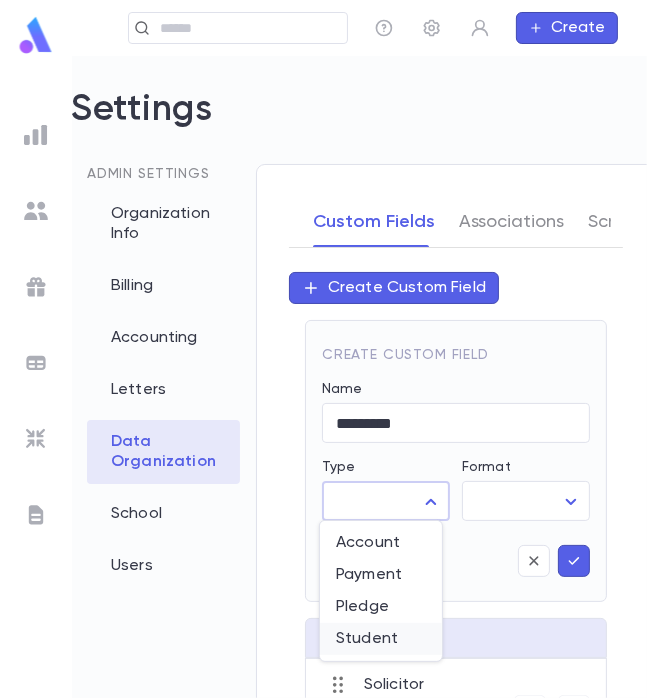 click on "Student" at bounding box center (381, 639) 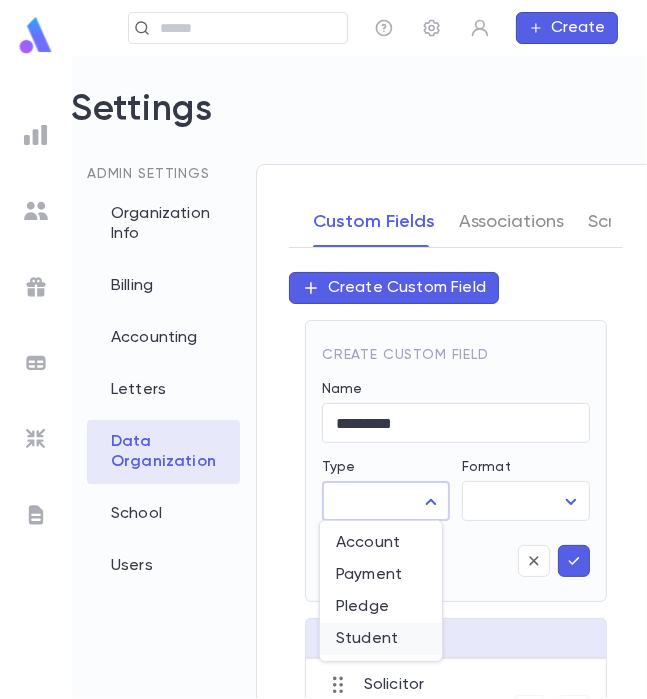 type on "*******" 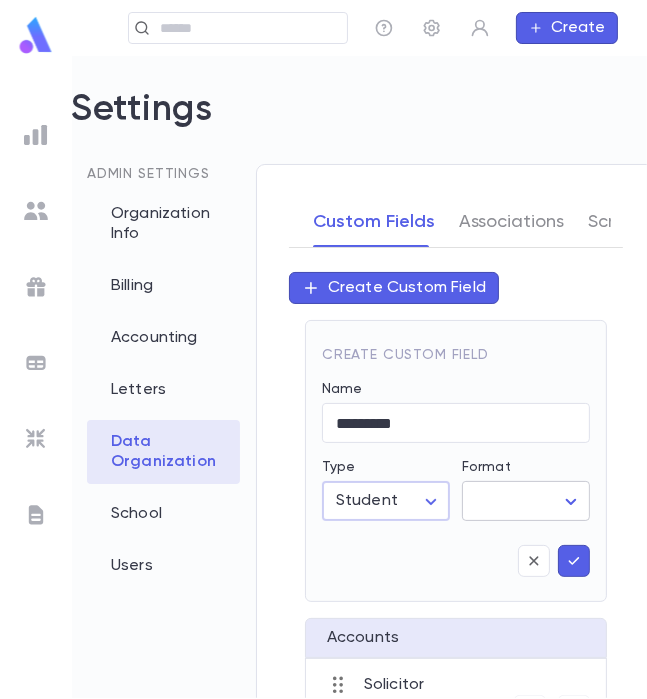 click on "Settings ​ Create Settings Admin Settings Organization Info Billing Accounting Letters Data Organization School Users Custom Fields Associations Scratch Lists Create Custom Field Create Custom Field Name ********* ​ Type Student ******* ​ Format ​ ​ Account s Solicitor Select Payment s Solicited by Select Pledge s Solicited By Select memo Text Student s Cell Phone Number Text Shiur Select Talmid's Email Text Father’s employer Text Mother’s employer Text Family Rov Text Family Rov Phone Text Family Rov Email Text Mesivta-graduated Text Yeshiva History Text Siblings Text Aliyos Name Text Tefillos name Text Insurance company Text Insurance Policy # Text Profile Log out Account Pledge Payment" at bounding box center (323, 377) 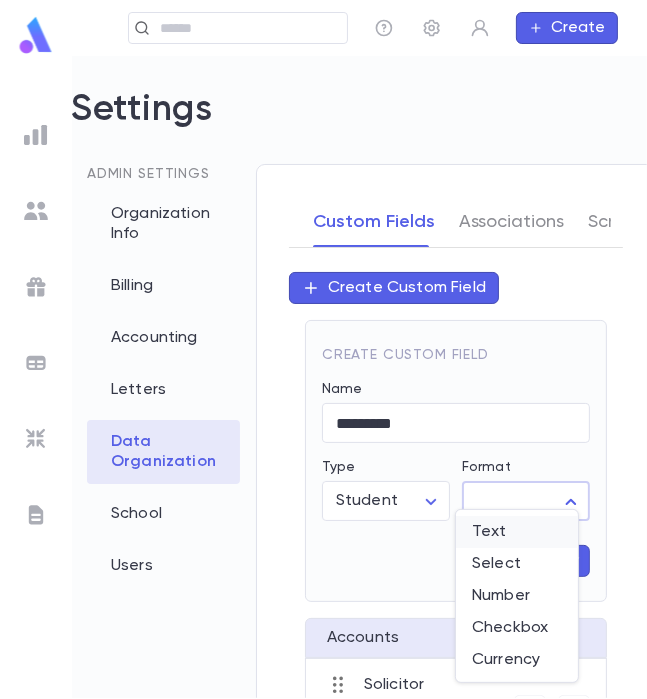 click on "Text" at bounding box center [517, 532] 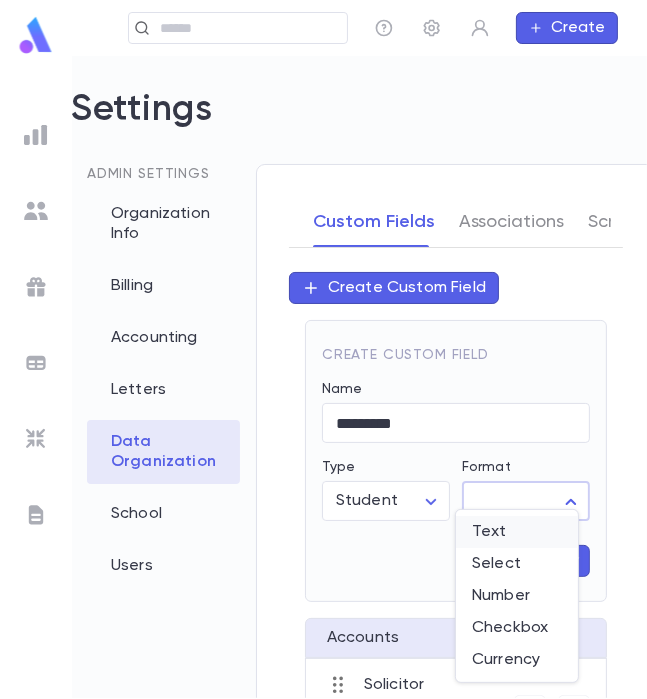 type on "****" 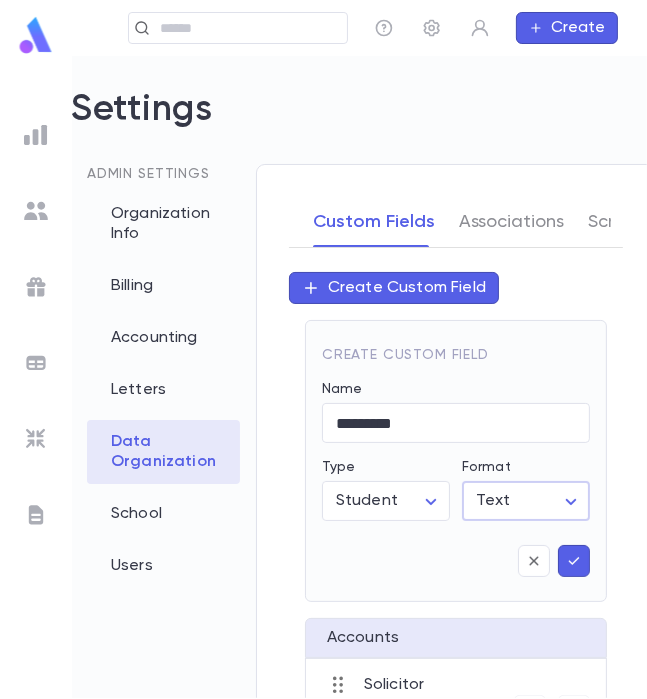 click 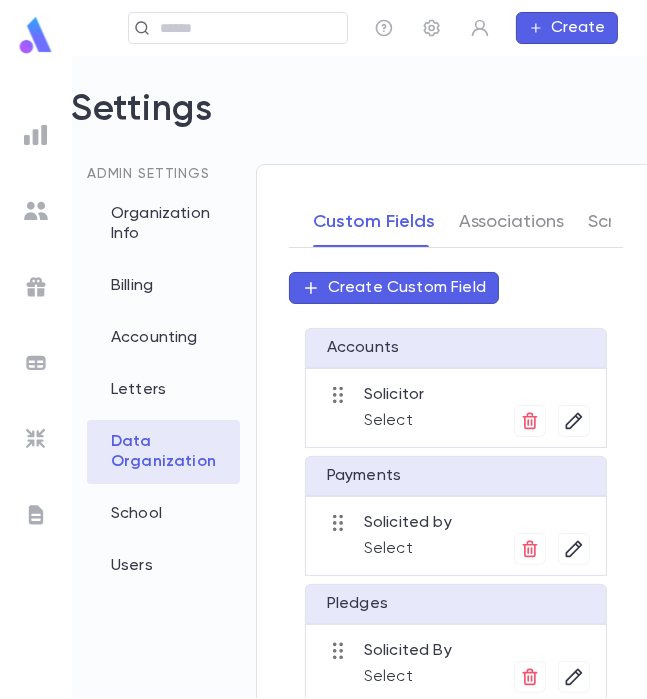click on "Create Custom Field" at bounding box center [407, 288] 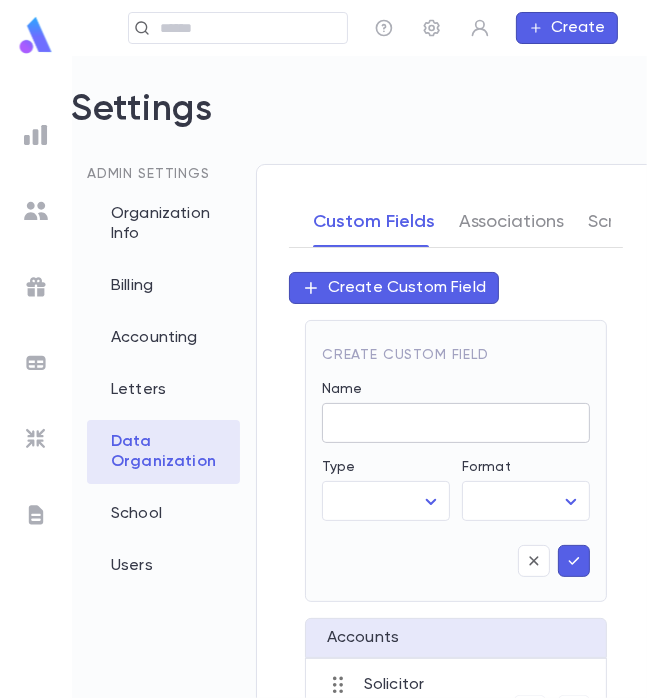 click on "Name" at bounding box center (456, 423) 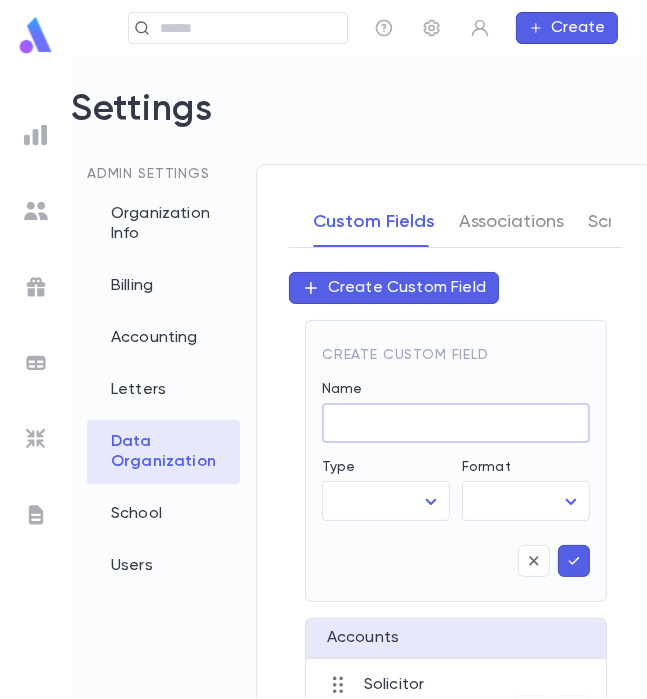 paste on "**********" 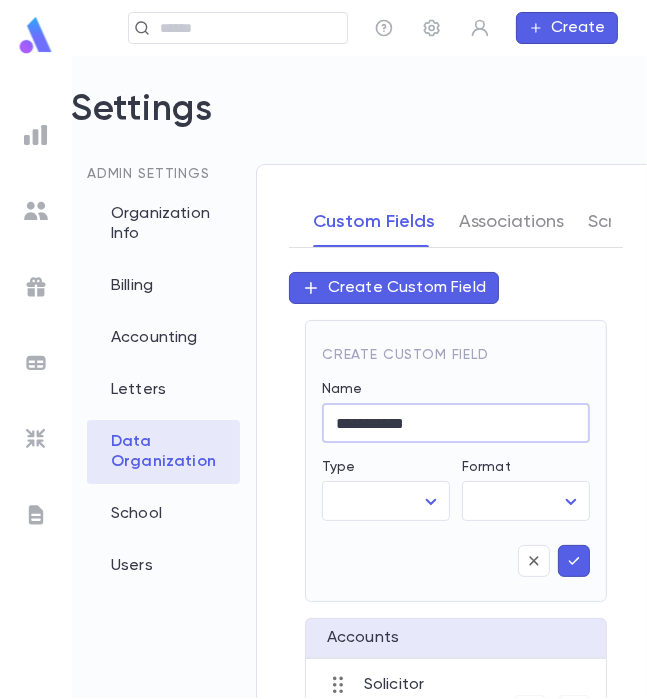 type on "**********" 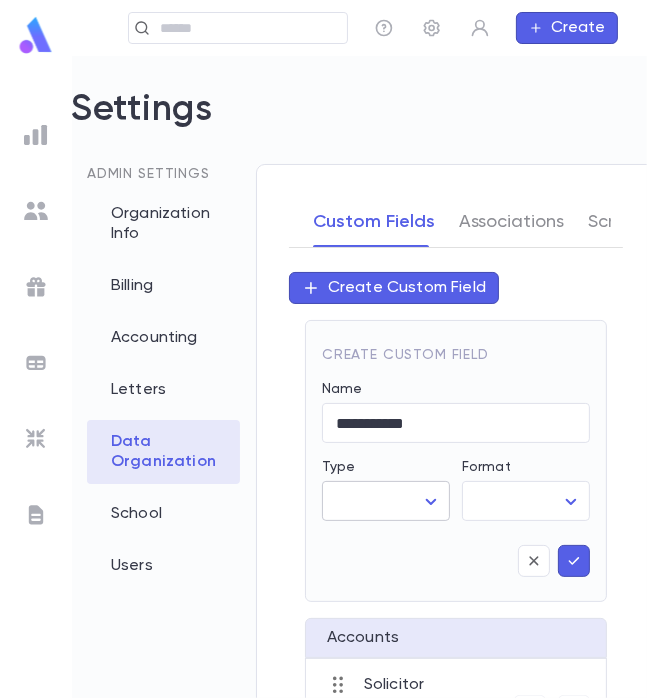 click on "**********" at bounding box center (323, 377) 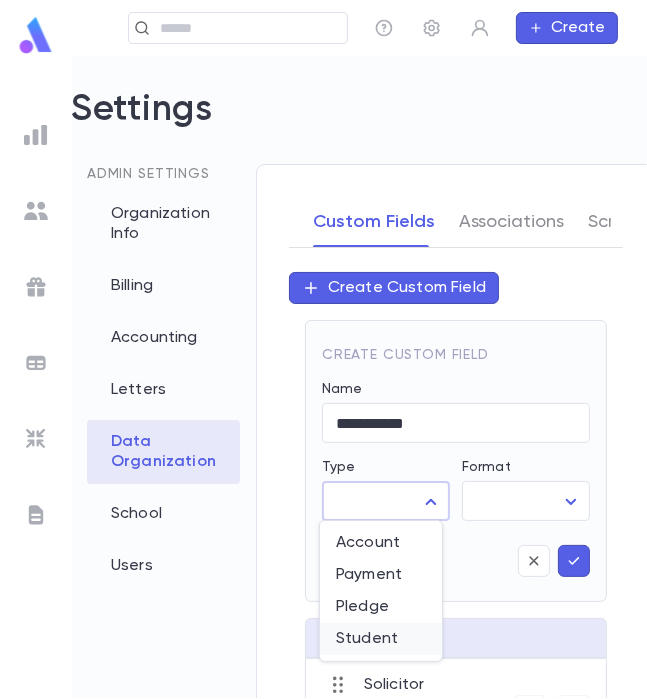 click on "Student" at bounding box center (381, 639) 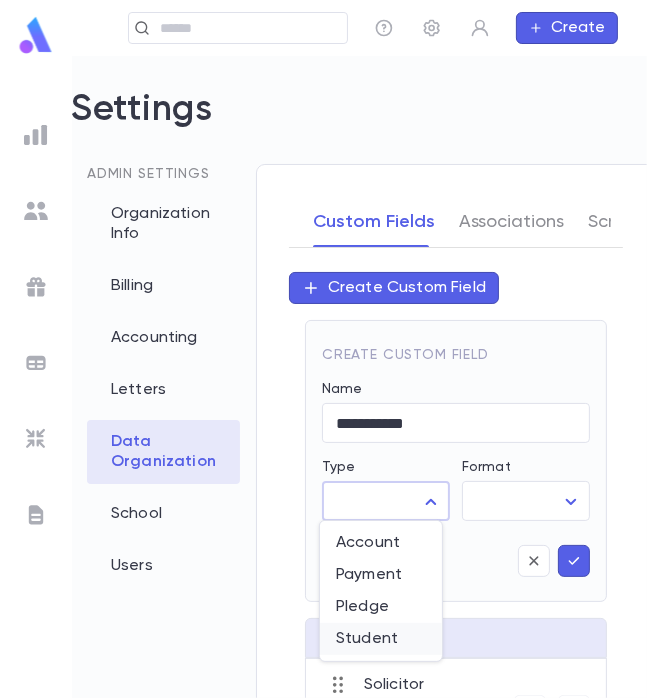 type on "*******" 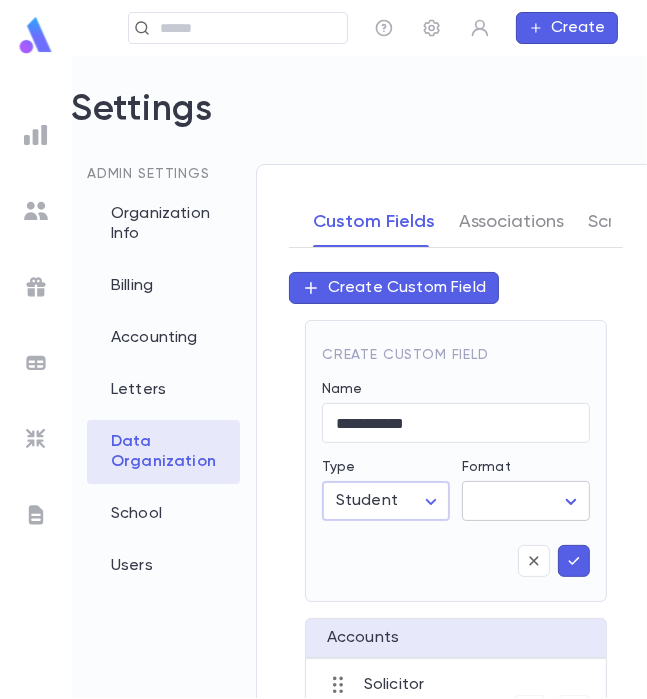 click on "**********" at bounding box center [323, 377] 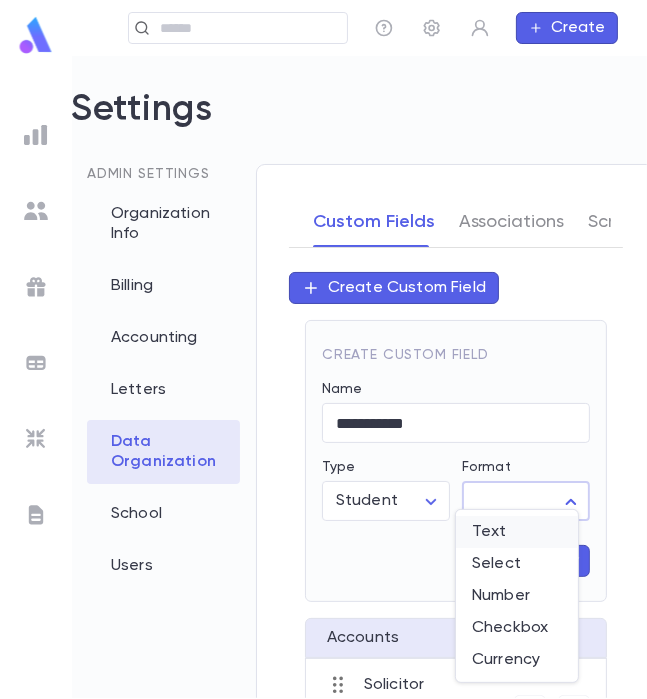 click on "Text" at bounding box center (517, 532) 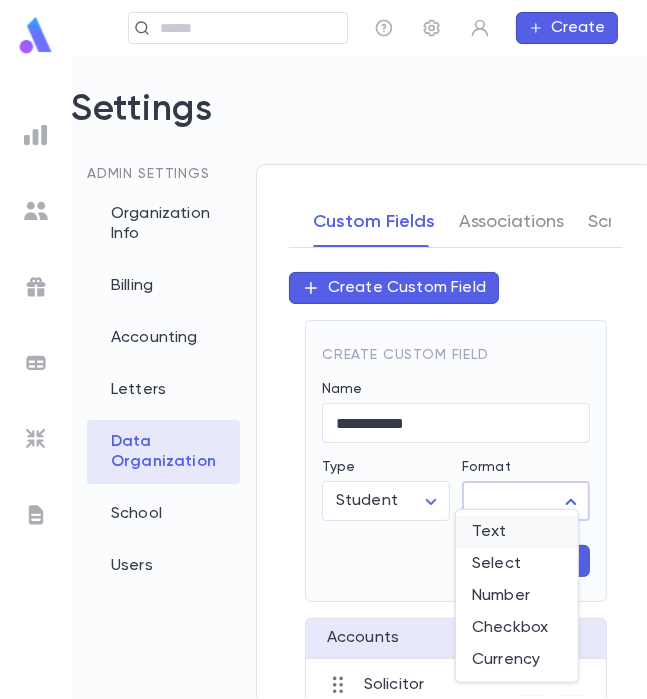 type on "****" 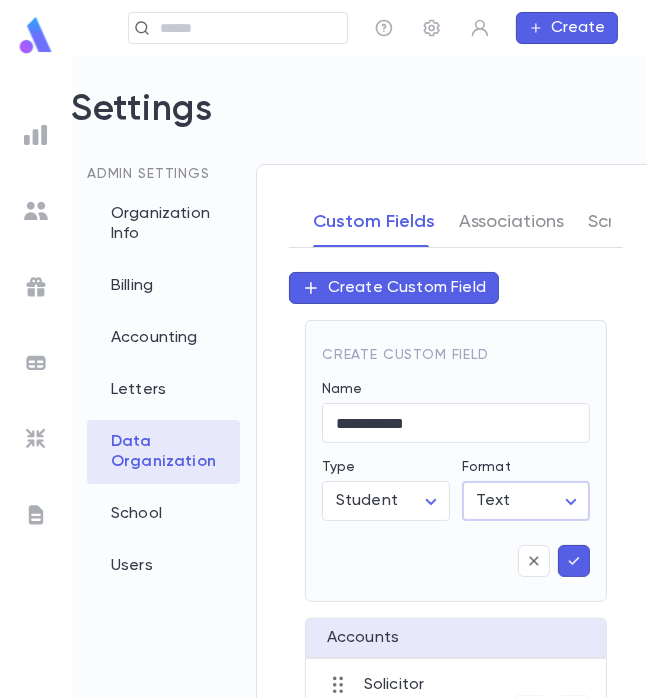 click 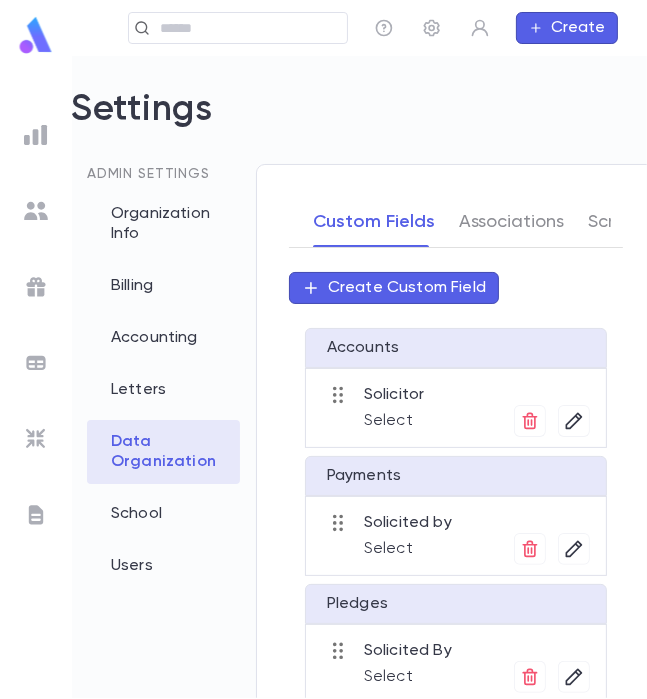 click on "Create Custom Field" at bounding box center [407, 288] 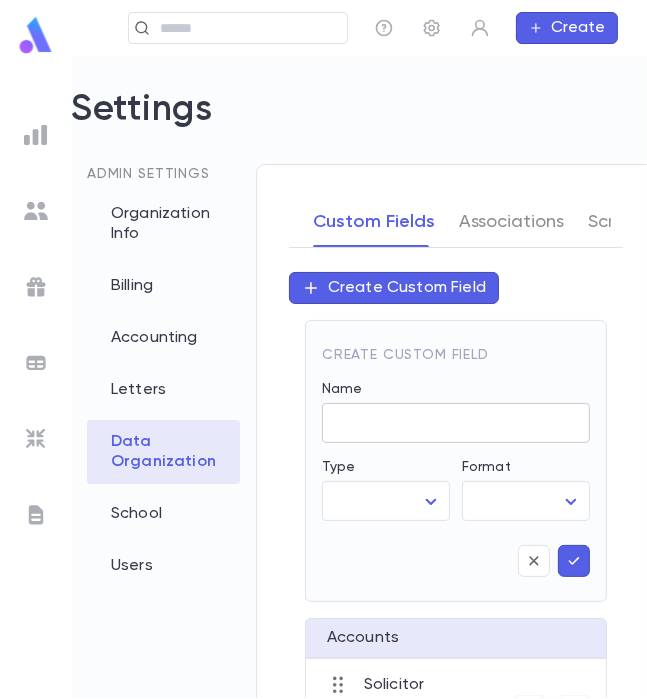 click on "Name" at bounding box center (456, 423) 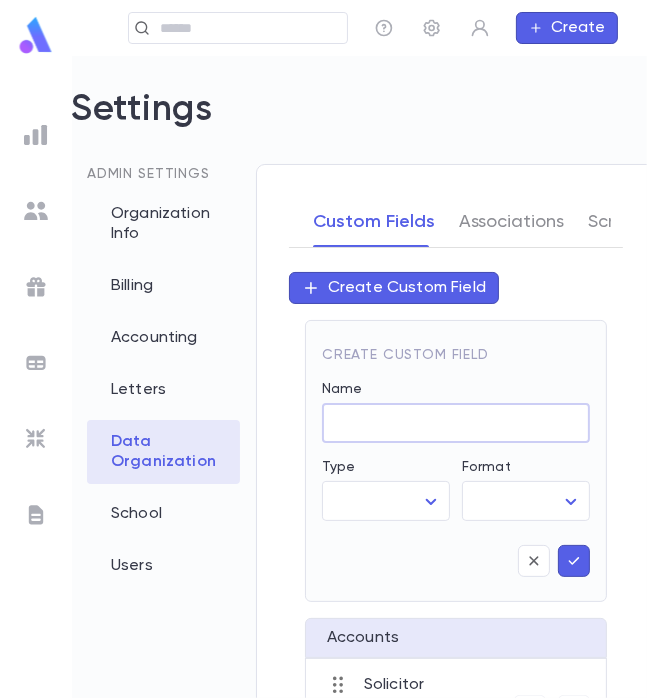 paste on "**********" 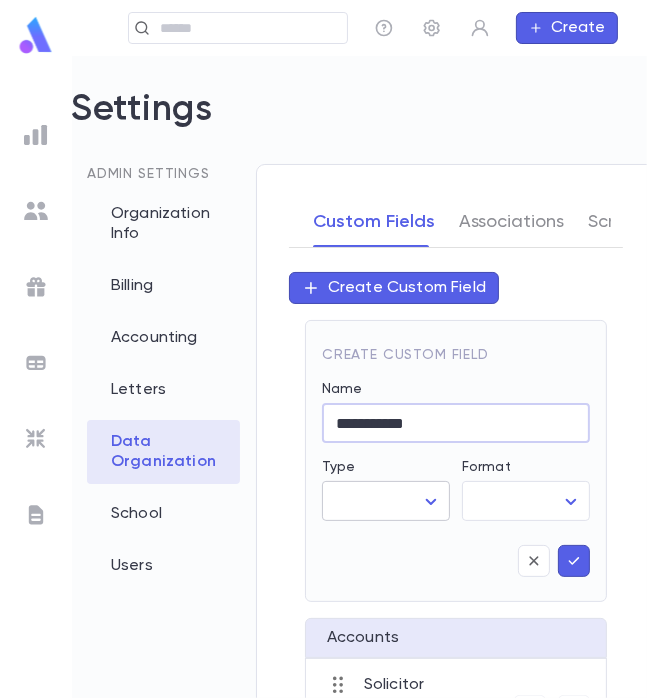 type on "**********" 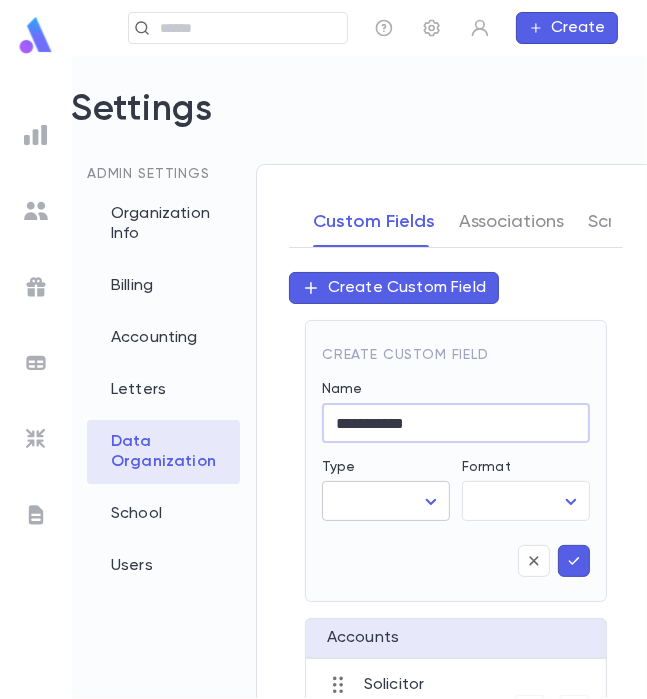 click on "**********" at bounding box center [323, 377] 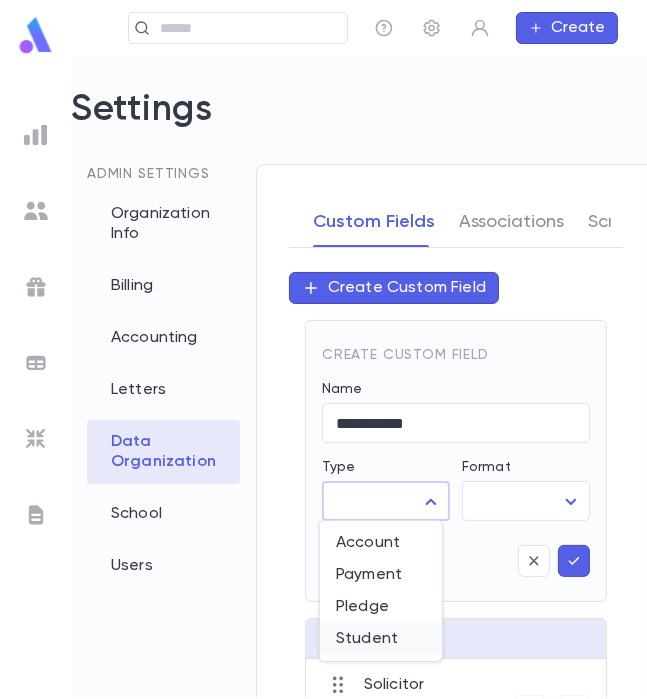 click on "Student" at bounding box center (381, 639) 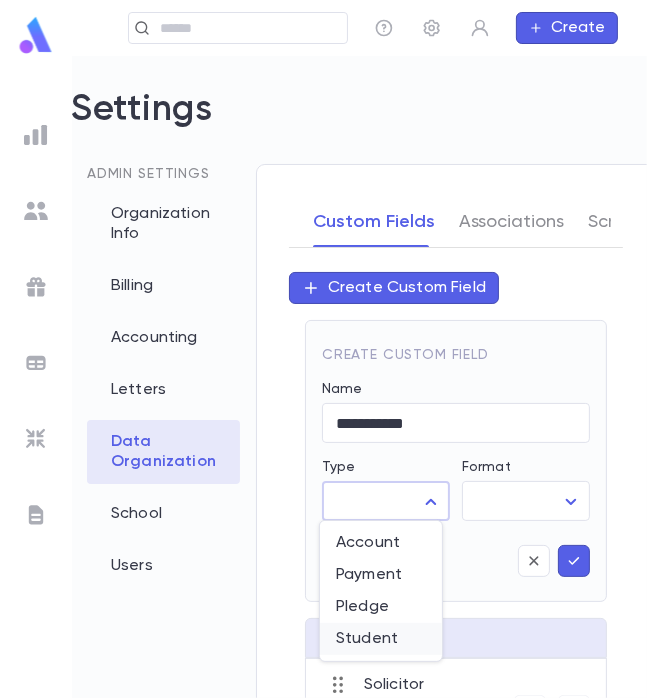 type on "*******" 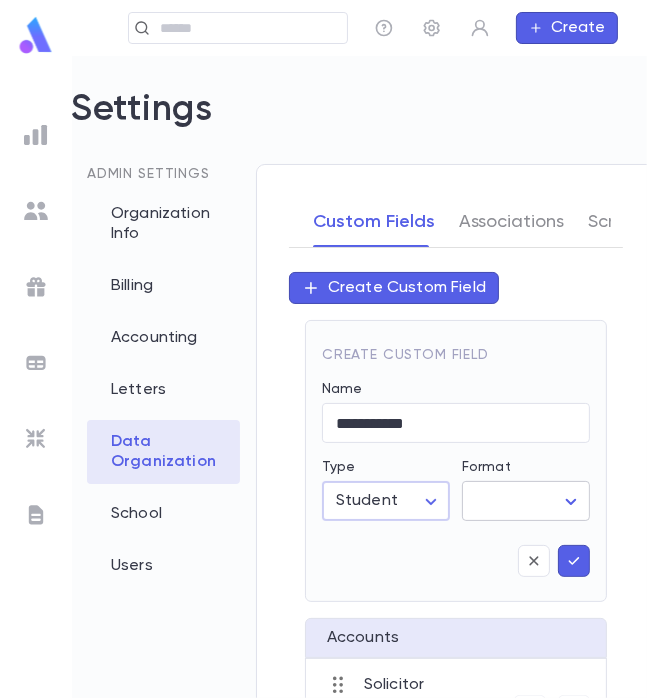 click on "**********" at bounding box center (323, 377) 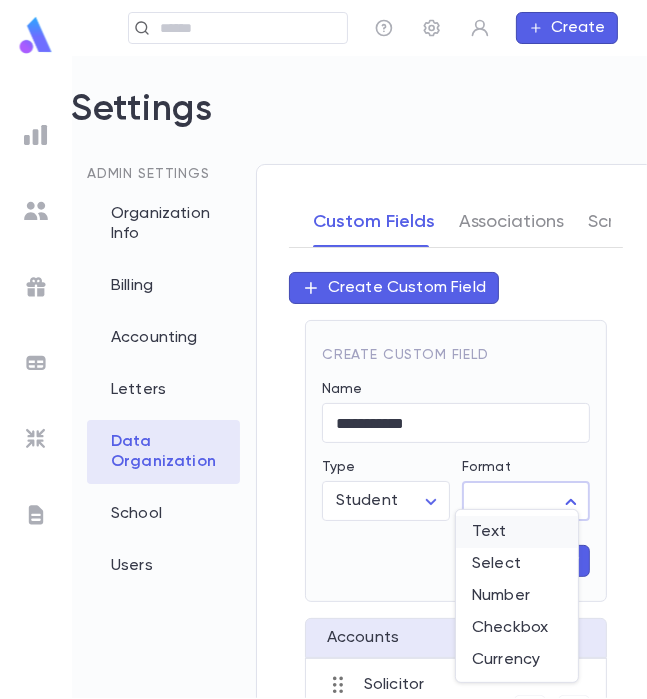 click on "Text" at bounding box center (517, 532) 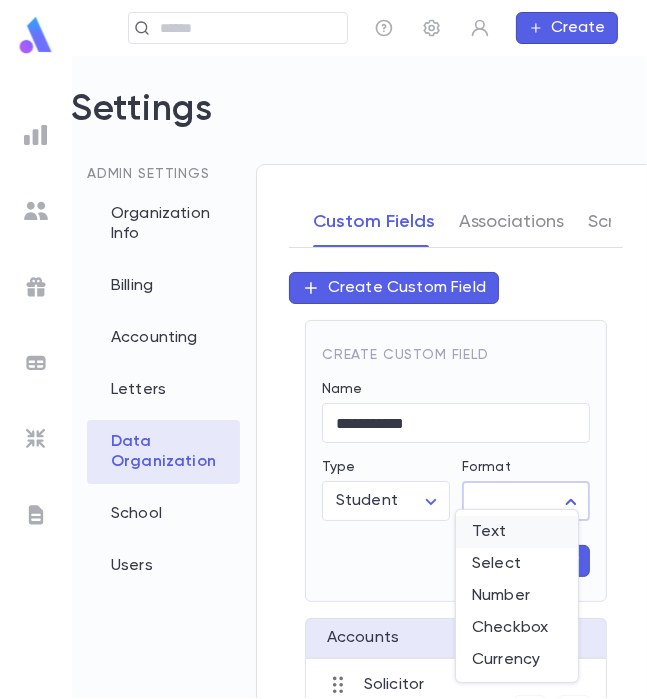 type on "****" 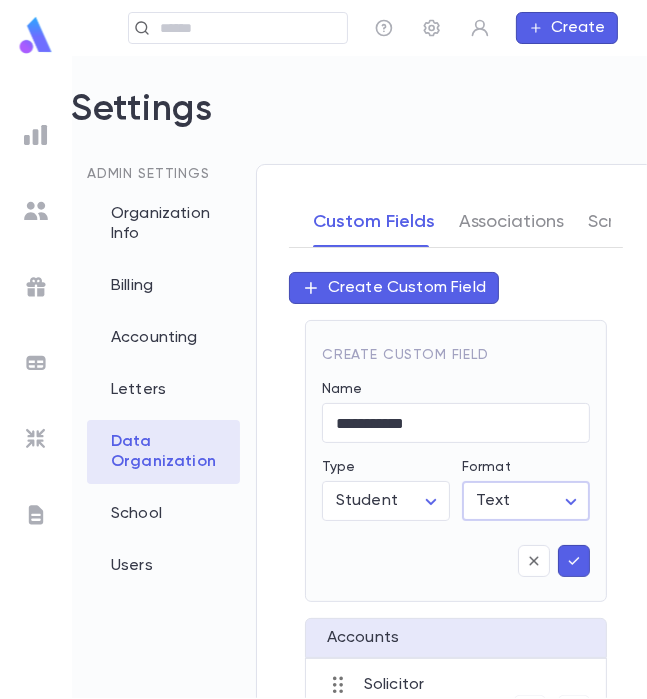 click 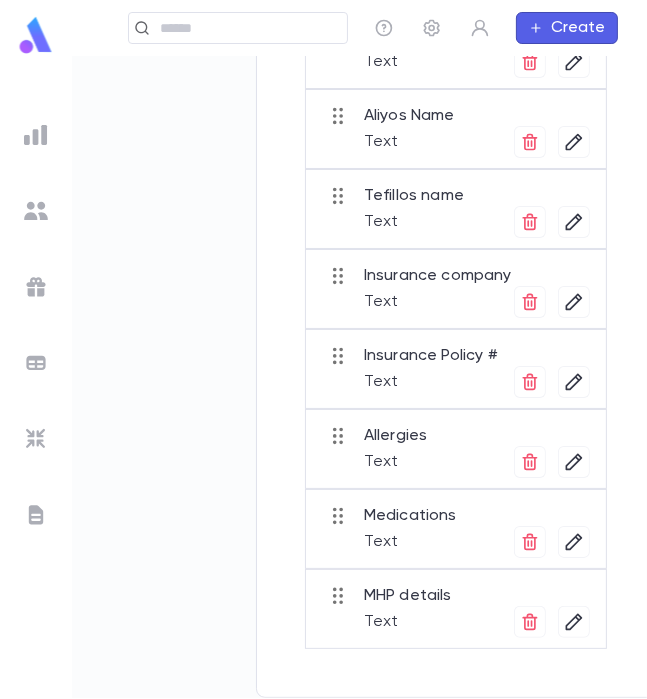 scroll, scrollTop: 0, scrollLeft: 33, axis: horizontal 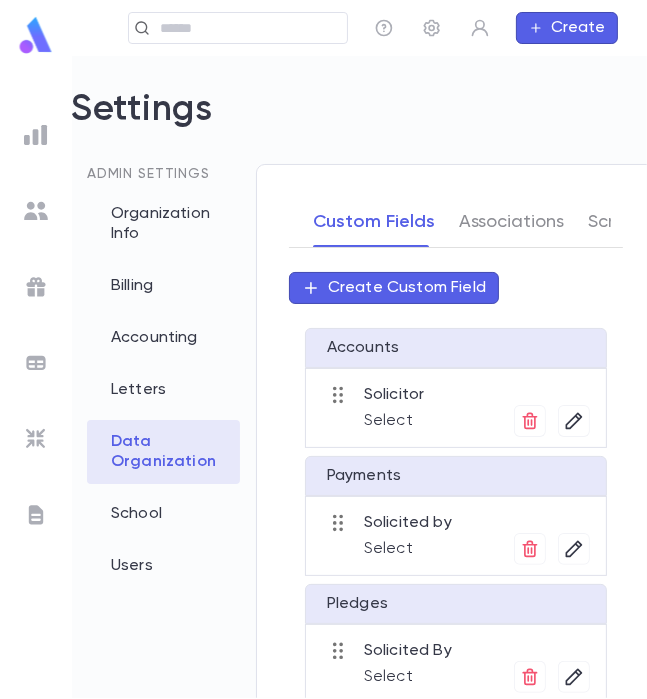 click on "Create Custom Field" at bounding box center (407, 288) 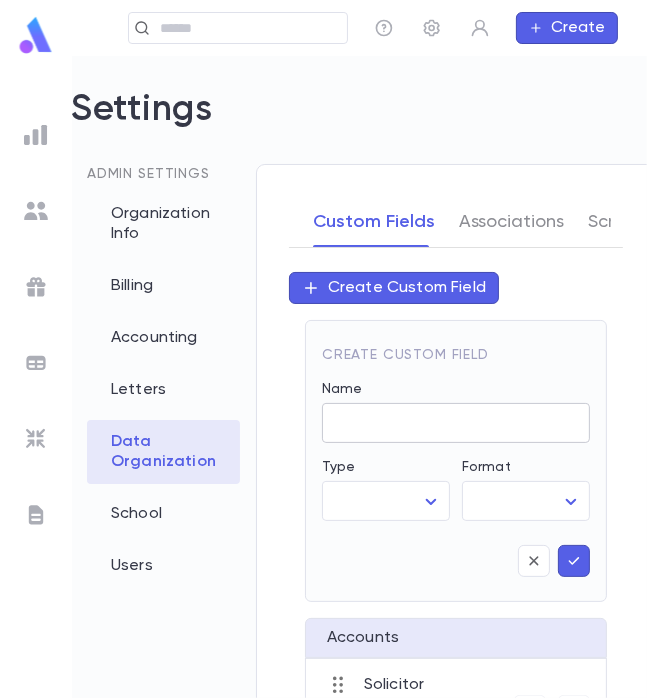 click on "Name" at bounding box center (456, 423) 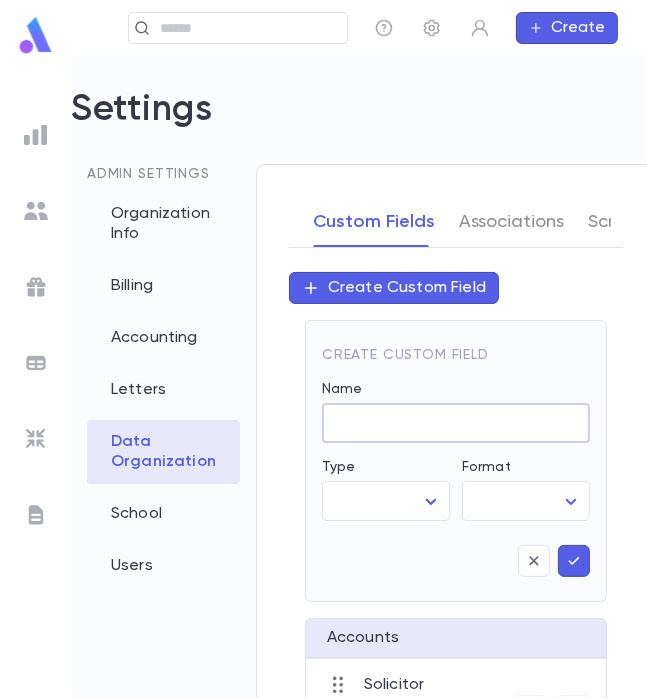 paste on "**********" 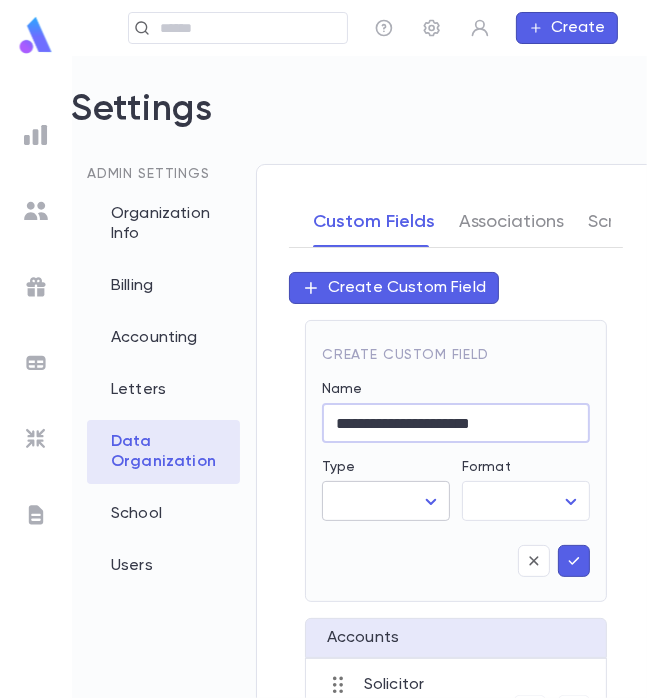 type on "**********" 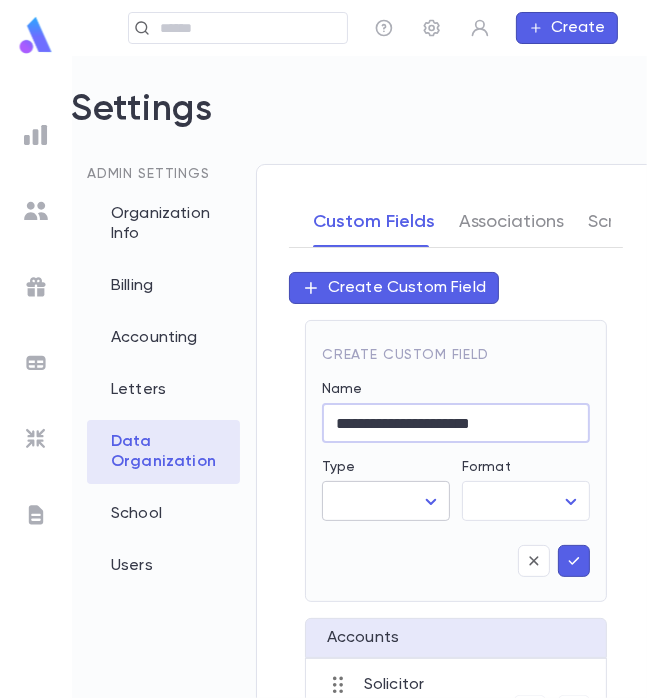 click on "**********" at bounding box center (323, 377) 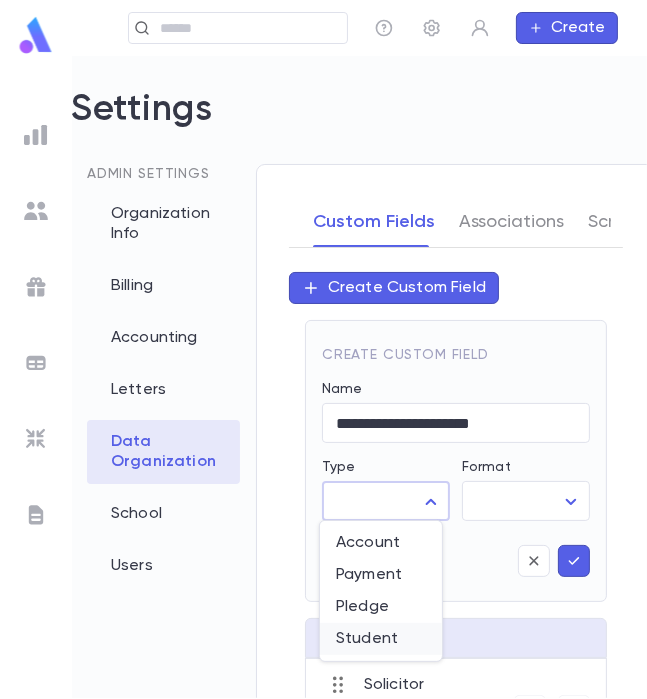 click on "Student" at bounding box center (381, 639) 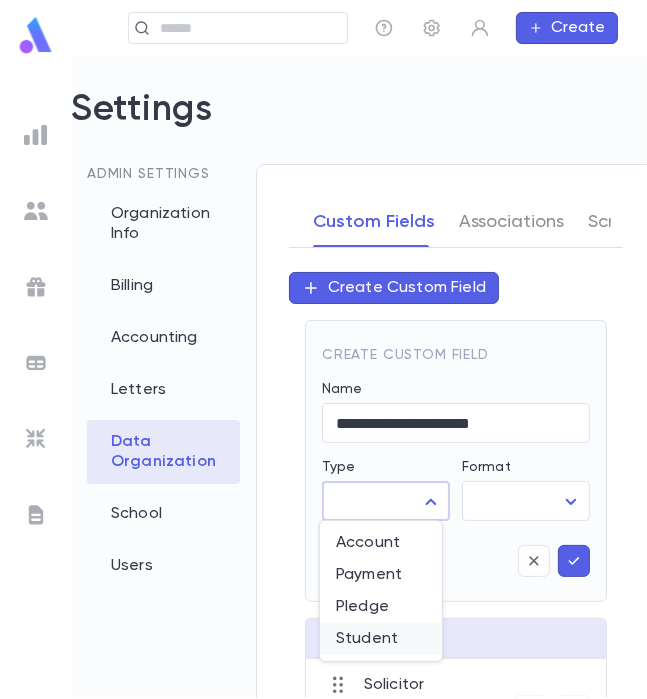 type on "*******" 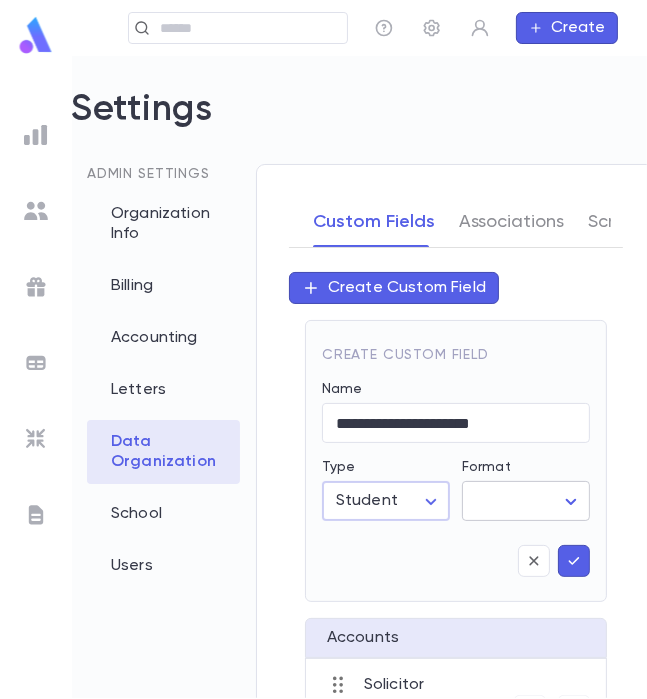 click on "**********" at bounding box center [323, 377] 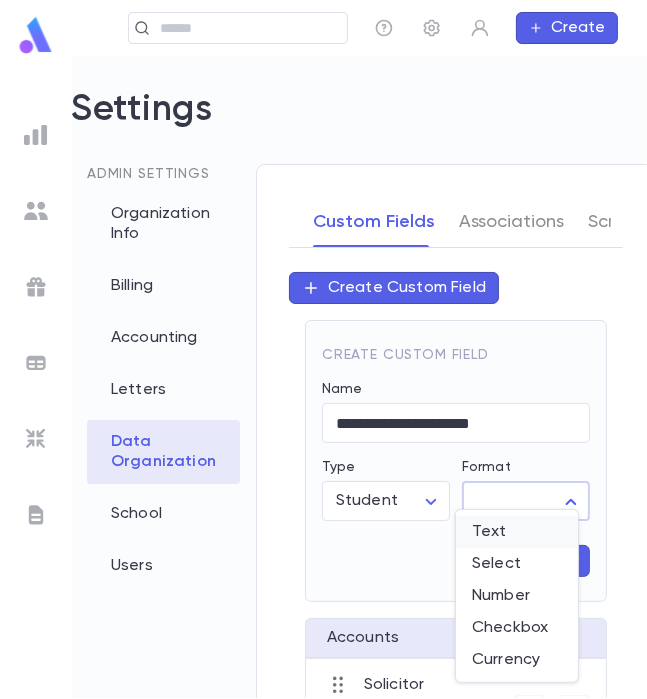 click on "Text" at bounding box center (517, 532) 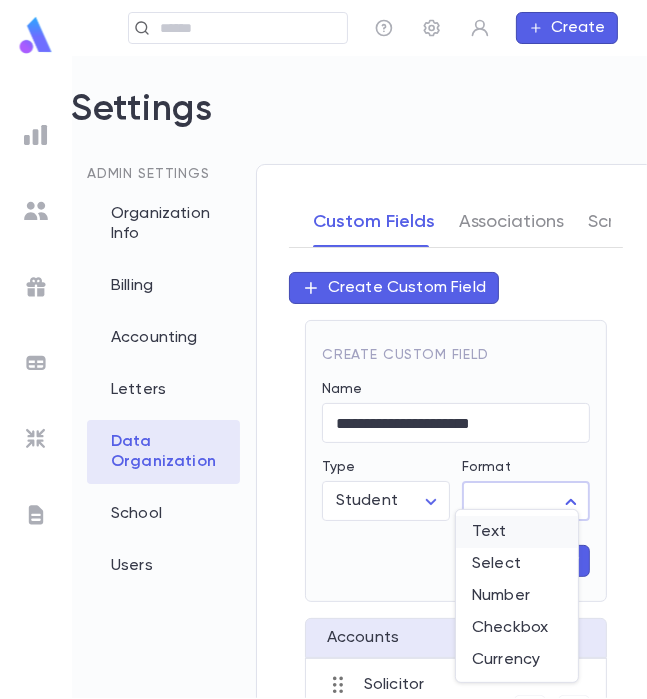 type on "****" 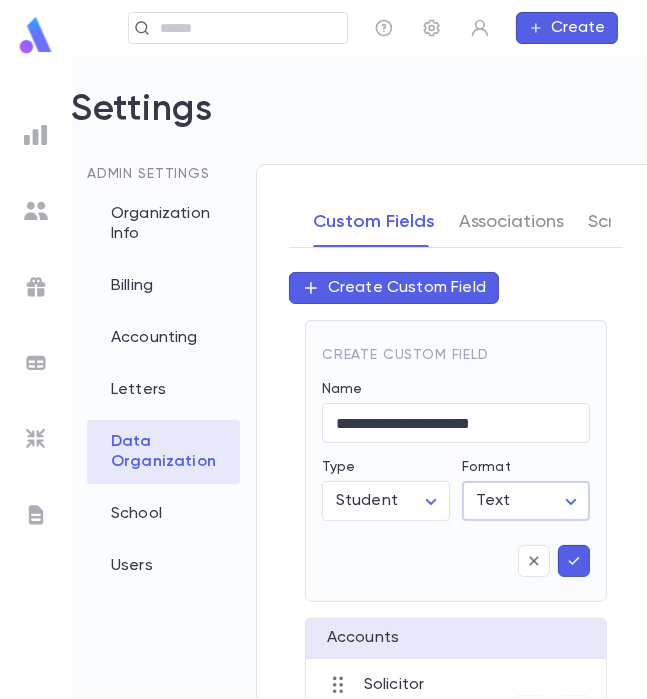 click 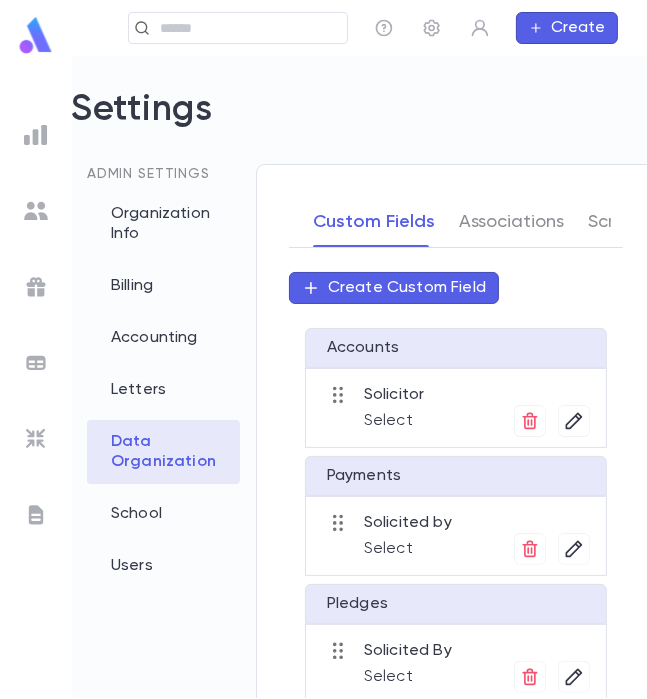 click on "Create Custom Field" at bounding box center [407, 288] 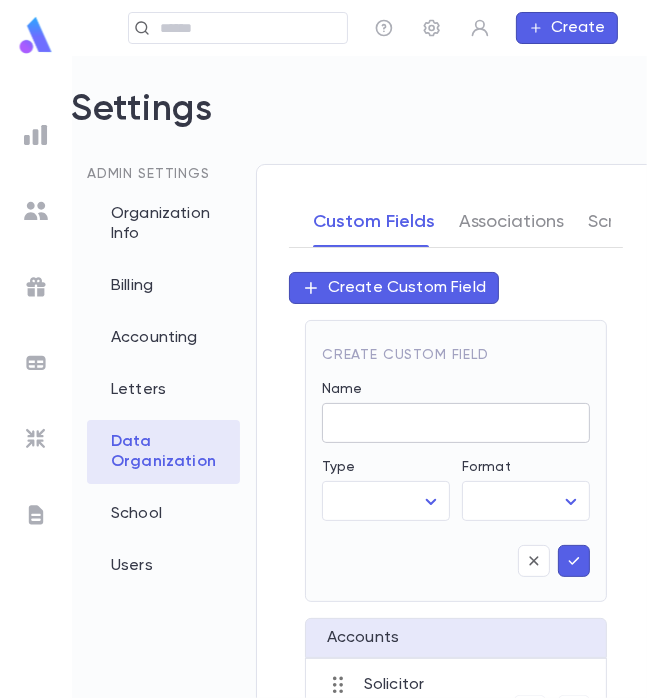 click on "Name" at bounding box center [456, 423] 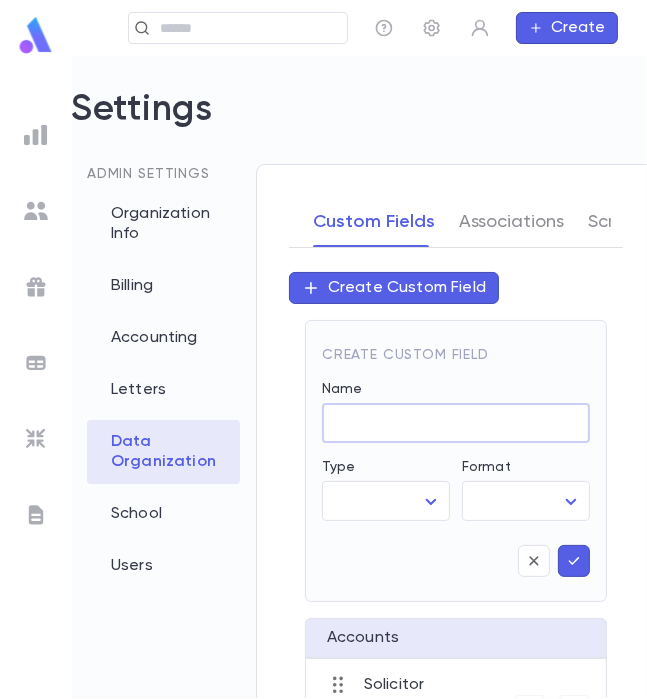 paste on "**********" 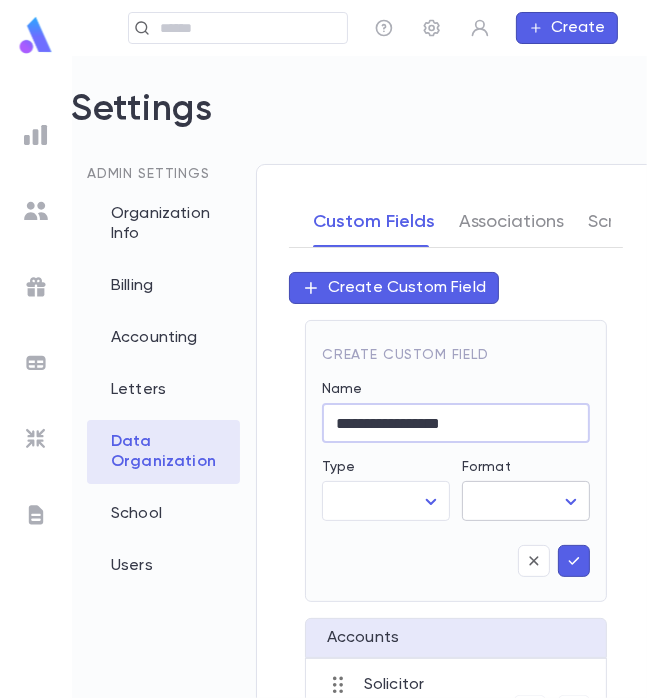 type on "**********" 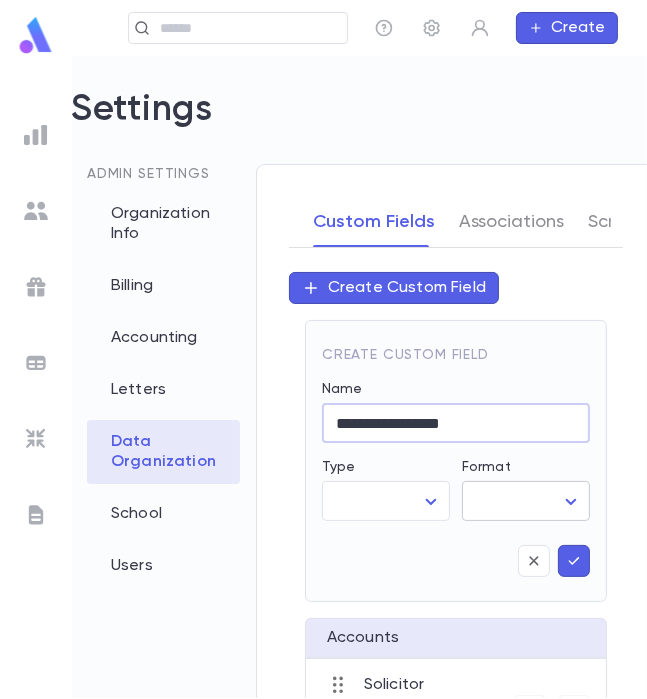 click on "**********" at bounding box center [323, 377] 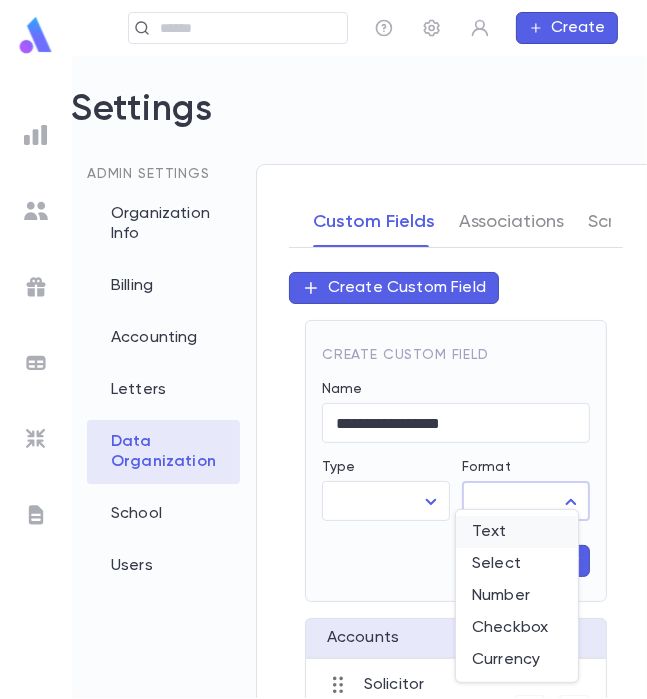 click on "Text" at bounding box center [517, 532] 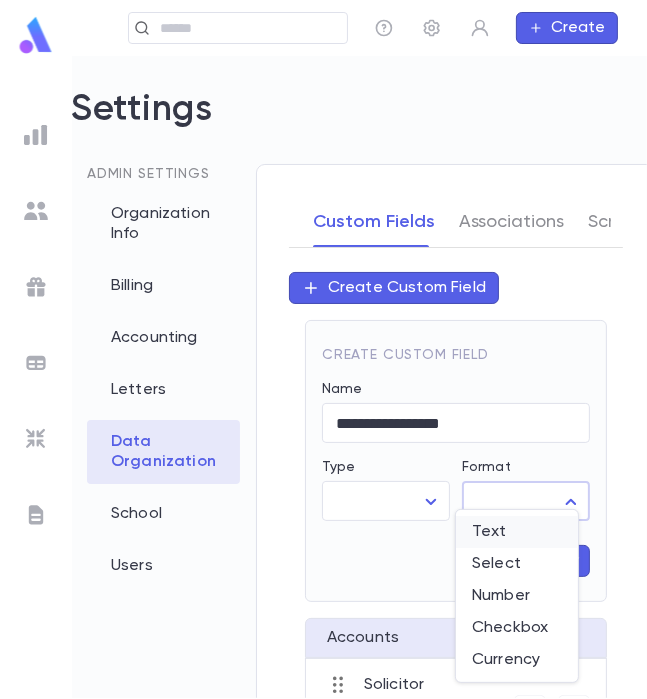 type on "****" 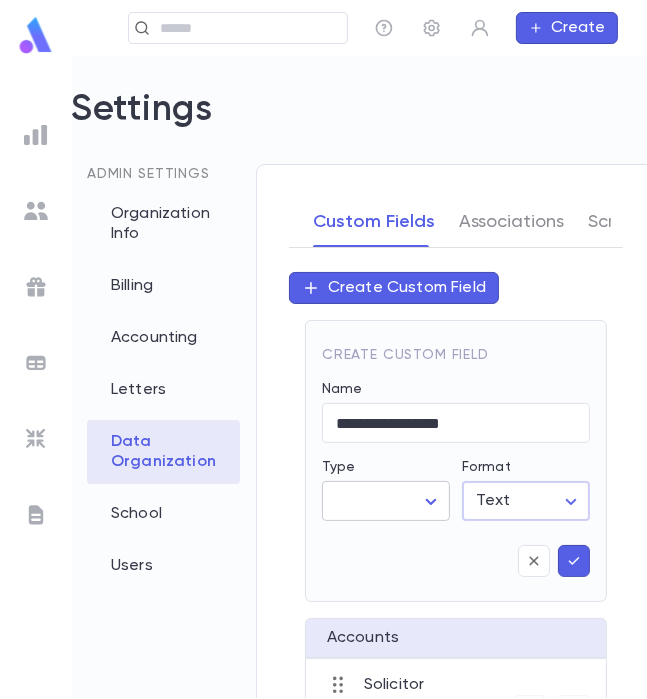click on "**********" at bounding box center (323, 377) 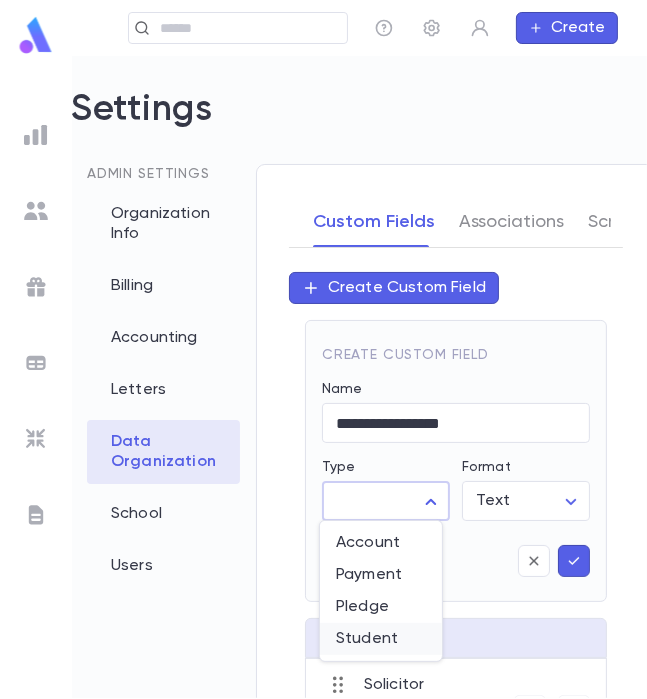 click on "Student" at bounding box center (381, 639) 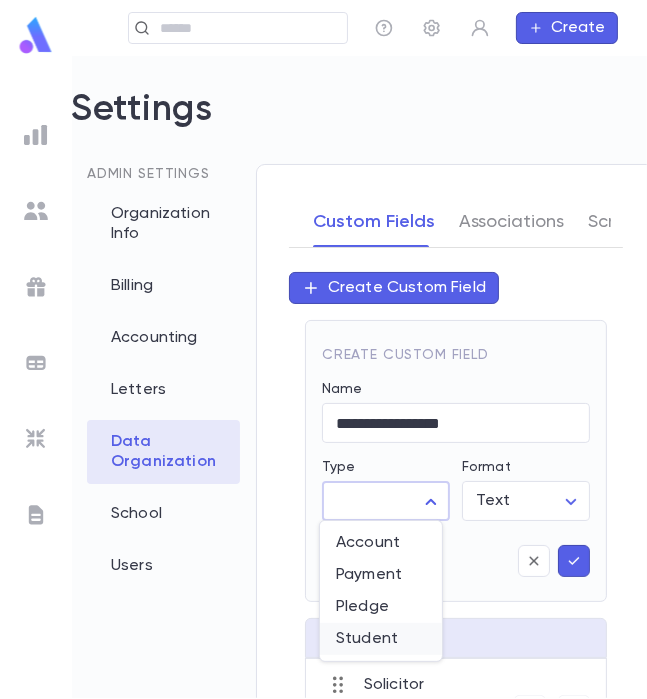 type on "*******" 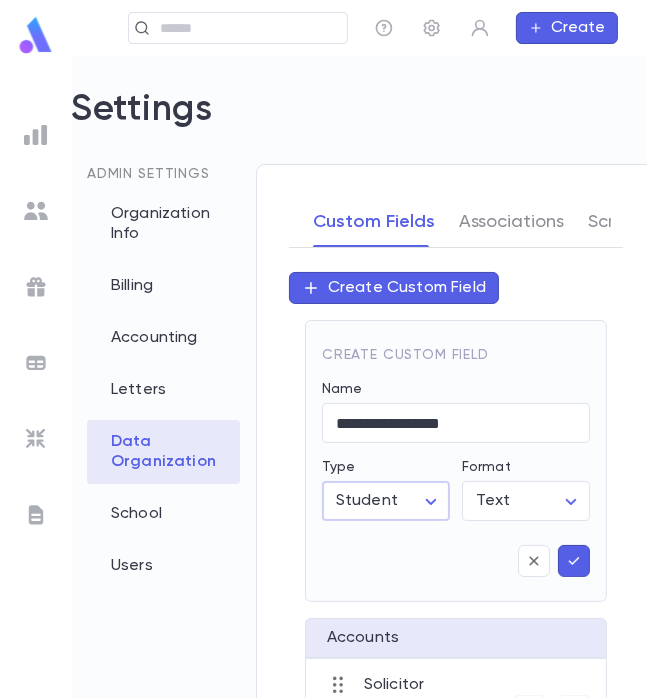 click 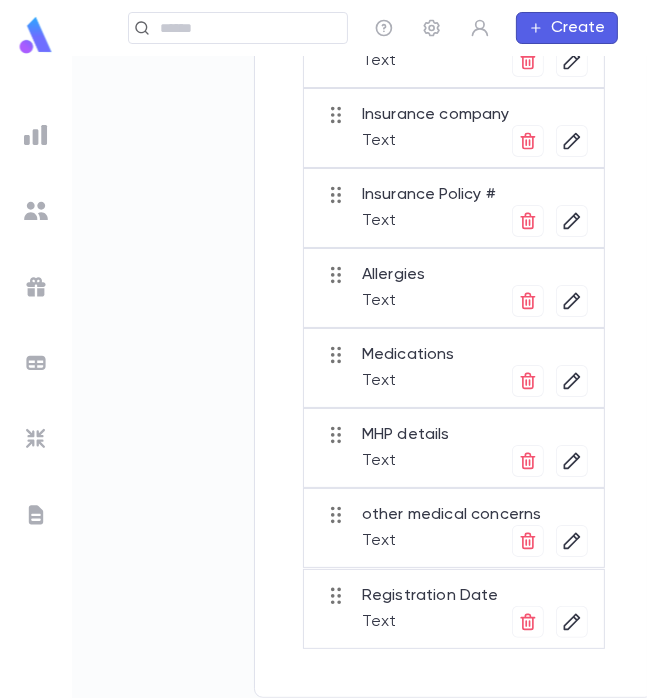 scroll, scrollTop: 0, scrollLeft: 35, axis: horizontal 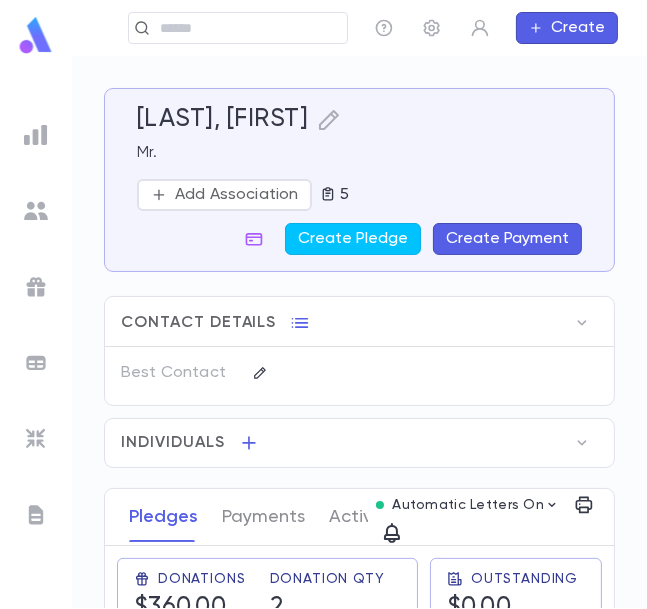 click on "Individuals" at bounding box center (173, 443) 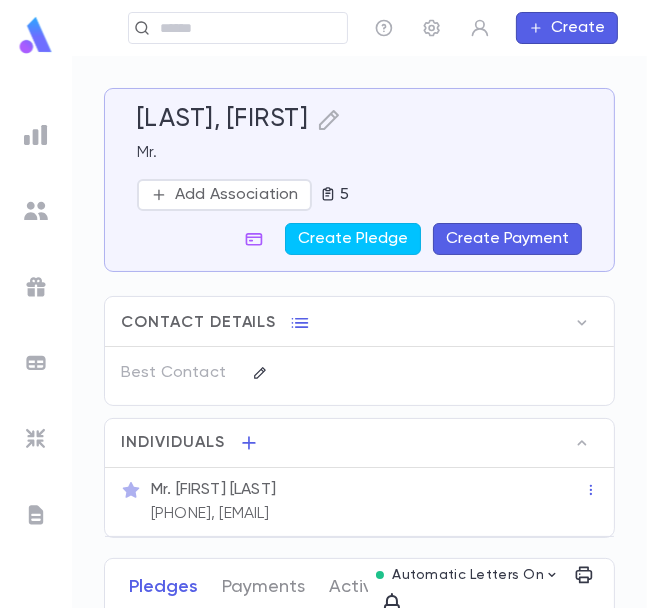 click on "Mr. [FIRST] [LAST]" at bounding box center (367, 490) 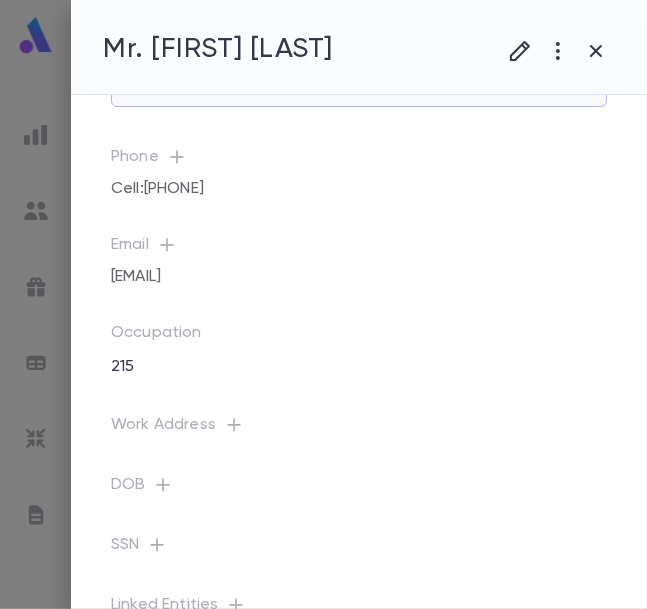 scroll, scrollTop: 175, scrollLeft: 0, axis: vertical 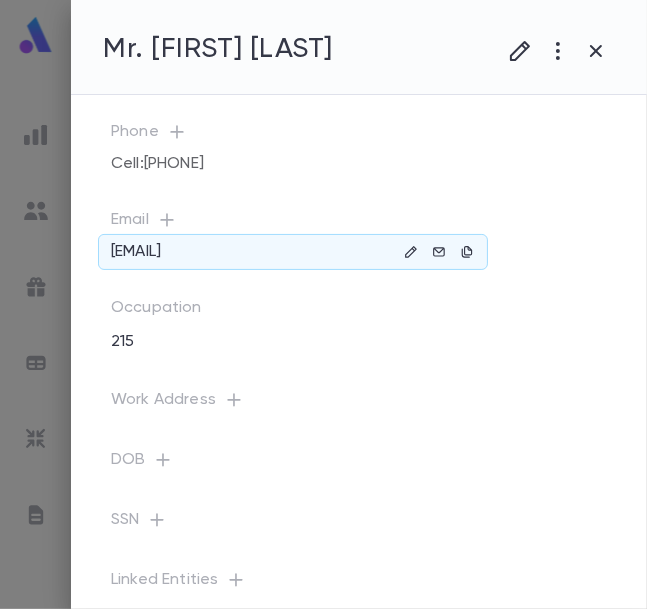 click on "Occupation" at bounding box center (359, 312) 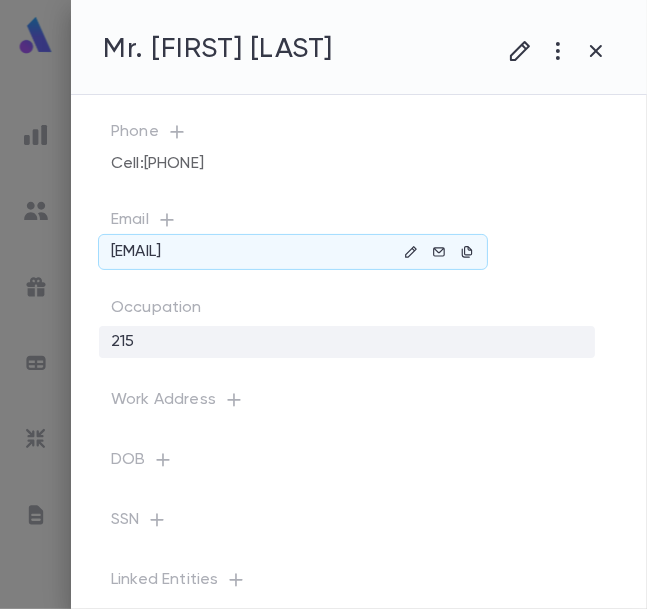 click on "215" at bounding box center [347, 342] 